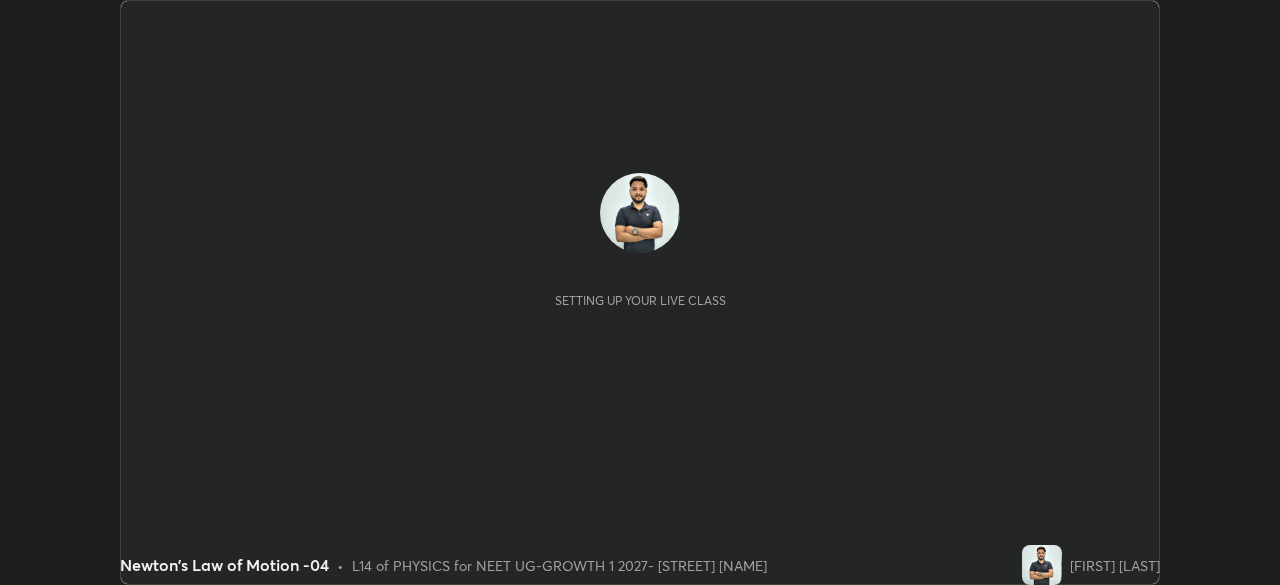 scroll, scrollTop: 0, scrollLeft: 0, axis: both 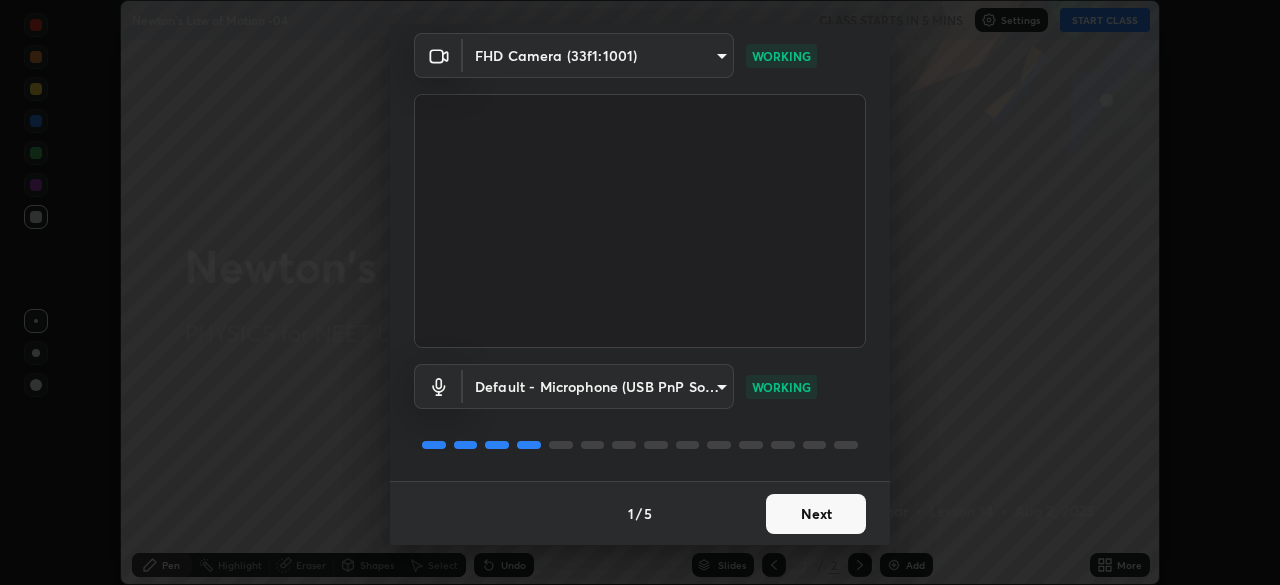 click on "Next" at bounding box center (816, 514) 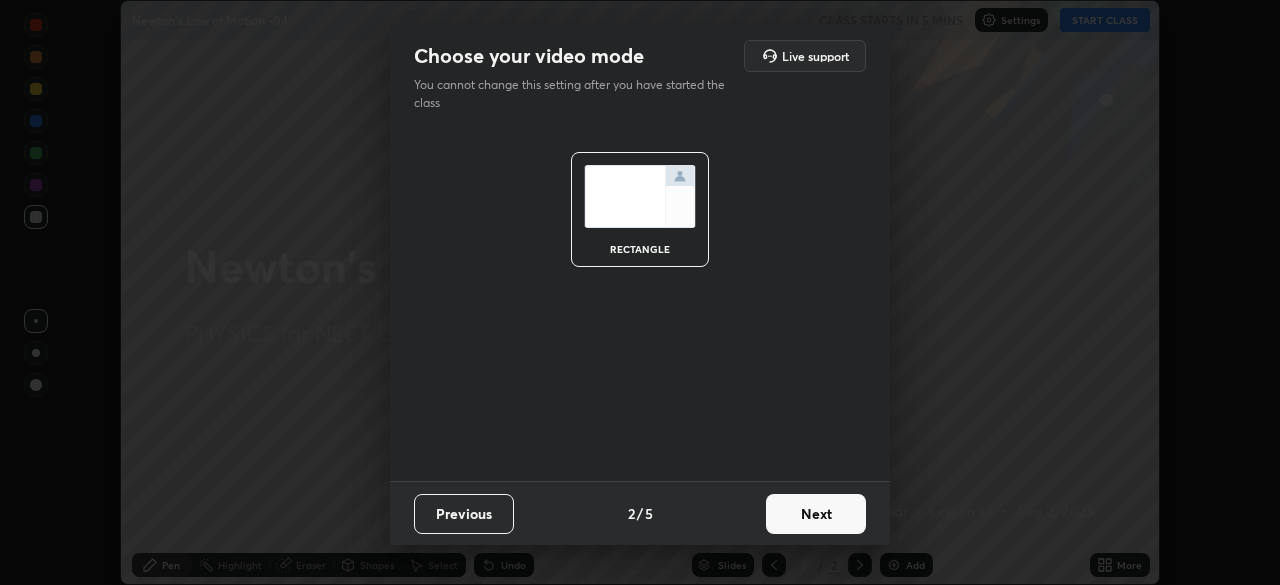 scroll, scrollTop: 0, scrollLeft: 0, axis: both 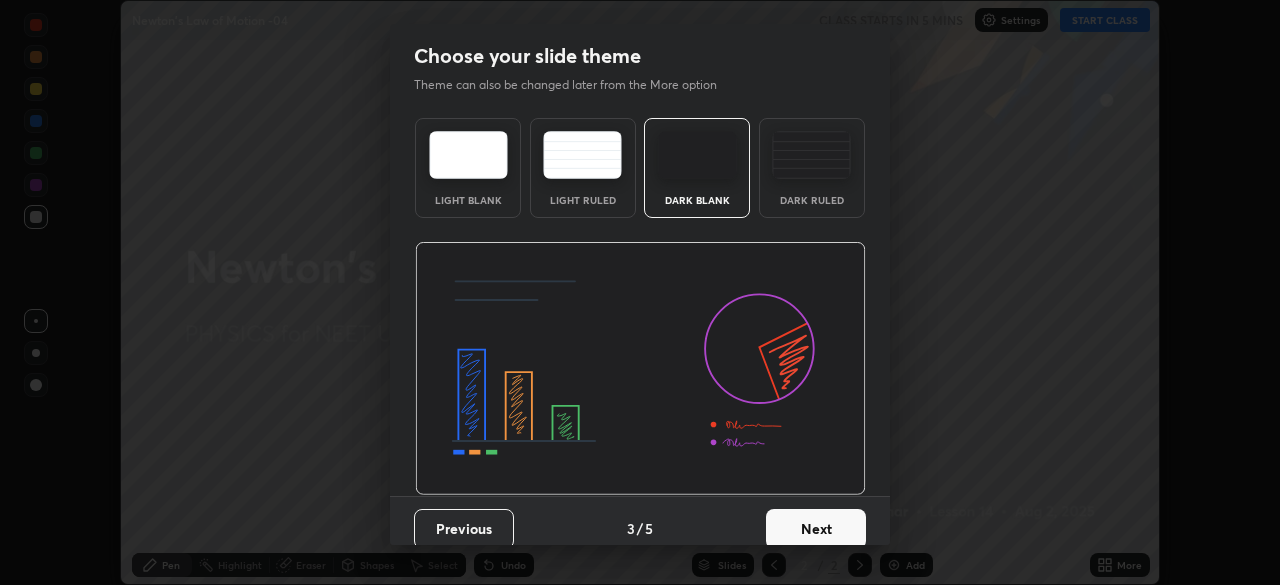 click on "Next" at bounding box center [816, 529] 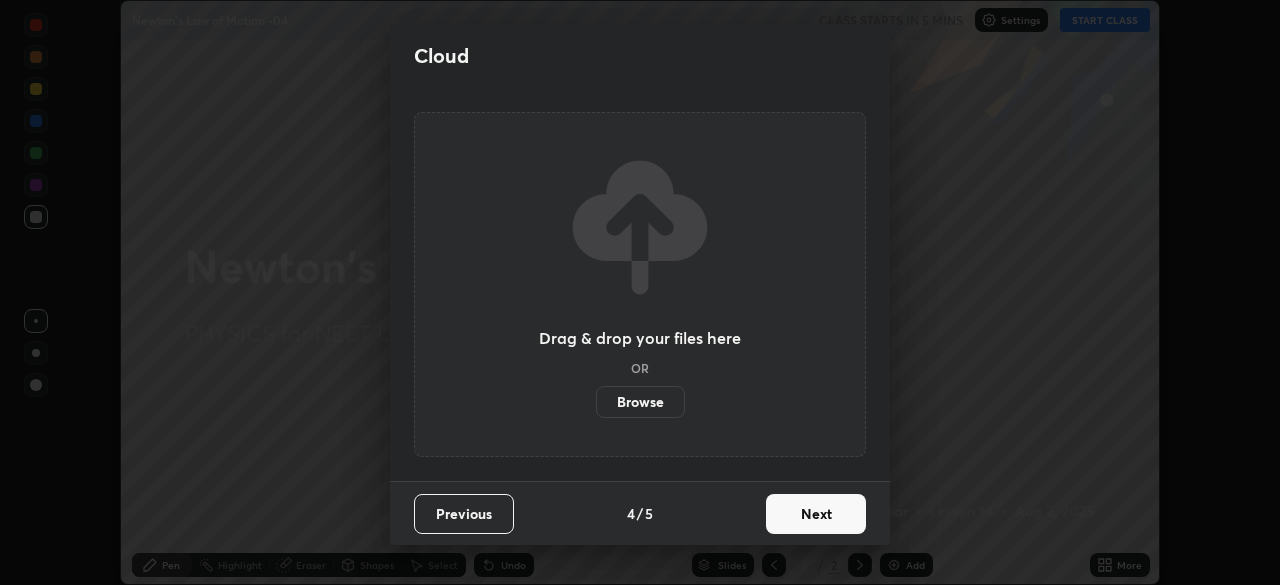 click on "Next" at bounding box center [816, 514] 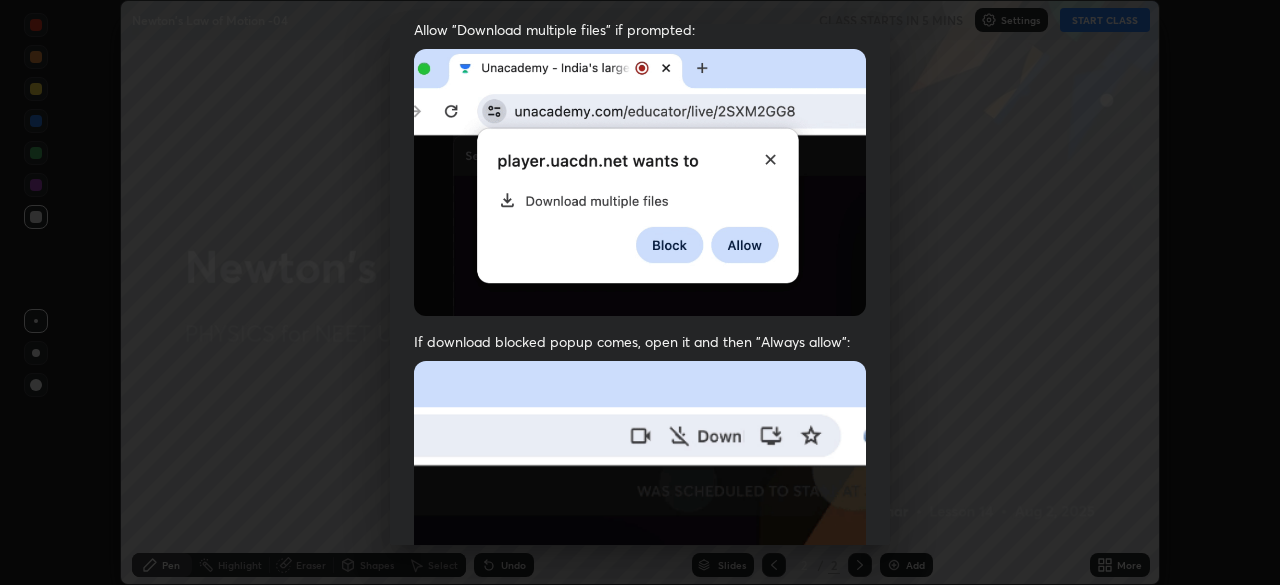 scroll, scrollTop: 407, scrollLeft: 0, axis: vertical 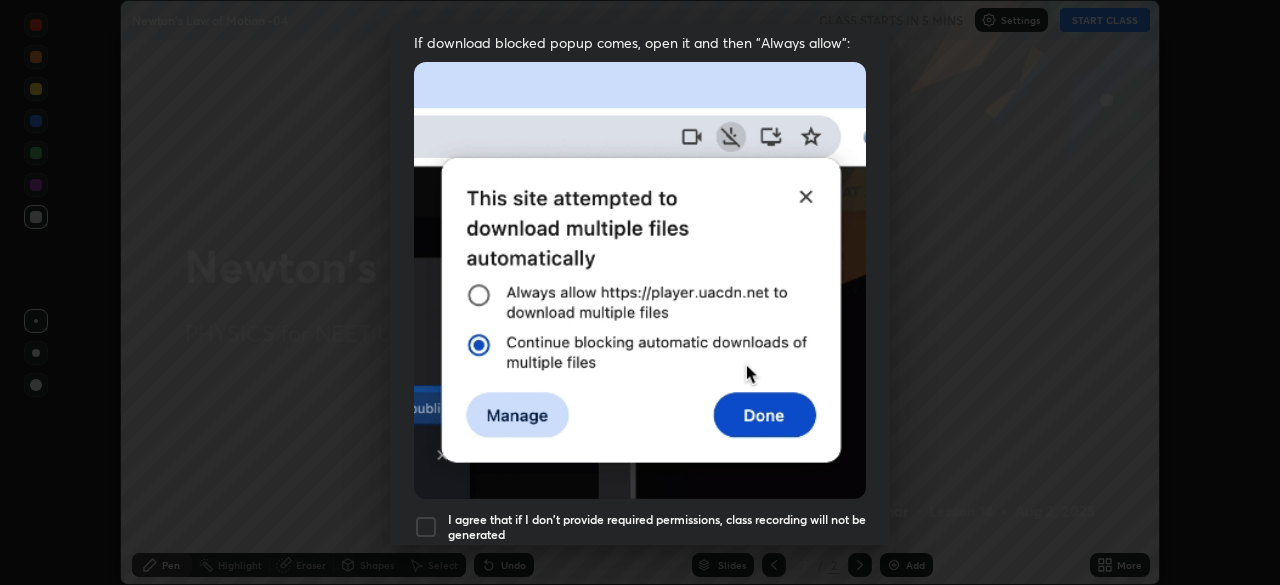 click at bounding box center (426, 527) 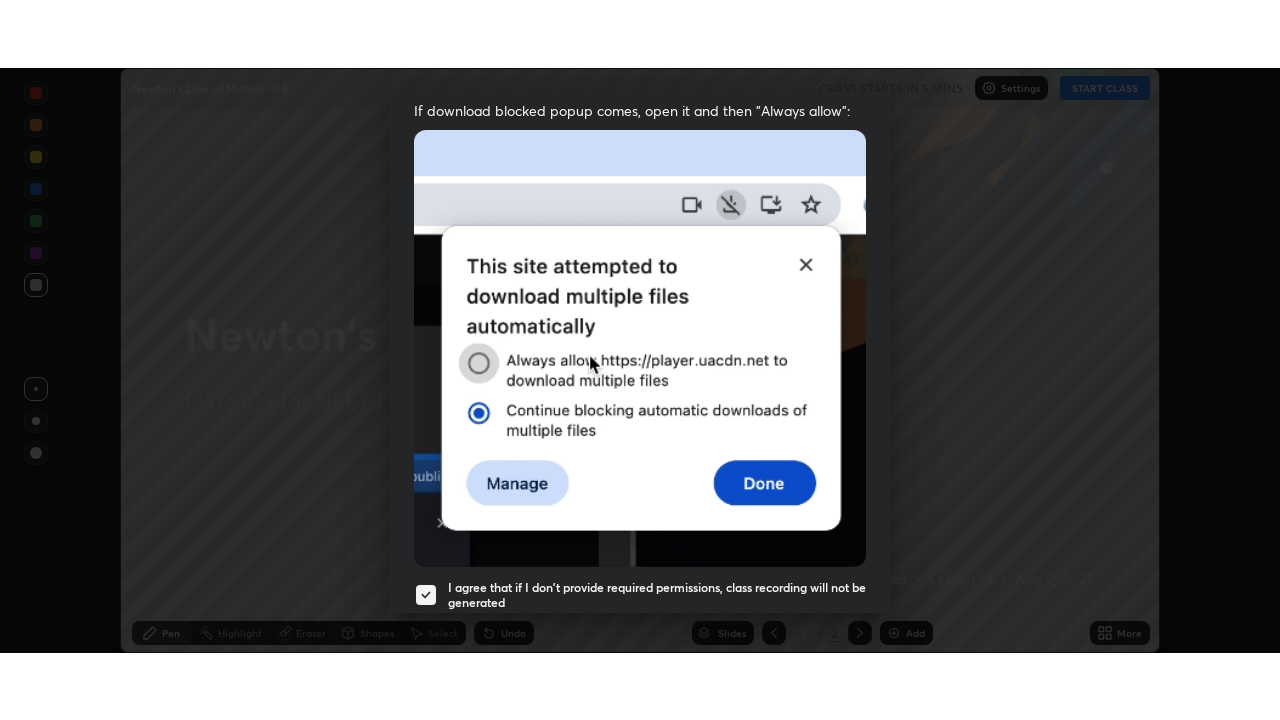scroll, scrollTop: 479, scrollLeft: 0, axis: vertical 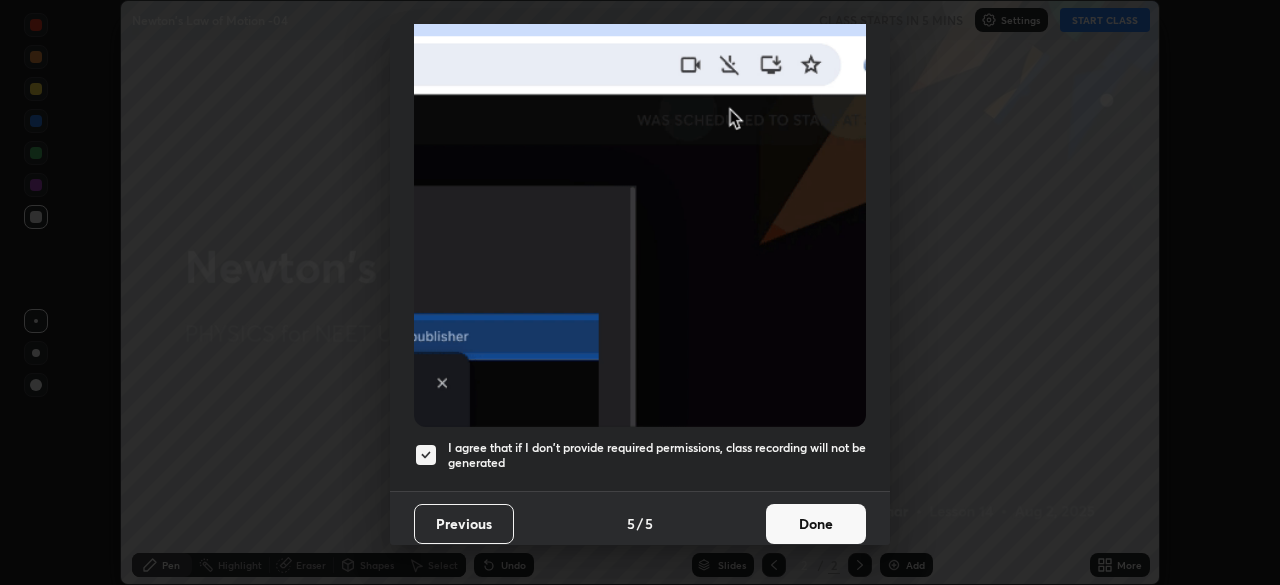 click on "Done" at bounding box center (816, 524) 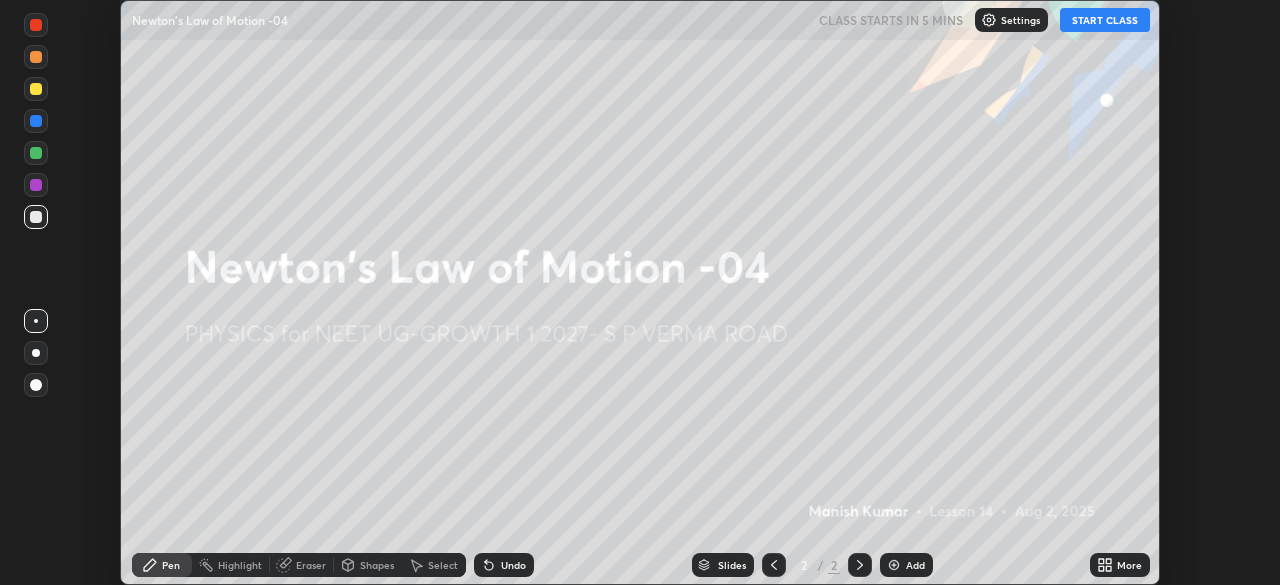 click 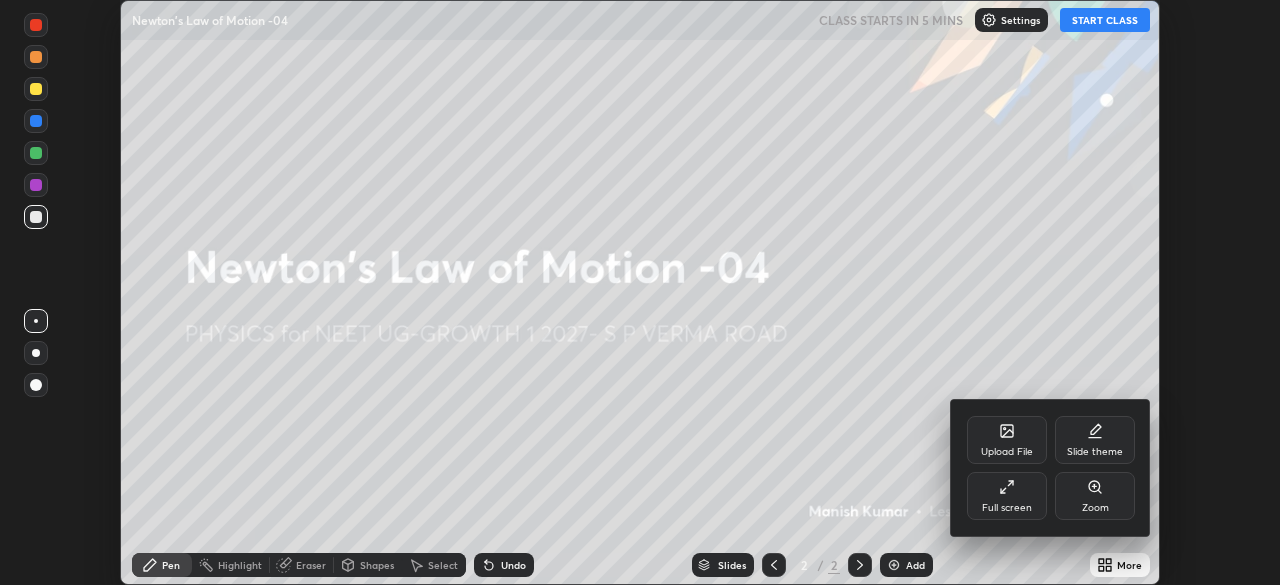 click on "Full screen" at bounding box center [1007, 496] 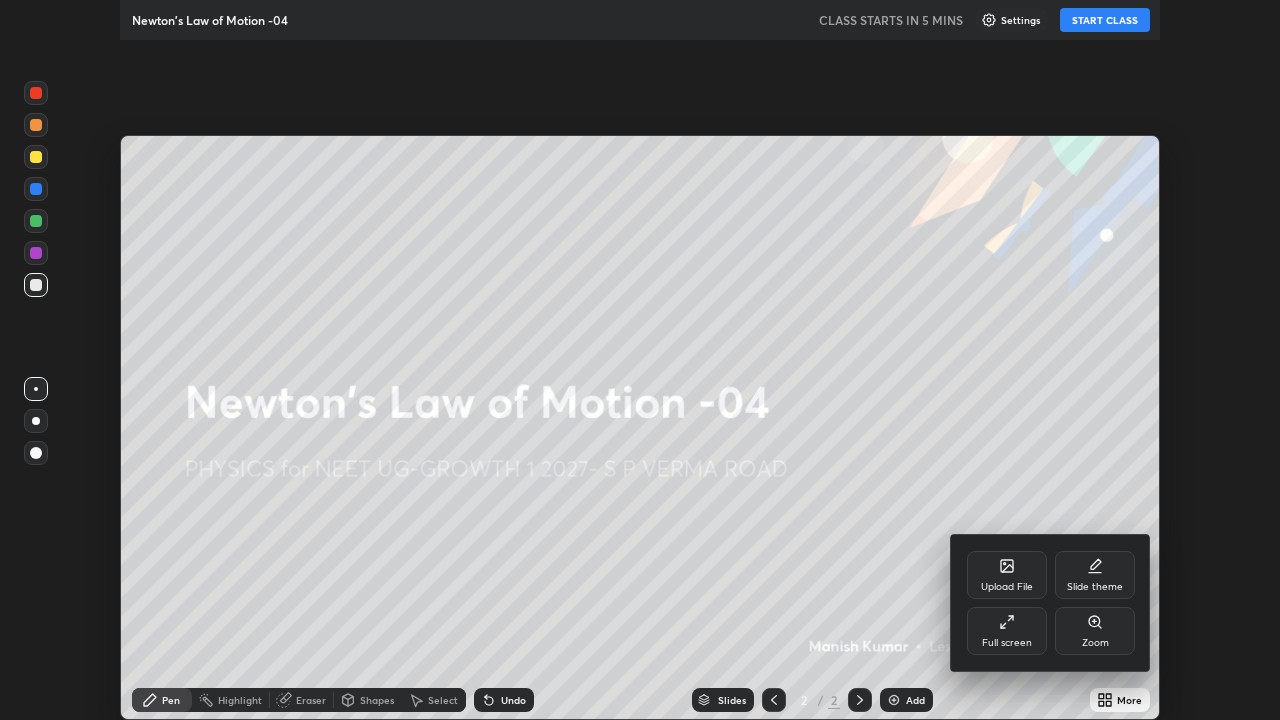 scroll, scrollTop: 99280, scrollLeft: 98720, axis: both 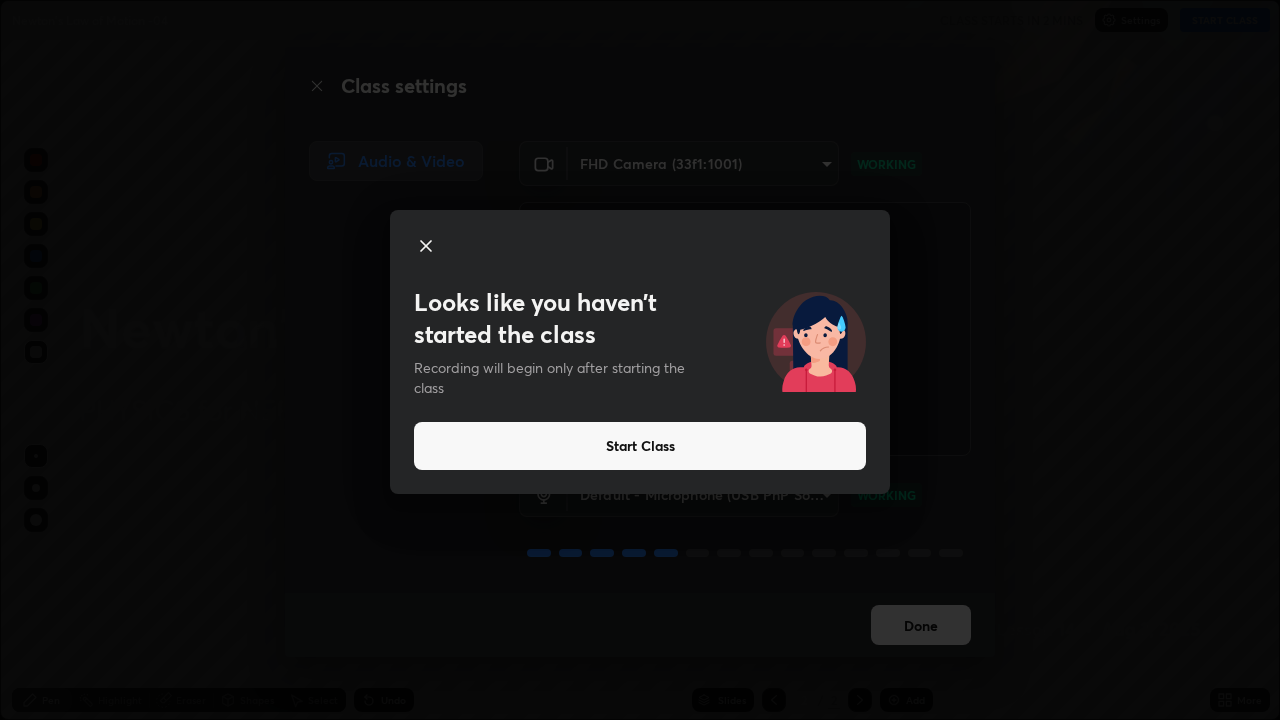 click 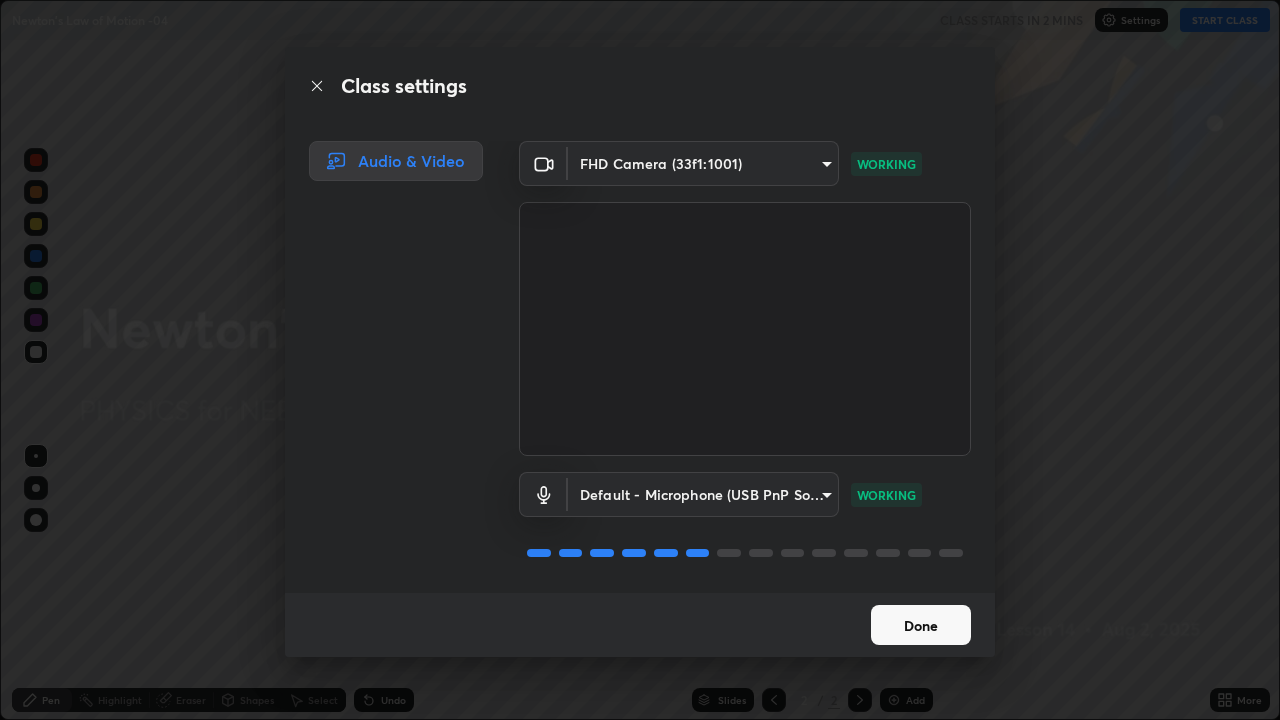 click on "Done" at bounding box center [921, 625] 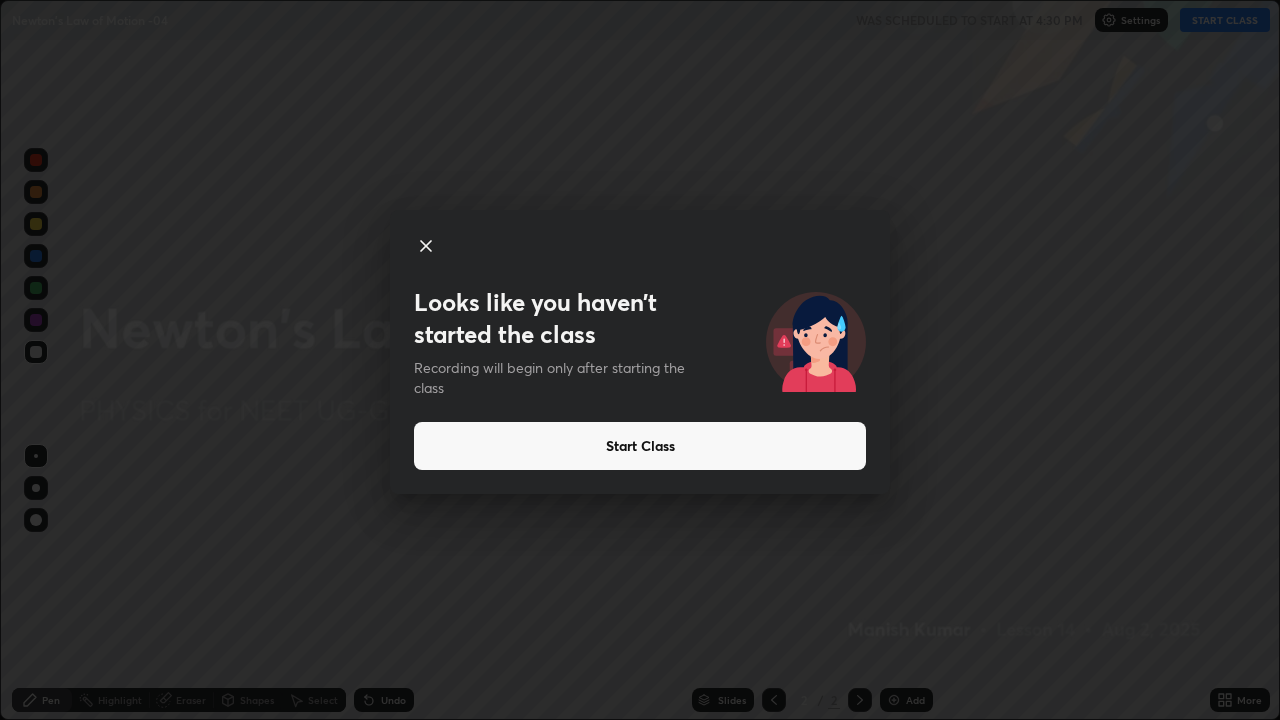 click on "Start Class" at bounding box center (640, 446) 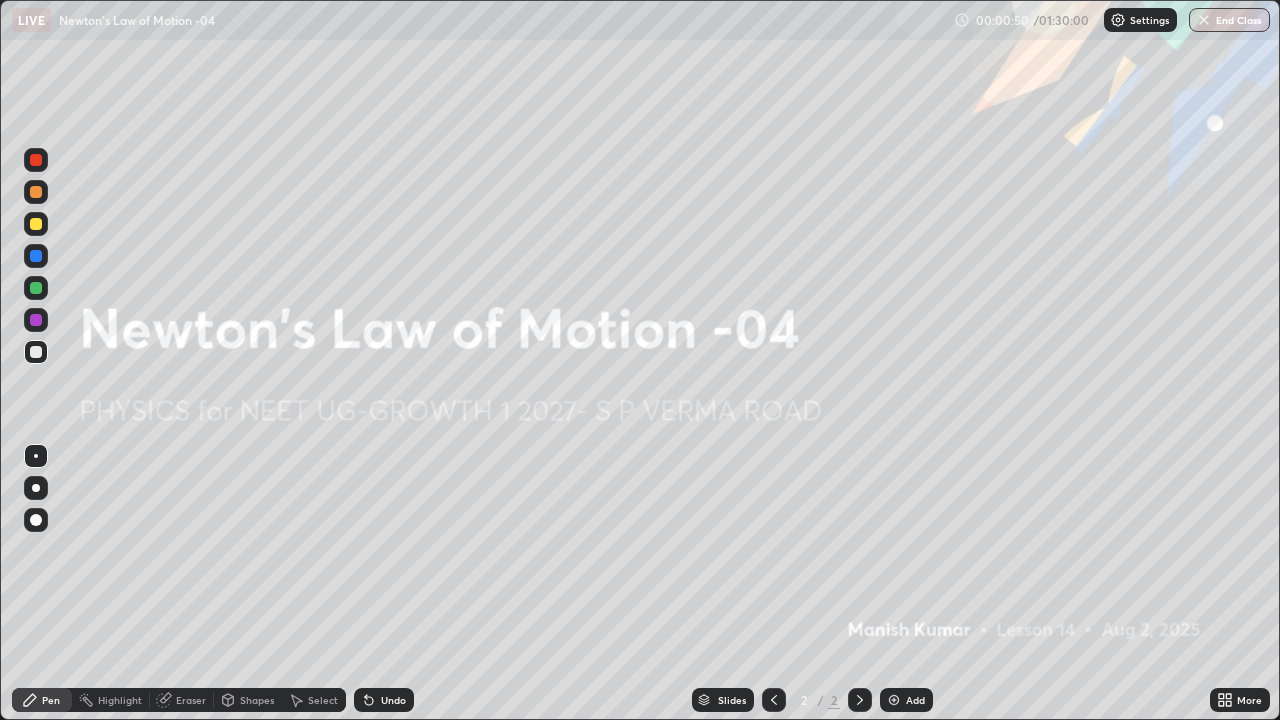 click on "Add" at bounding box center (915, 700) 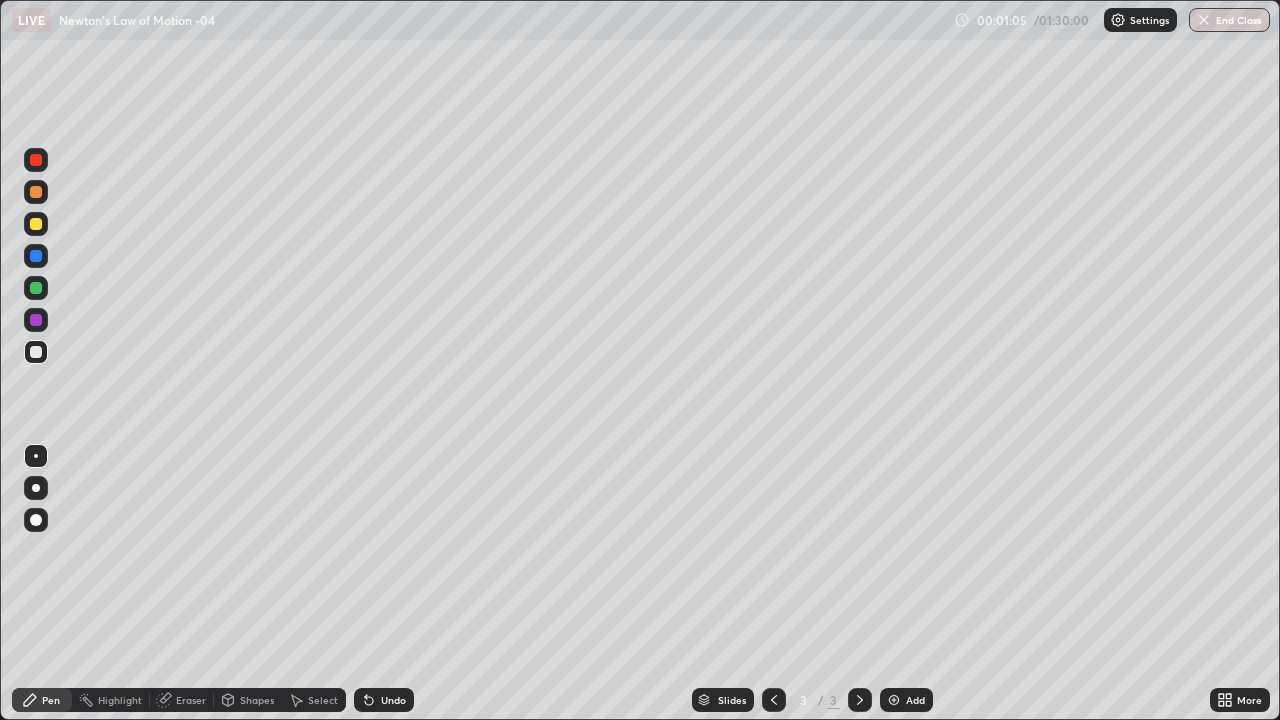 click at bounding box center [36, 224] 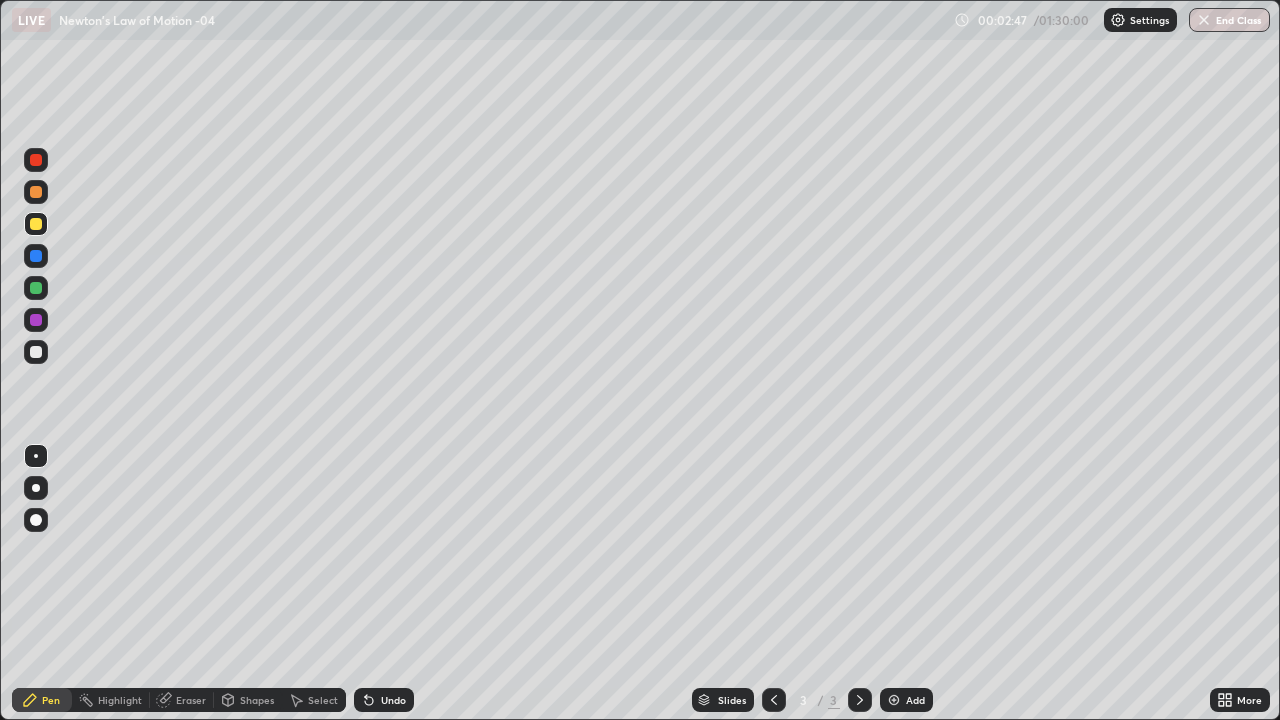 click at bounding box center (36, 352) 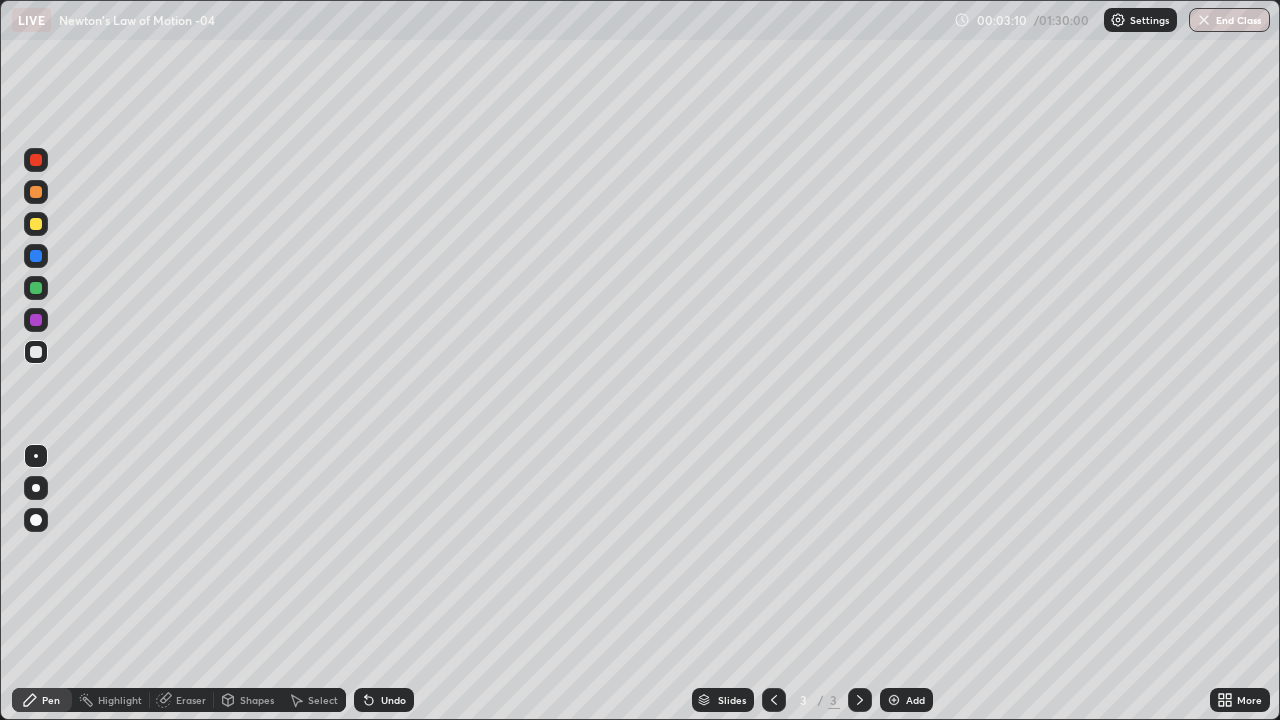 click on "Undo" at bounding box center (384, 700) 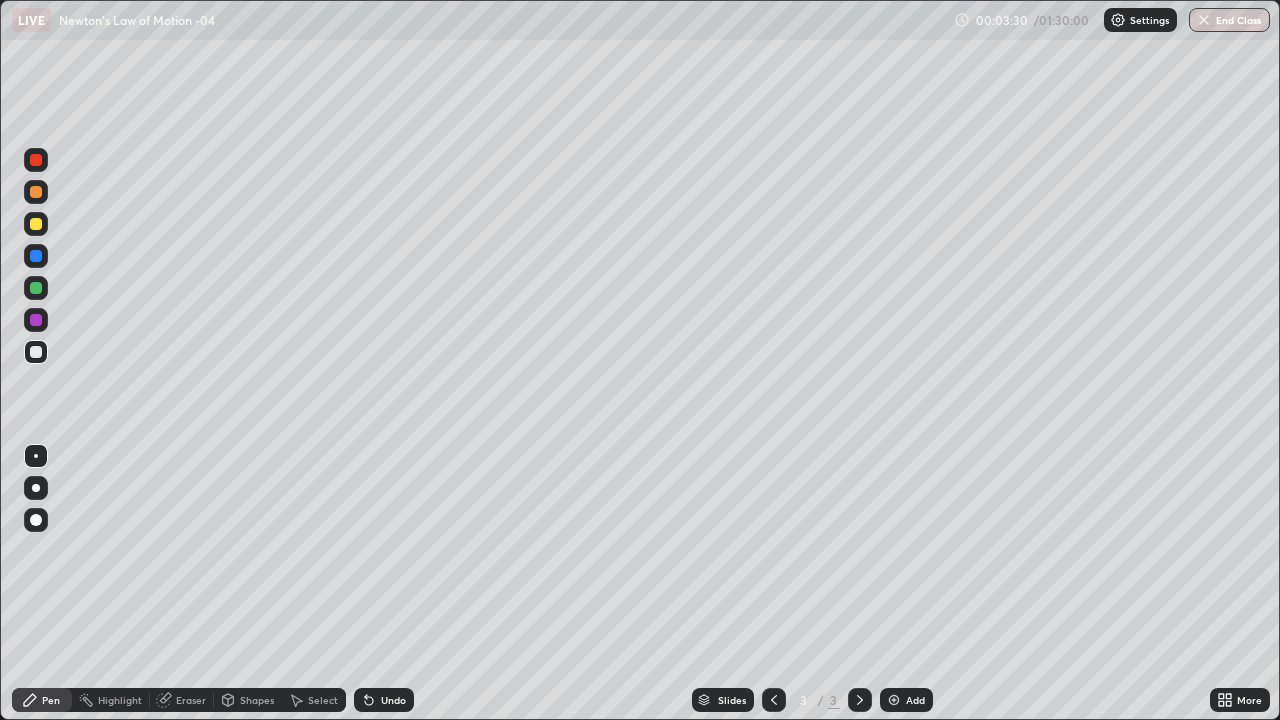 click on "More" at bounding box center (1249, 700) 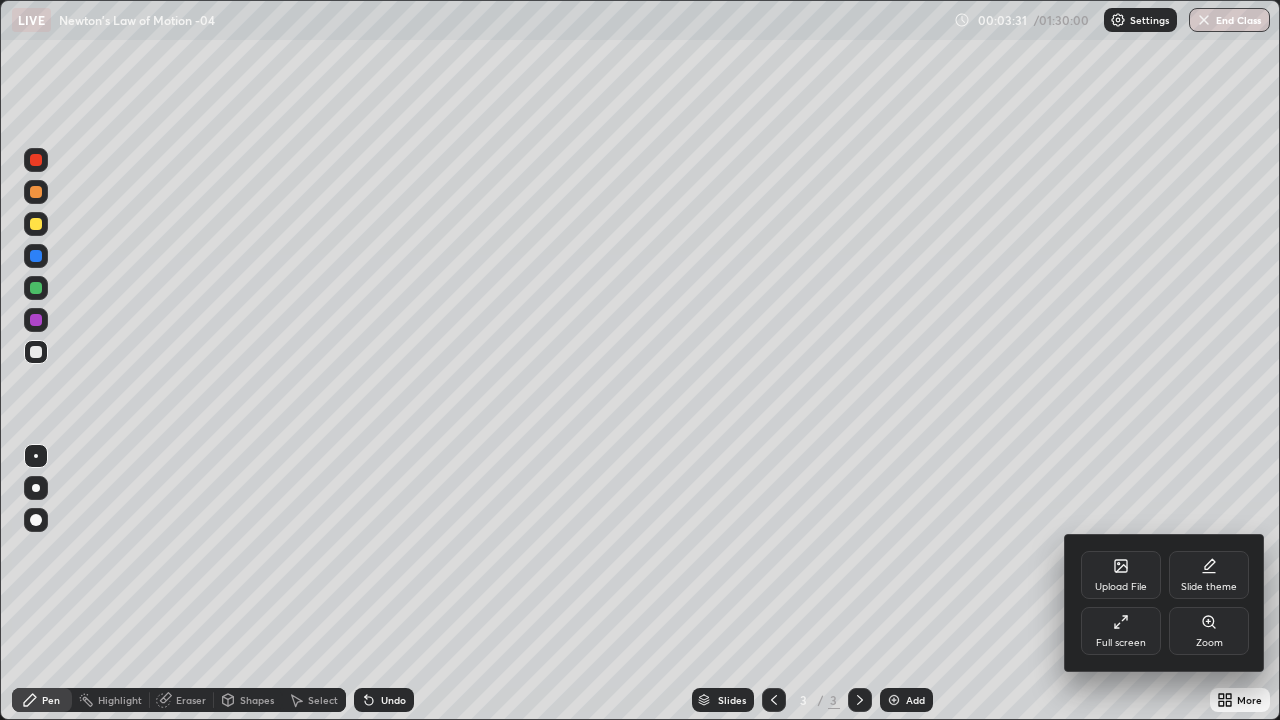 click on "Slide theme" at bounding box center [1209, 587] 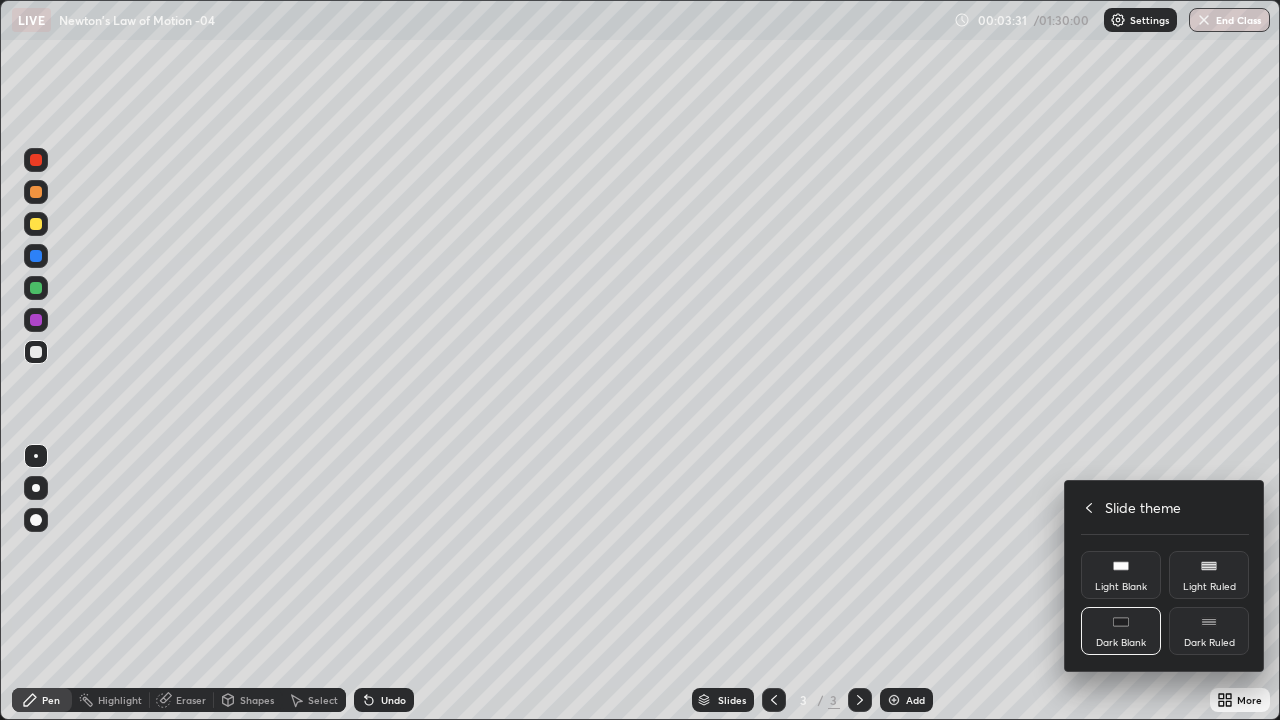 click on "Dark Ruled" at bounding box center [1209, 631] 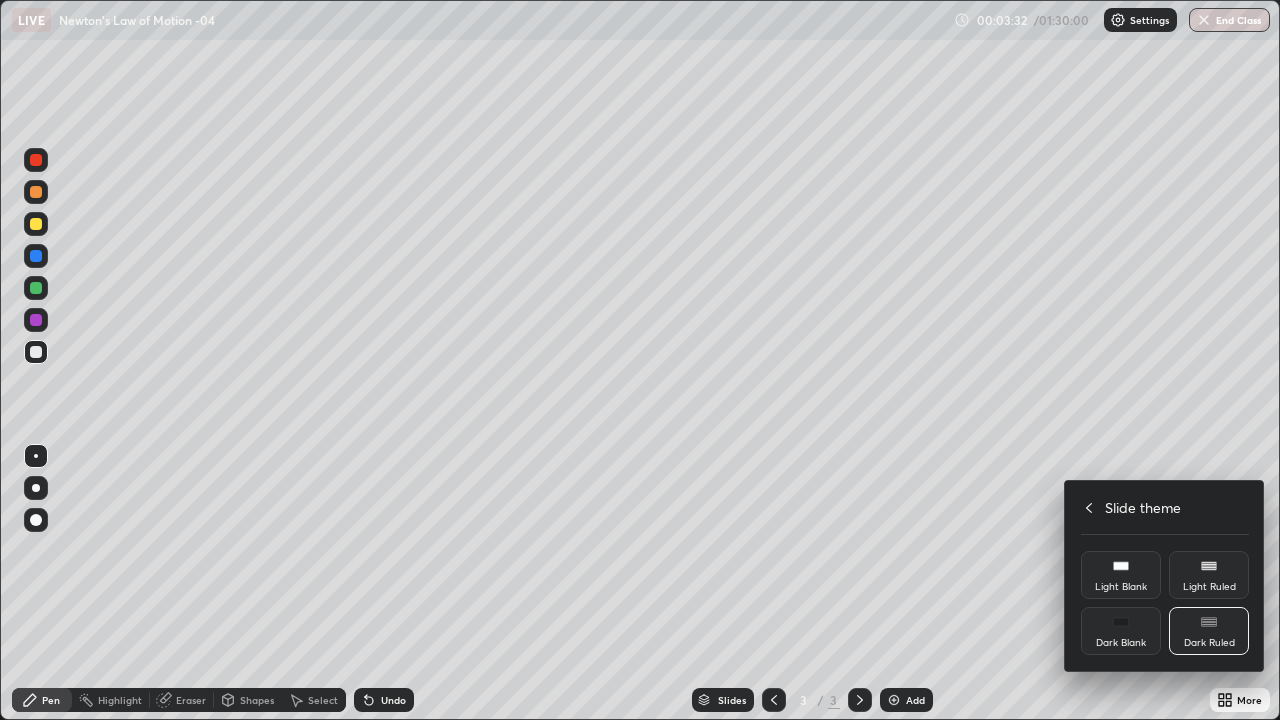 click at bounding box center (640, 360) 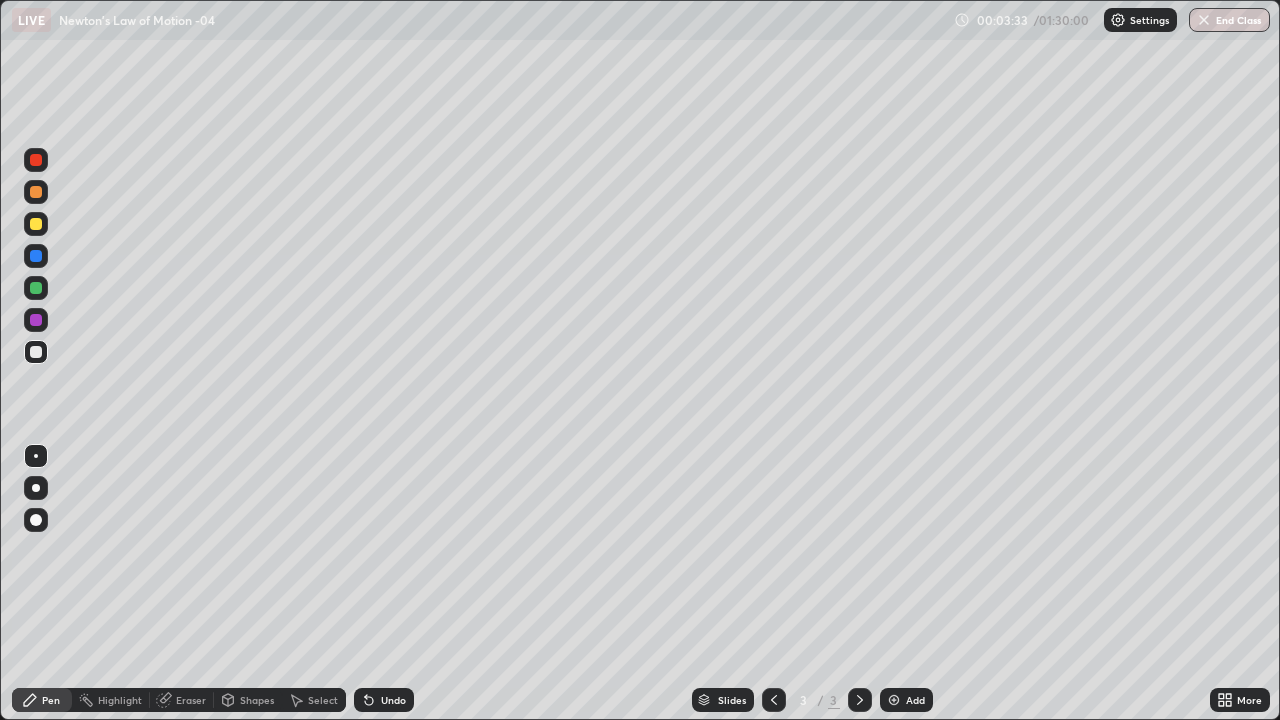 click on "Add" at bounding box center [906, 700] 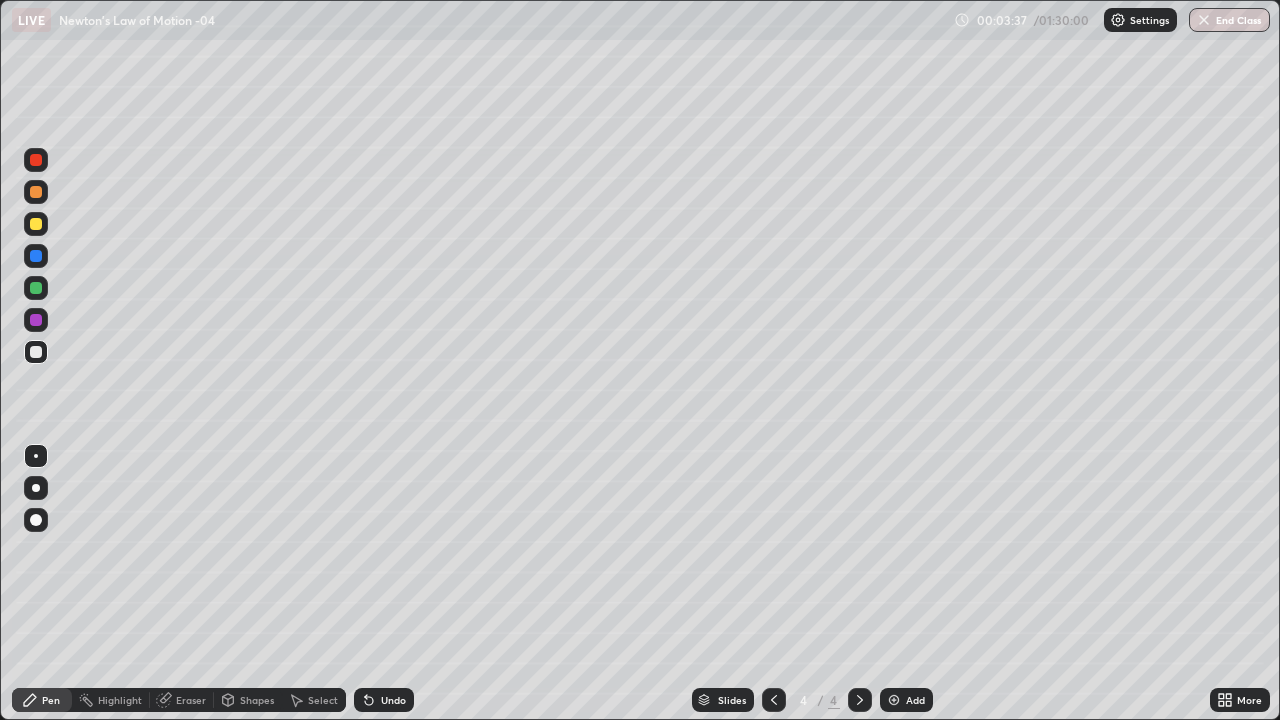 click 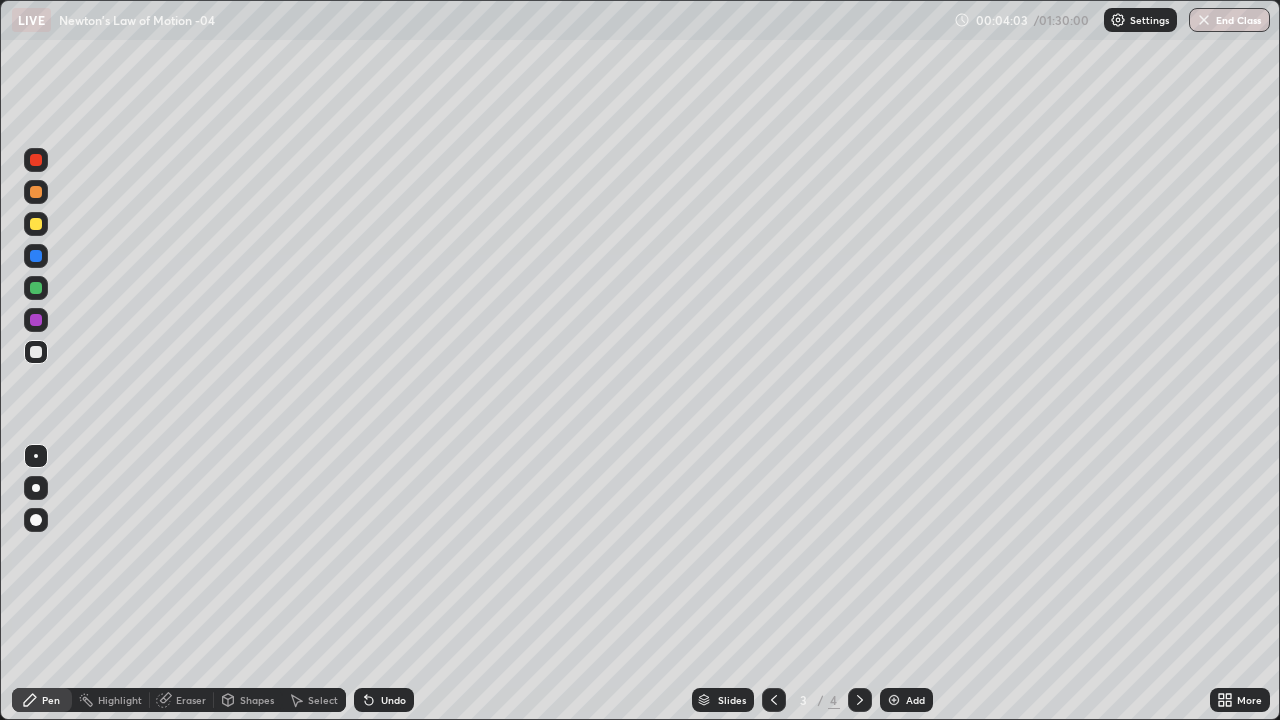 click on "Eraser" at bounding box center (191, 700) 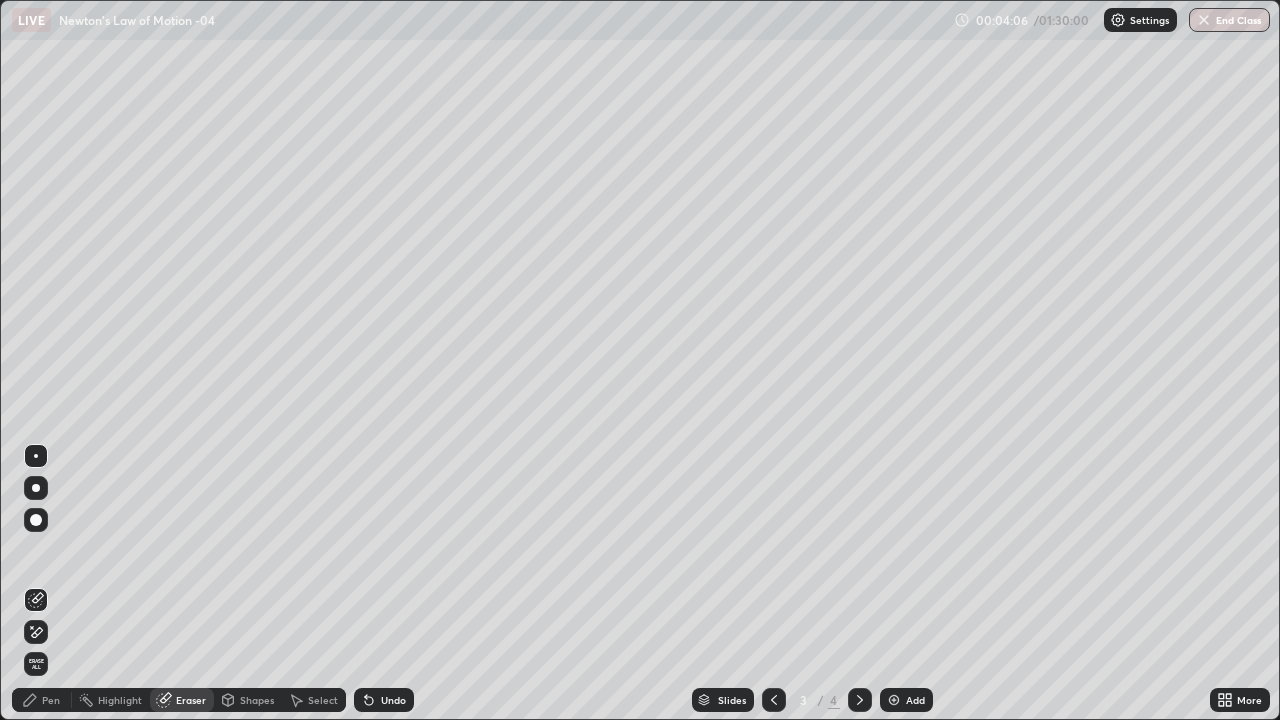 click on "Pen" at bounding box center (51, 700) 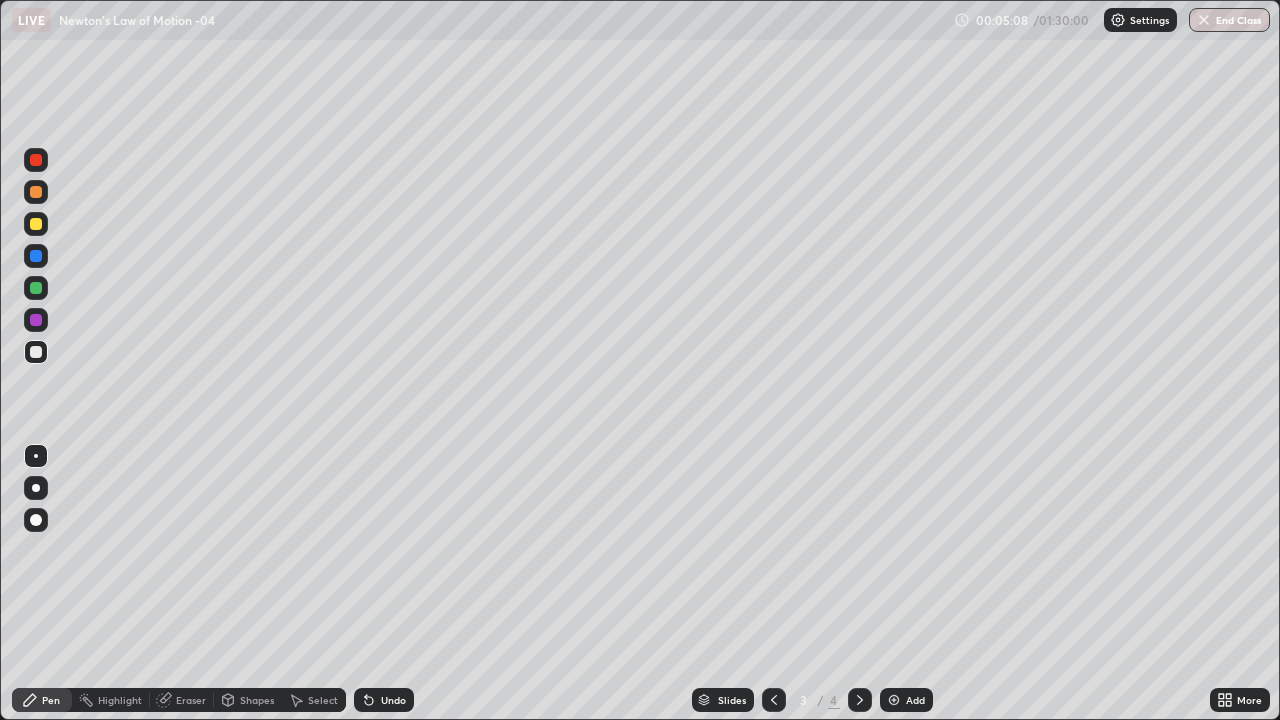 click at bounding box center [894, 700] 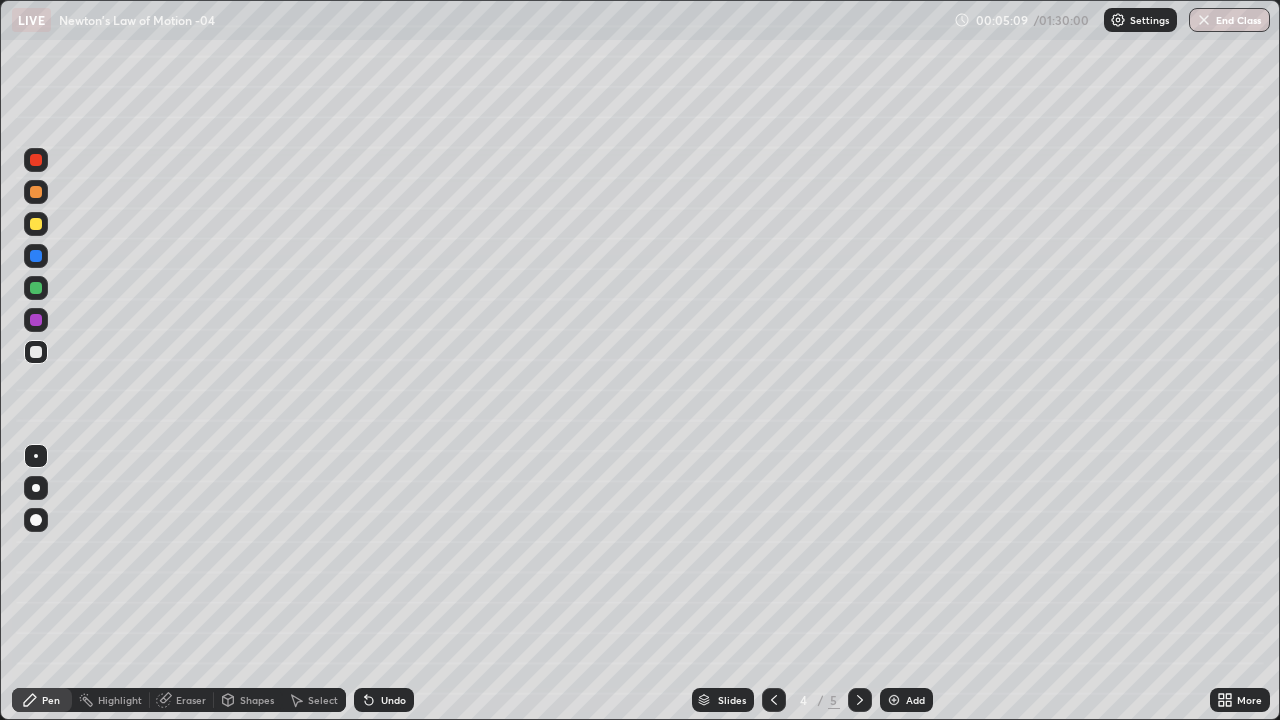 click 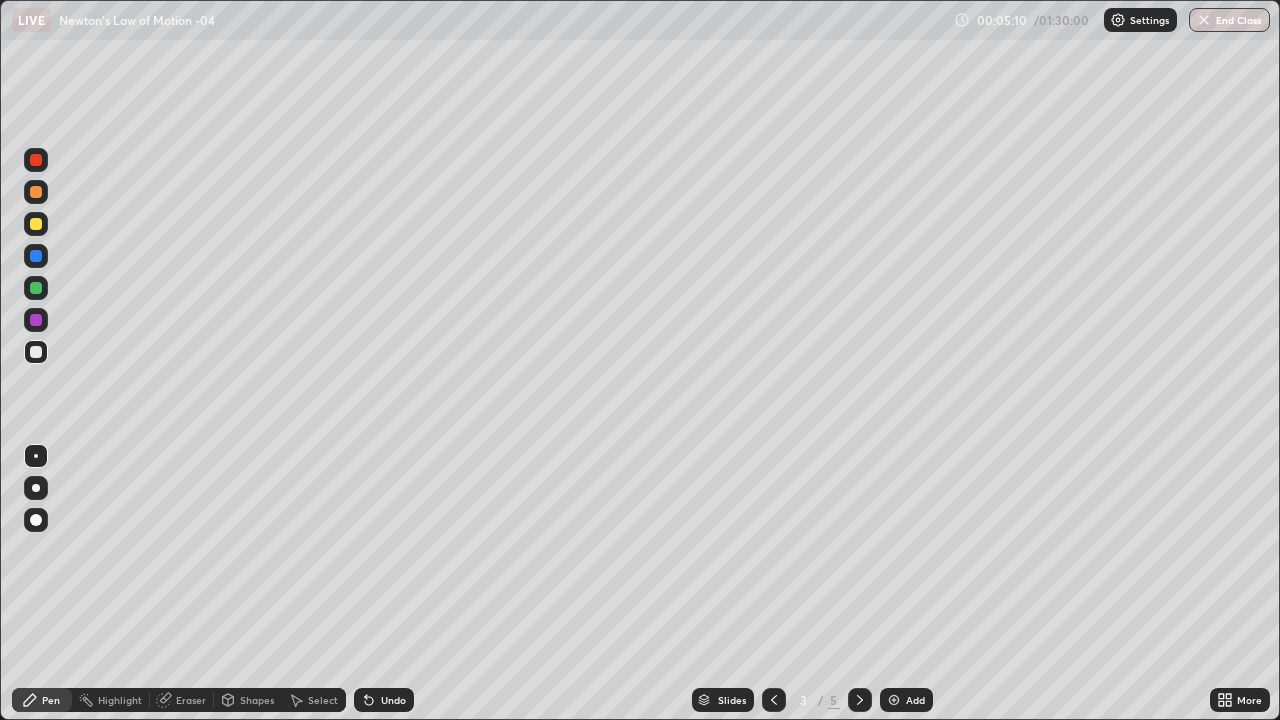click 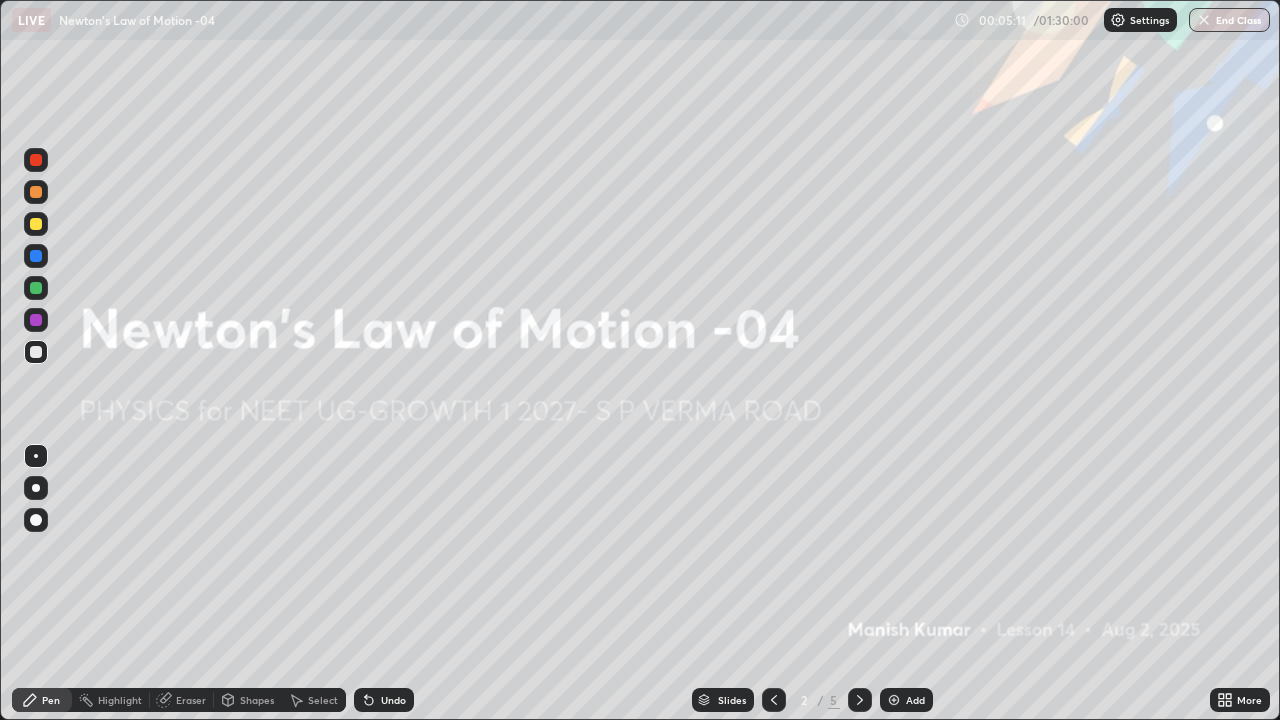 click 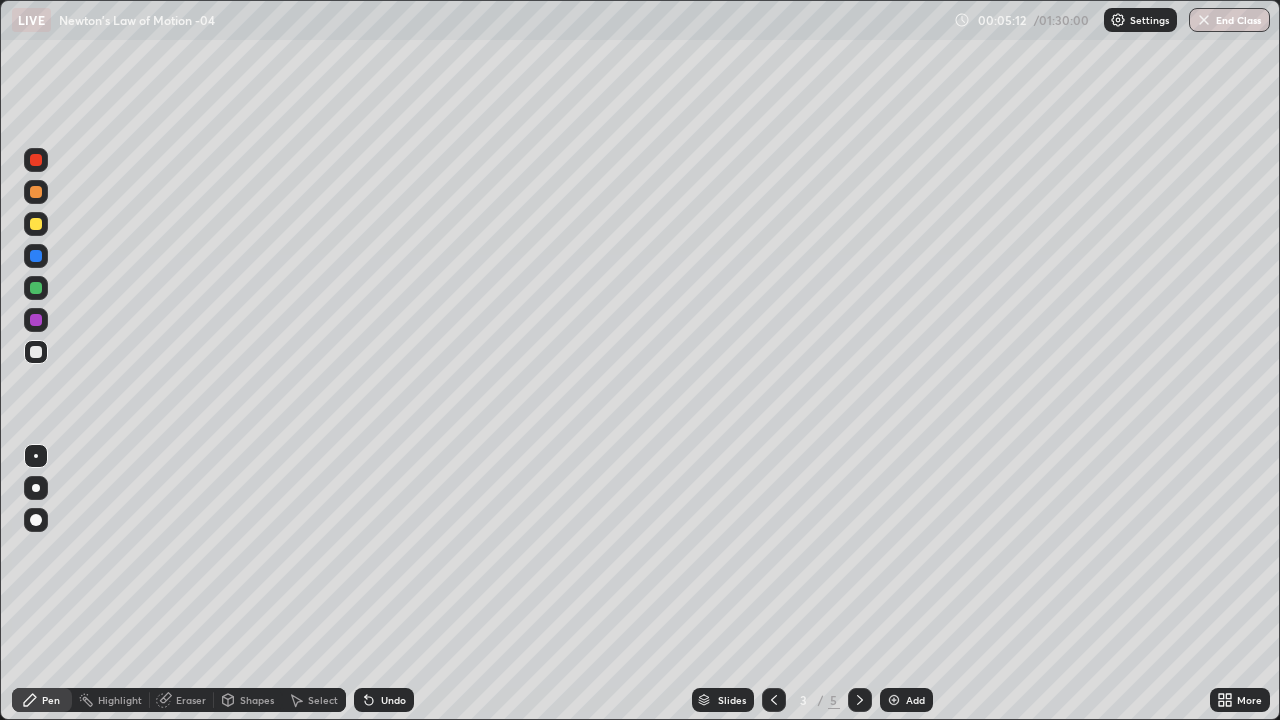 click 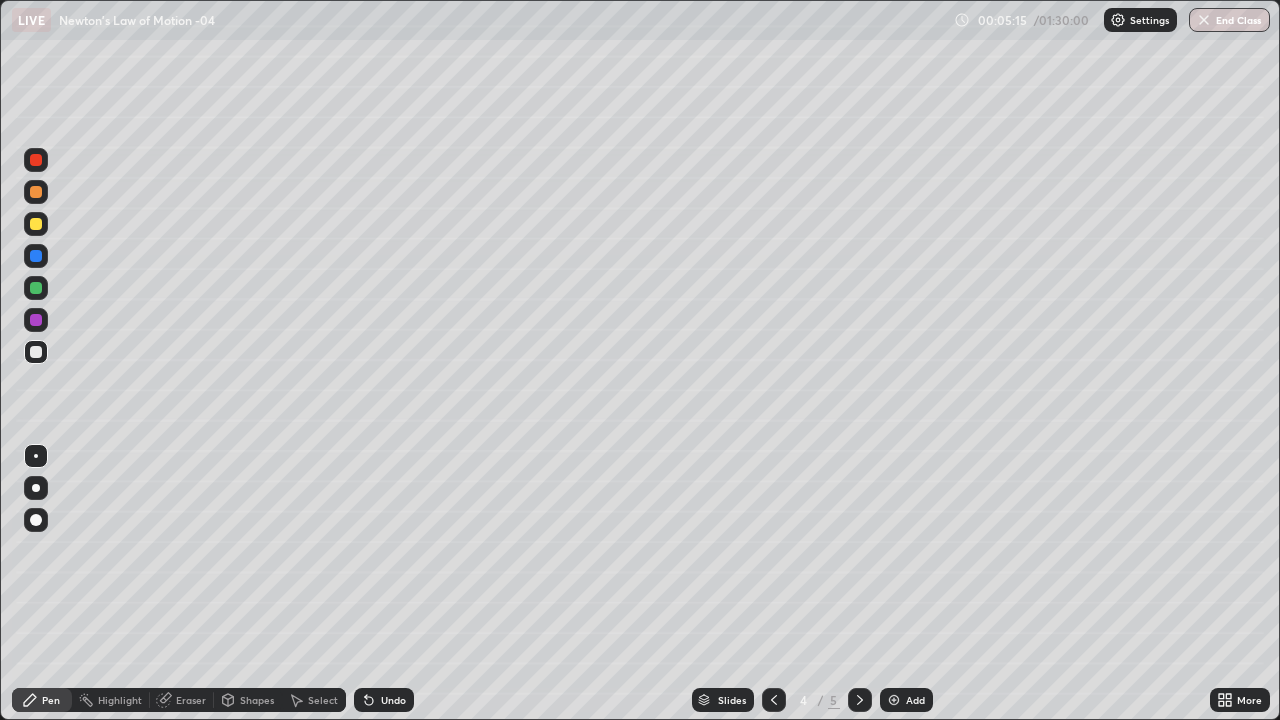 click at bounding box center (36, 192) 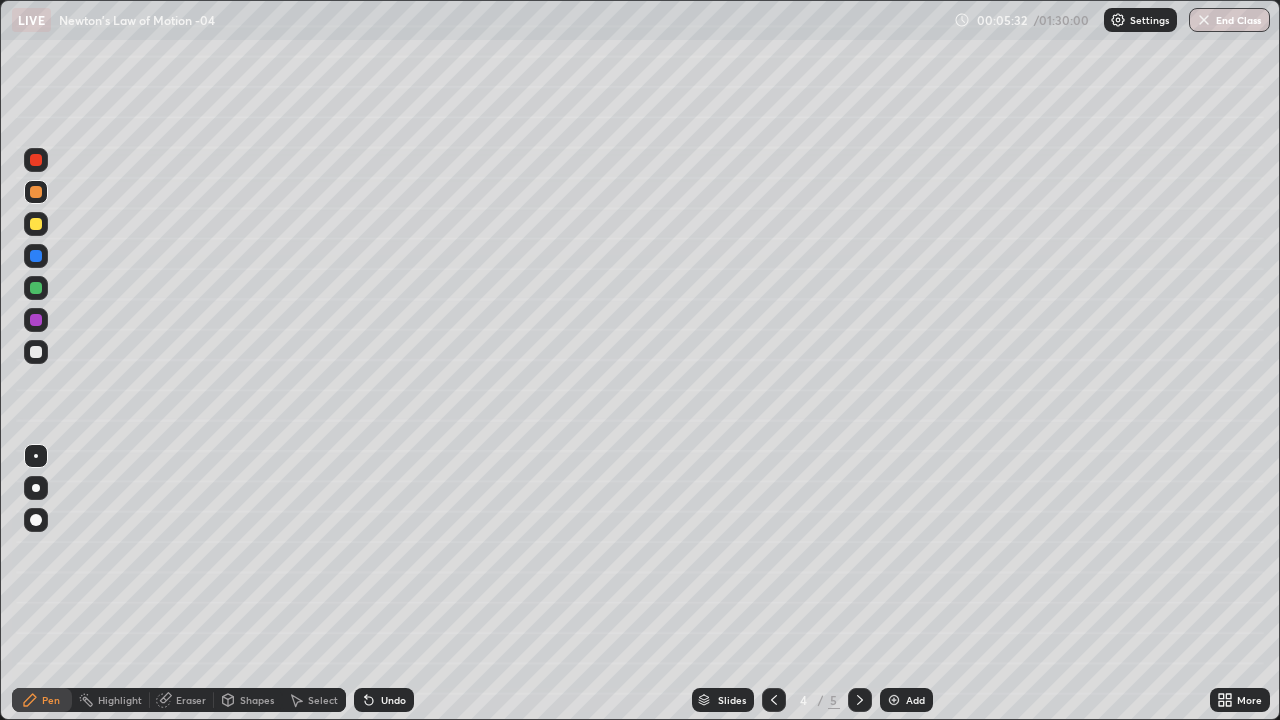 click at bounding box center [36, 224] 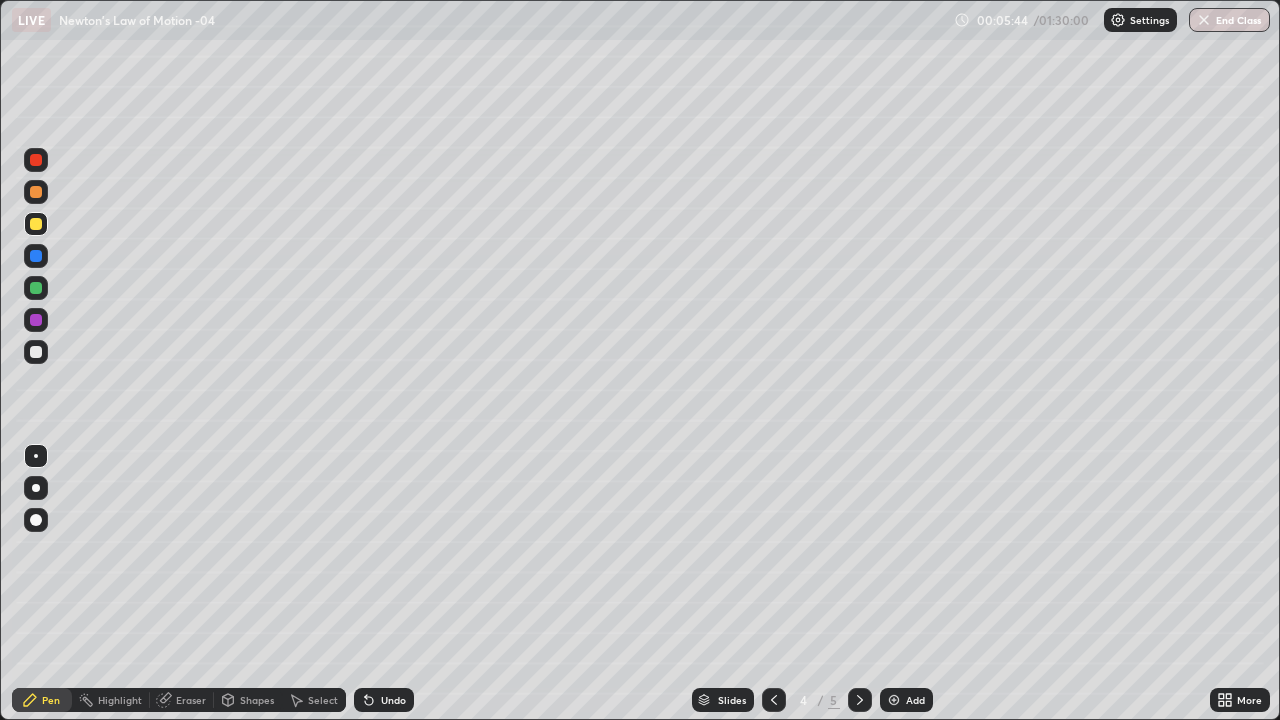 click at bounding box center (36, 352) 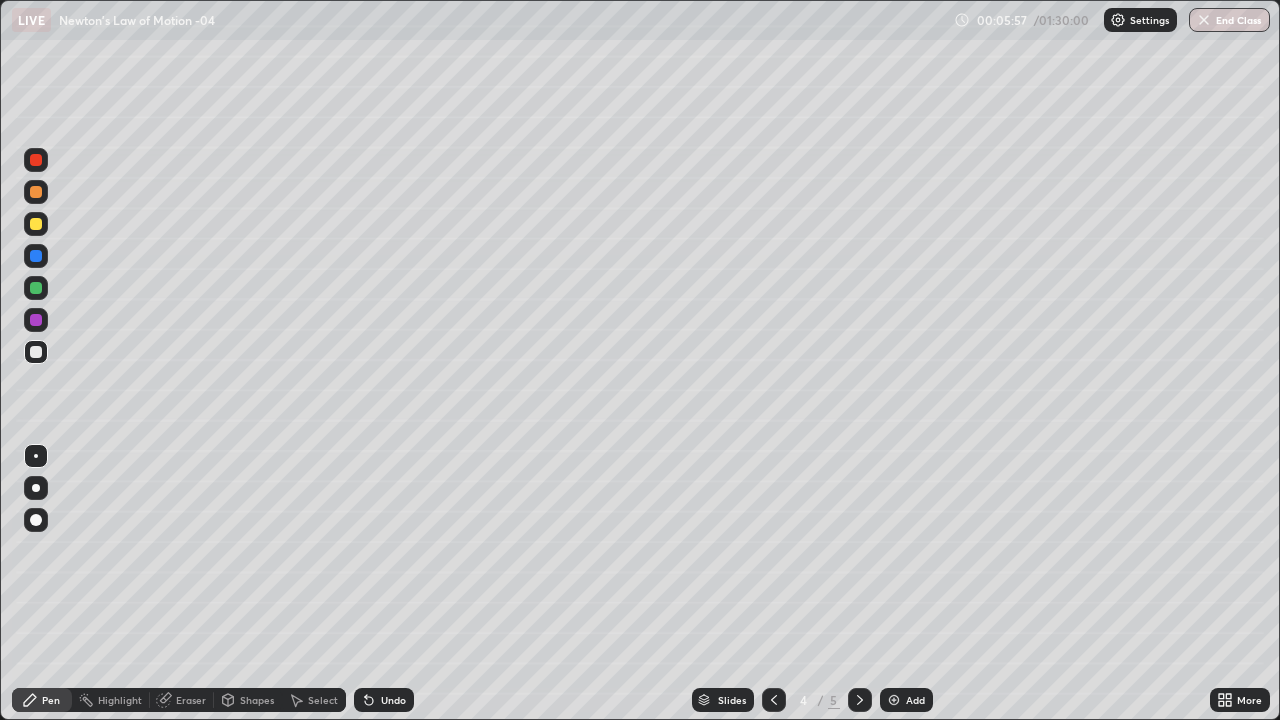 click at bounding box center [36, 288] 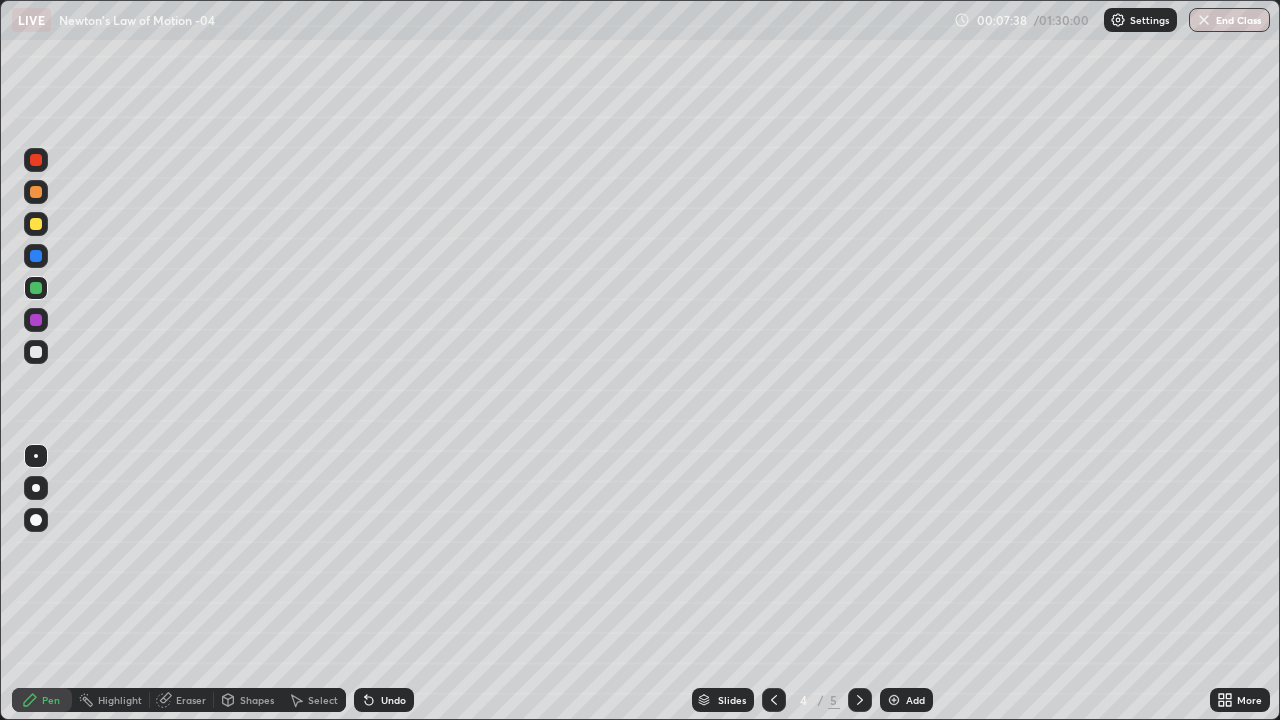 click at bounding box center (36, 352) 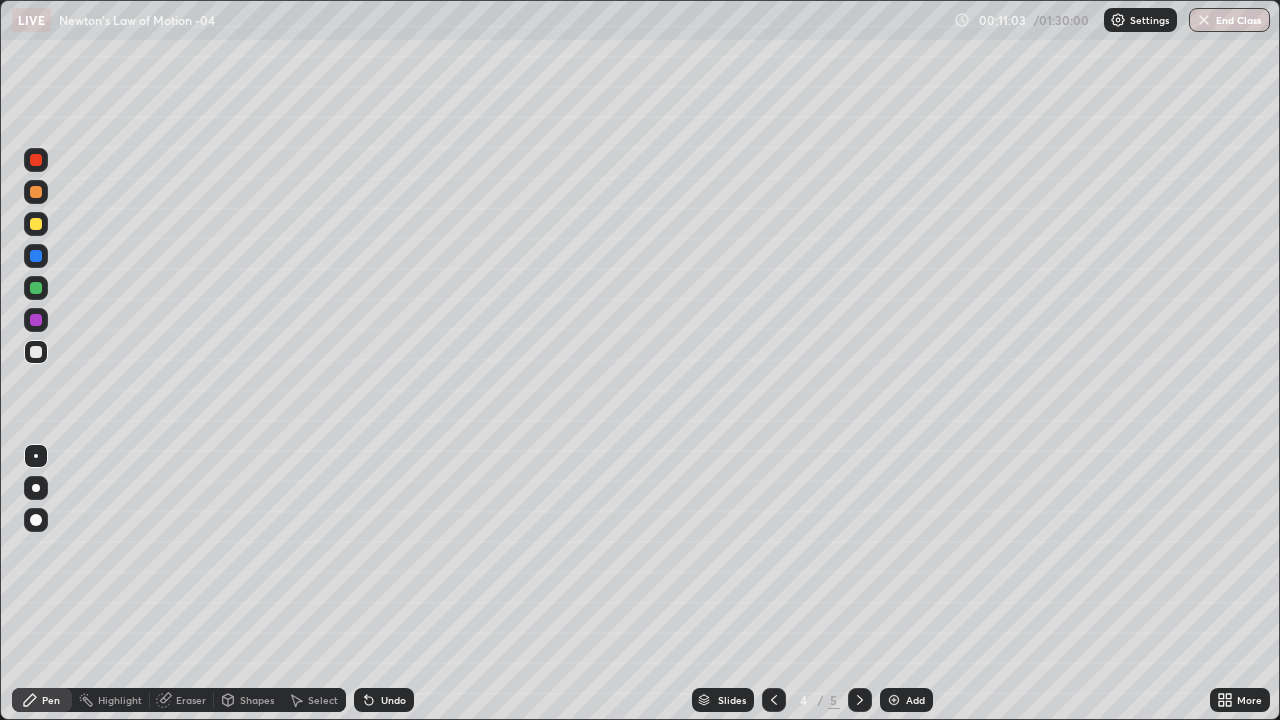 click 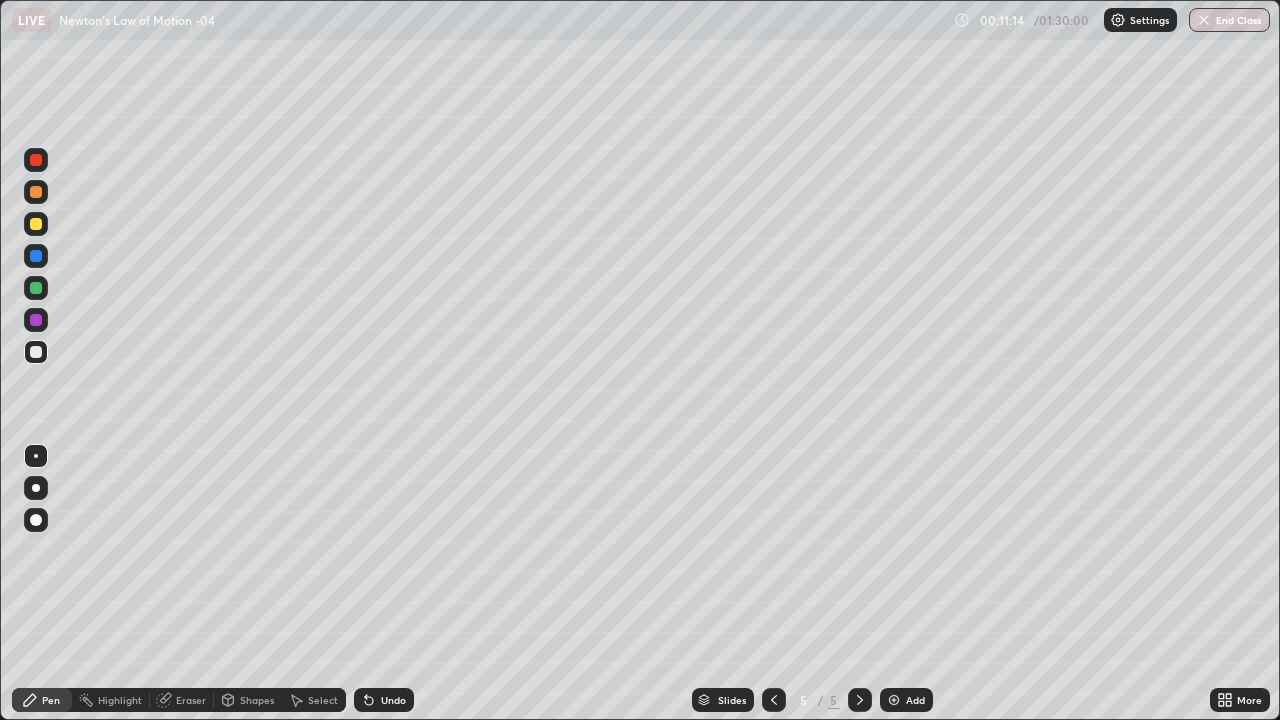 click at bounding box center [36, 224] 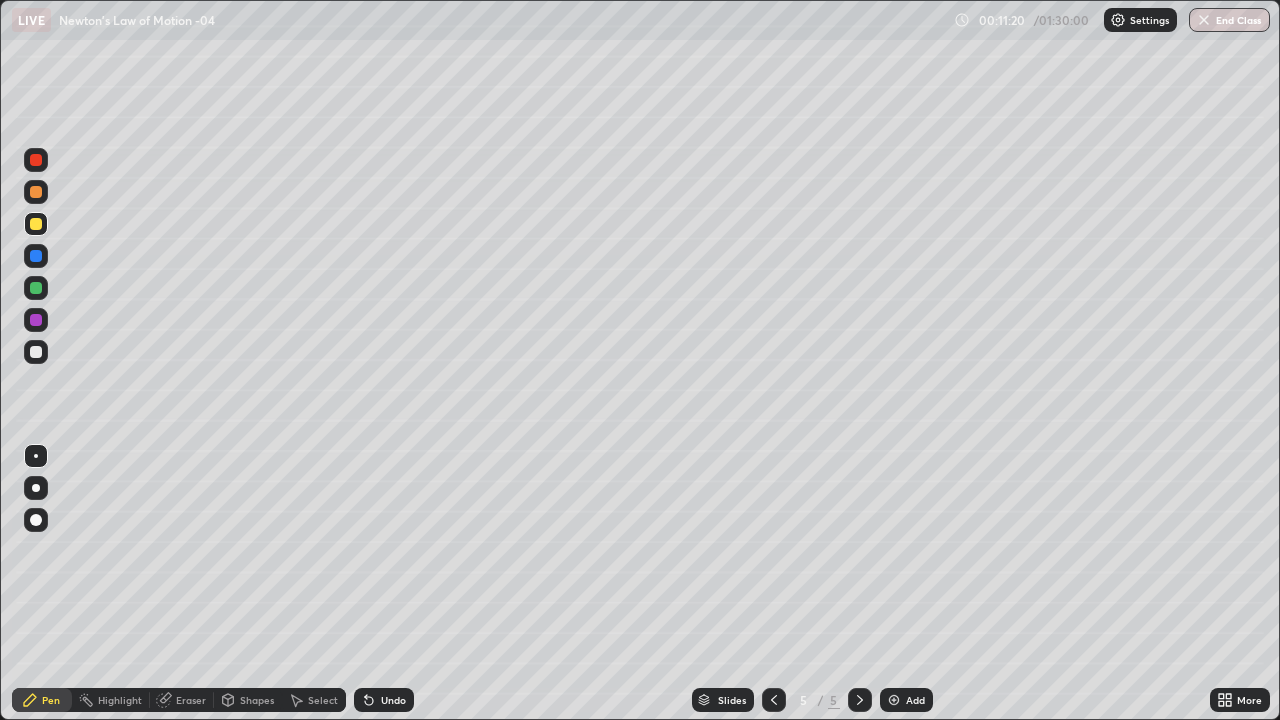 click at bounding box center (36, 288) 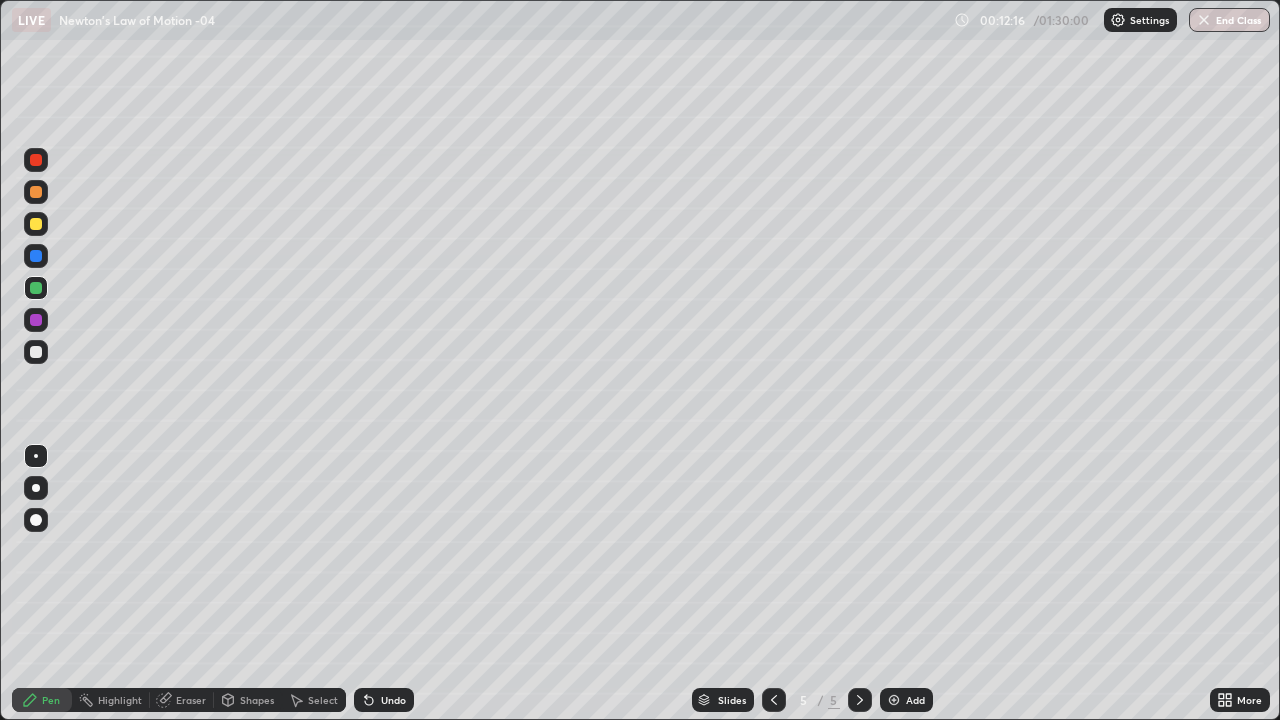 click at bounding box center [36, 160] 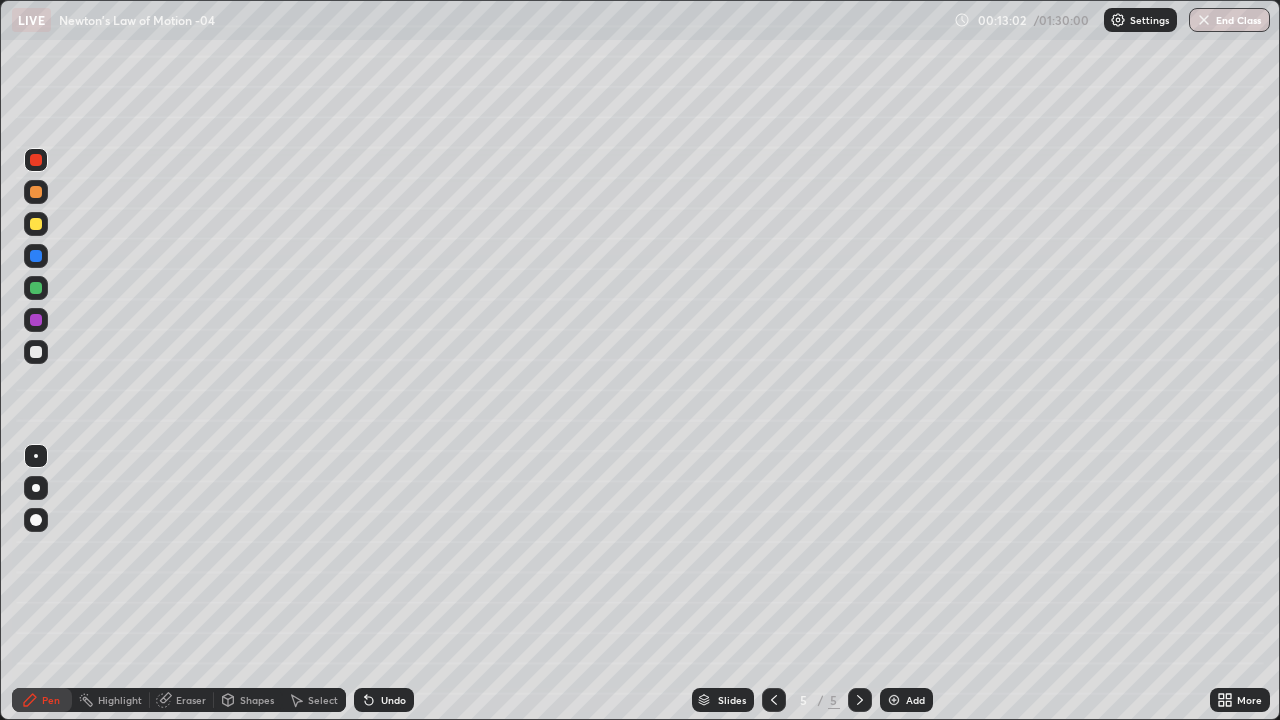 click at bounding box center [36, 352] 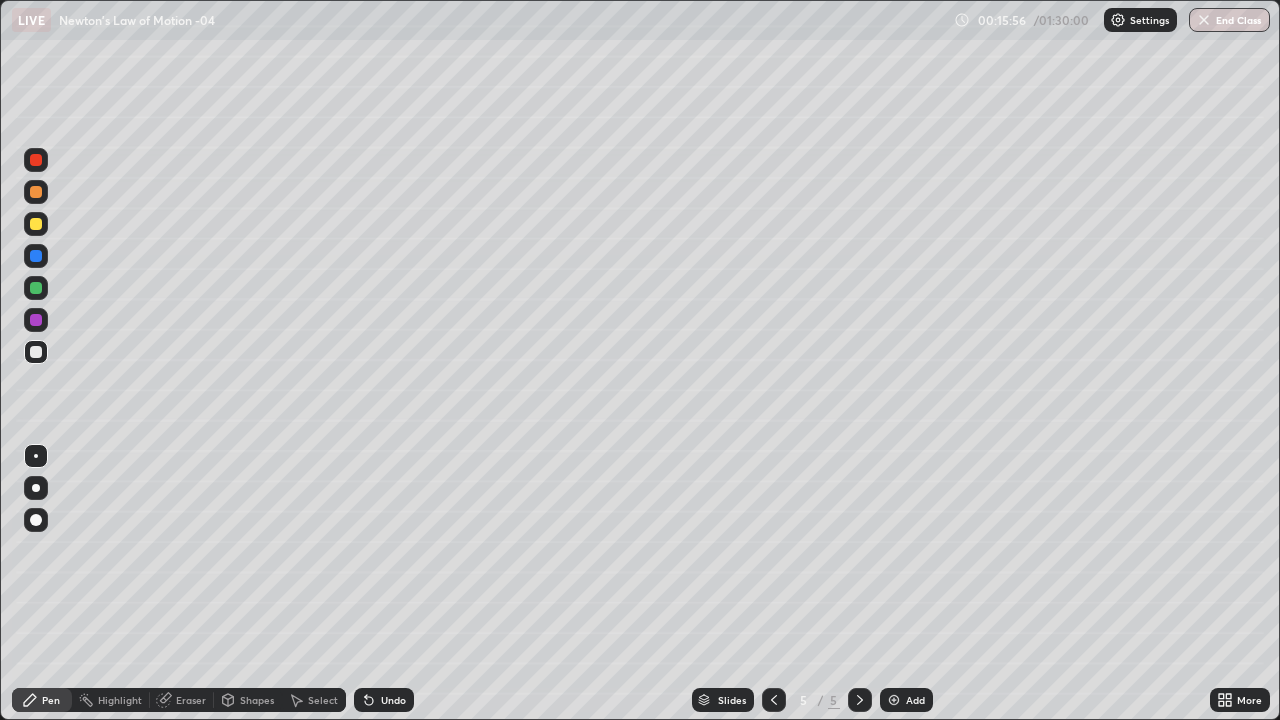 click on "Add" at bounding box center (906, 700) 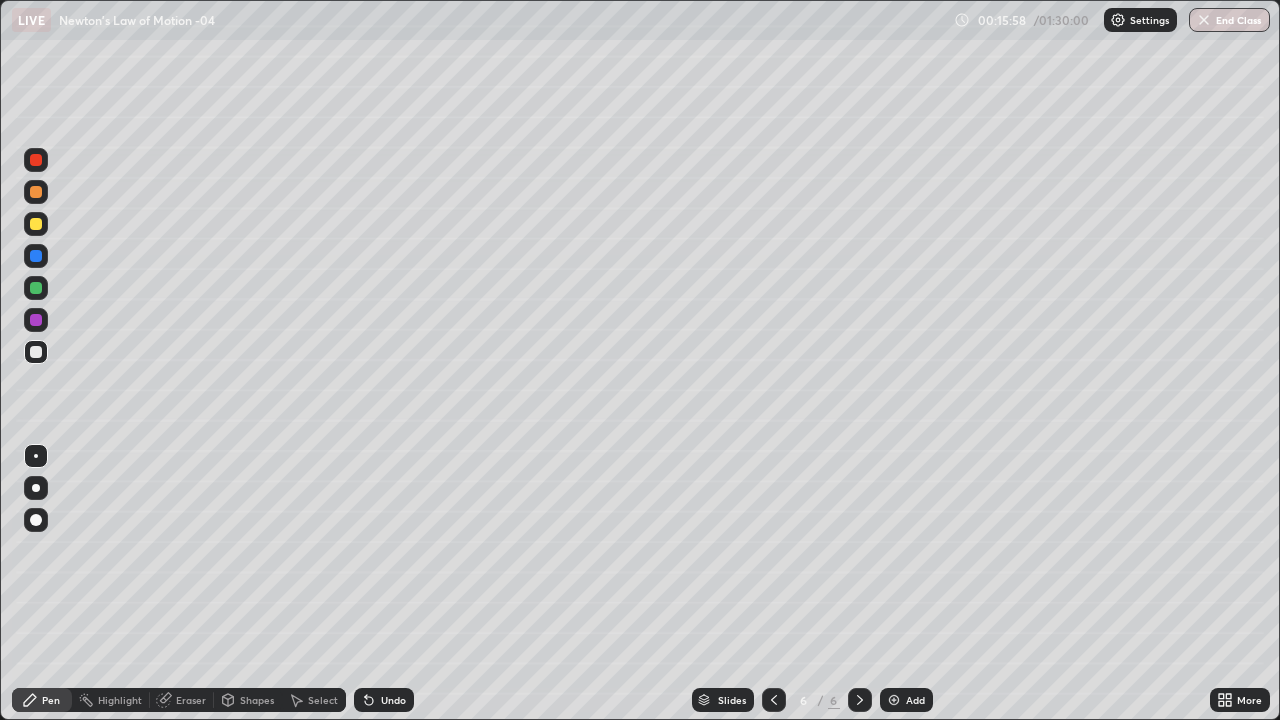 click at bounding box center (36, 352) 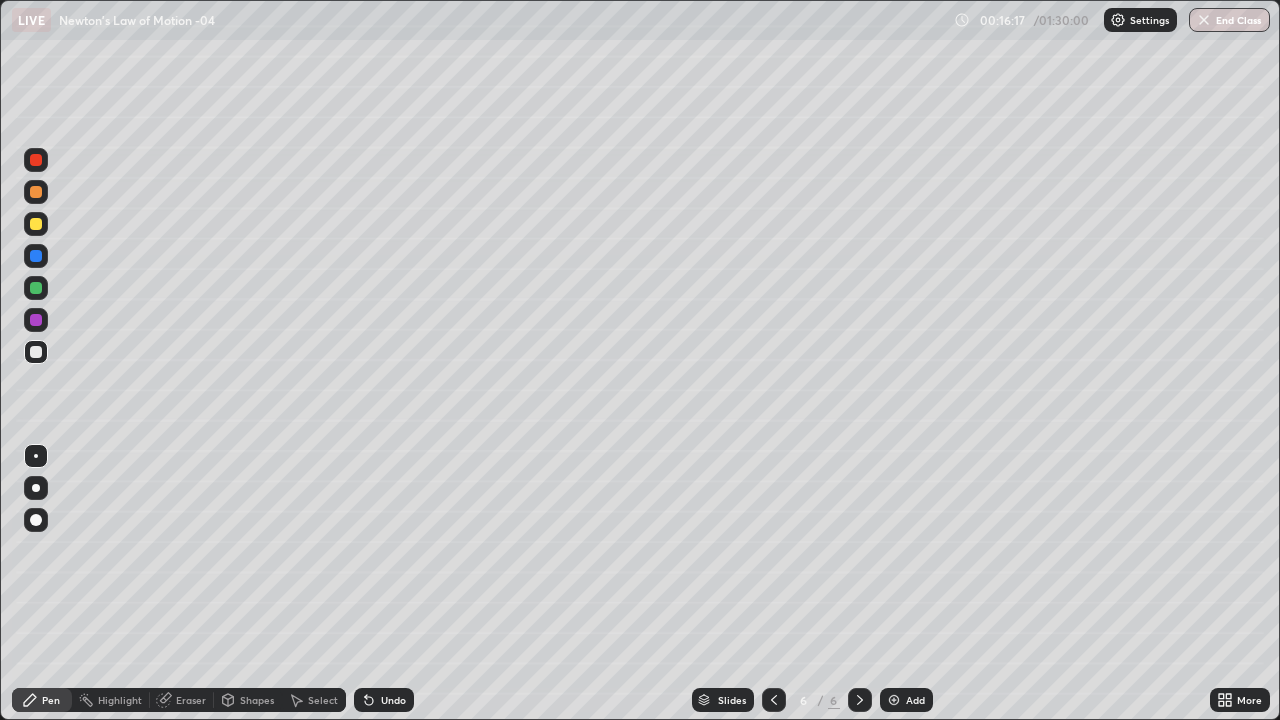 click at bounding box center [36, 288] 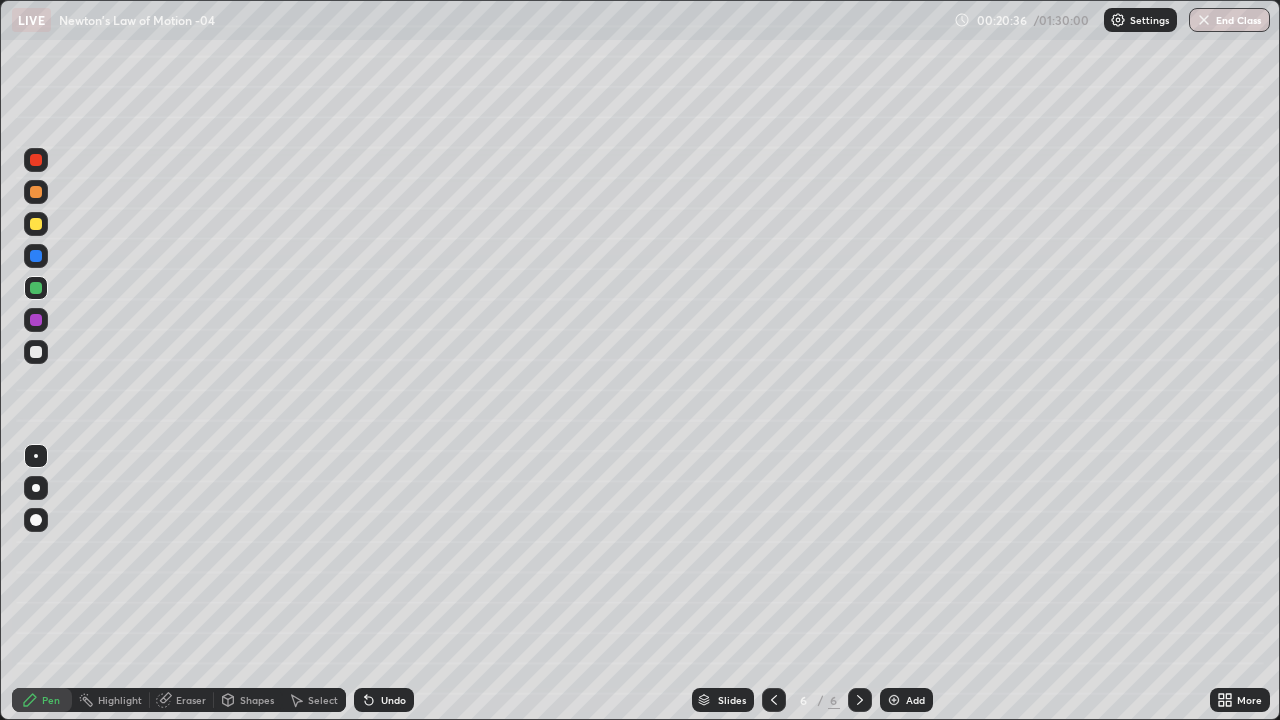 click at bounding box center [36, 224] 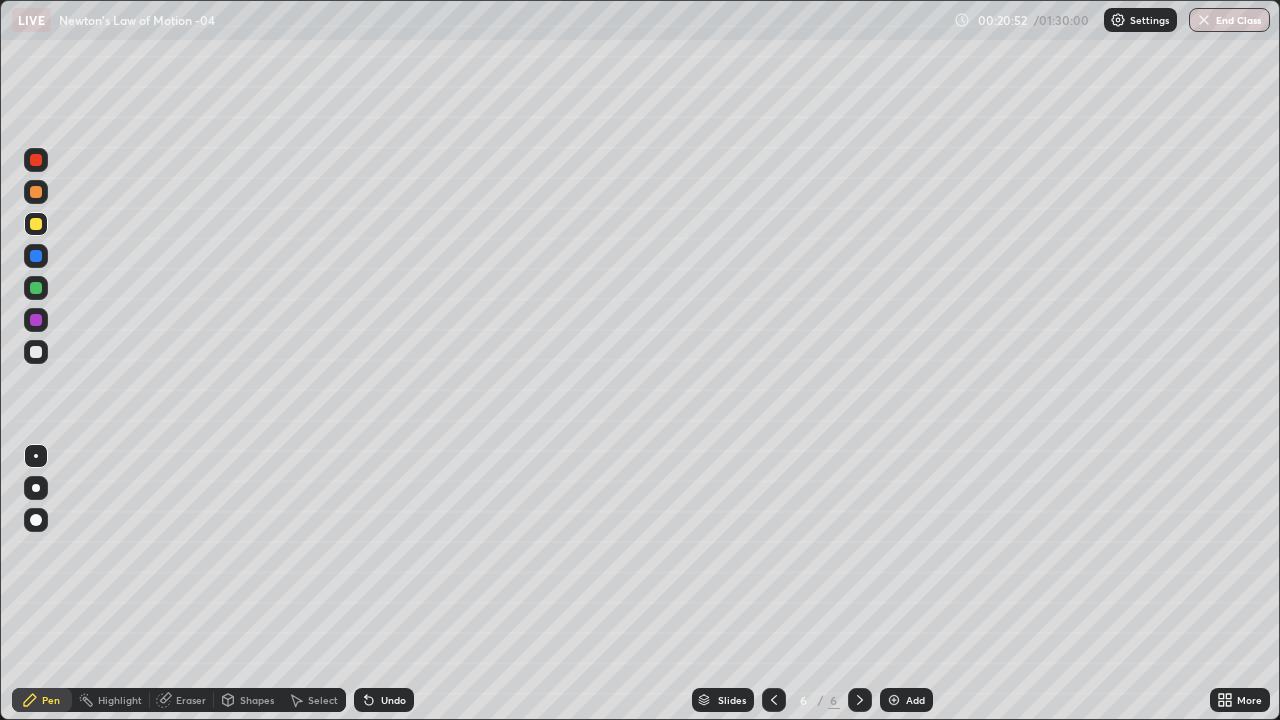 click at bounding box center [36, 352] 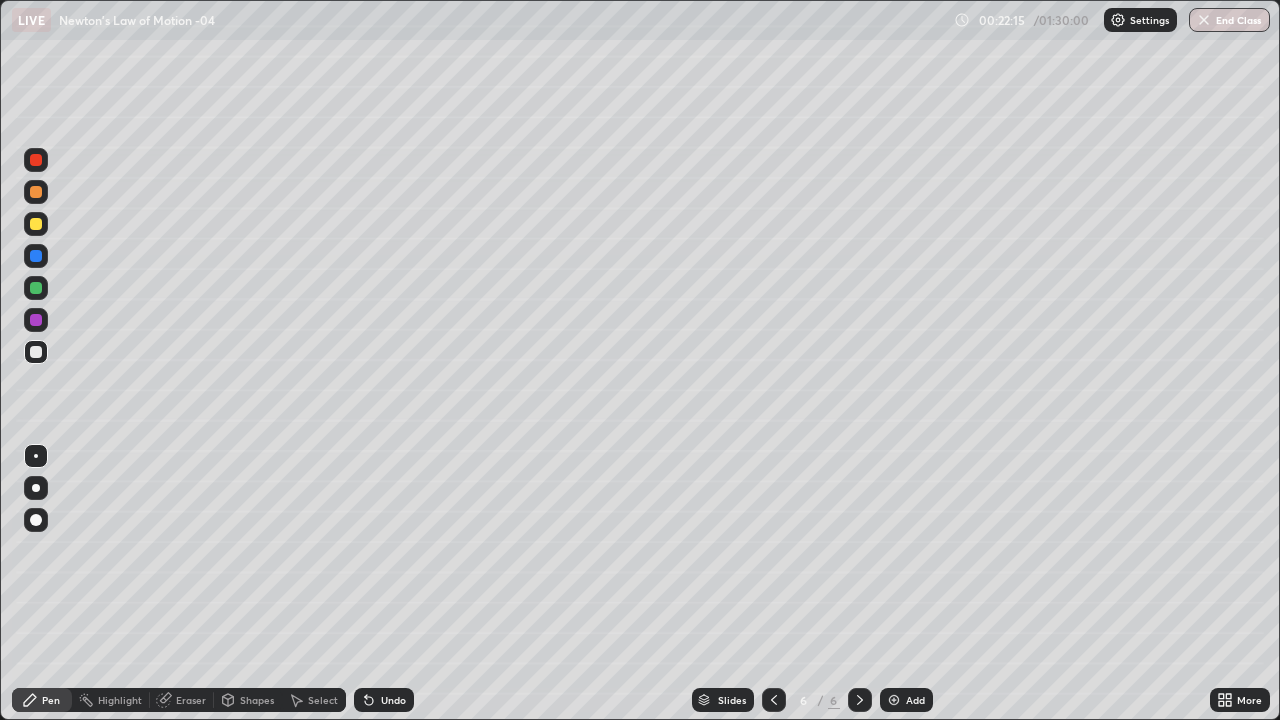 click on "Undo" at bounding box center (384, 700) 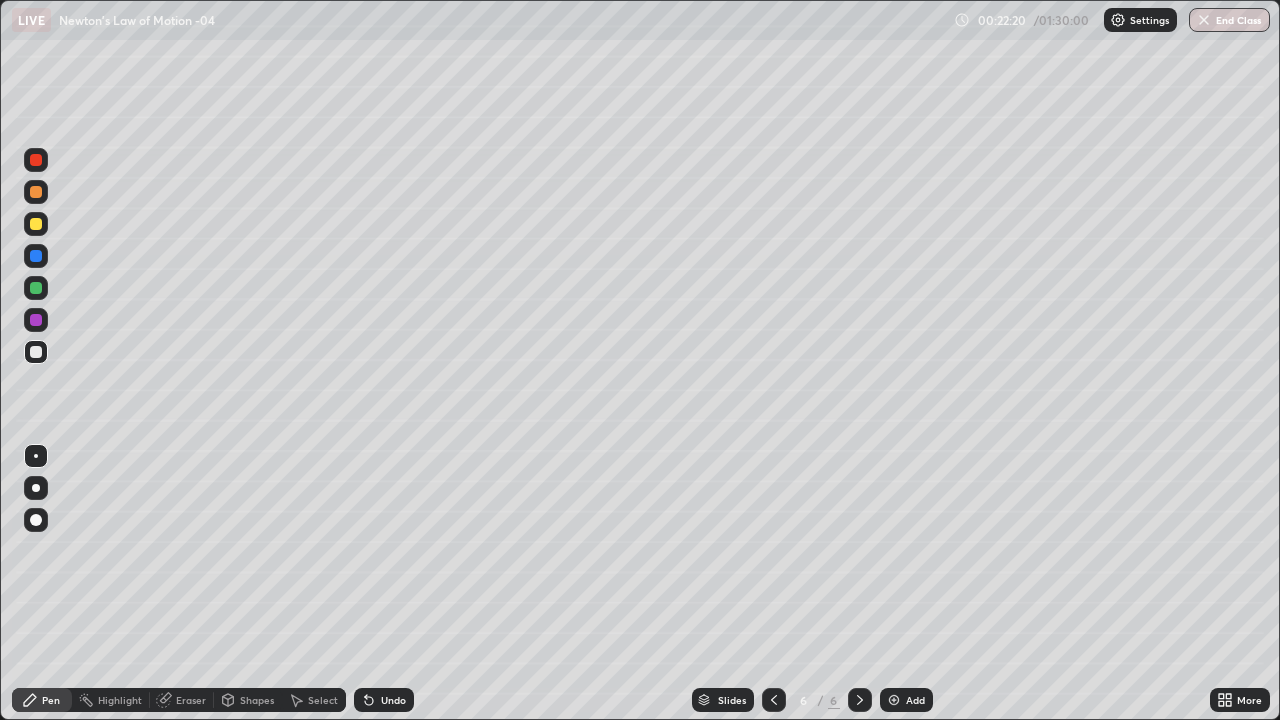 click on "Undo" at bounding box center [384, 700] 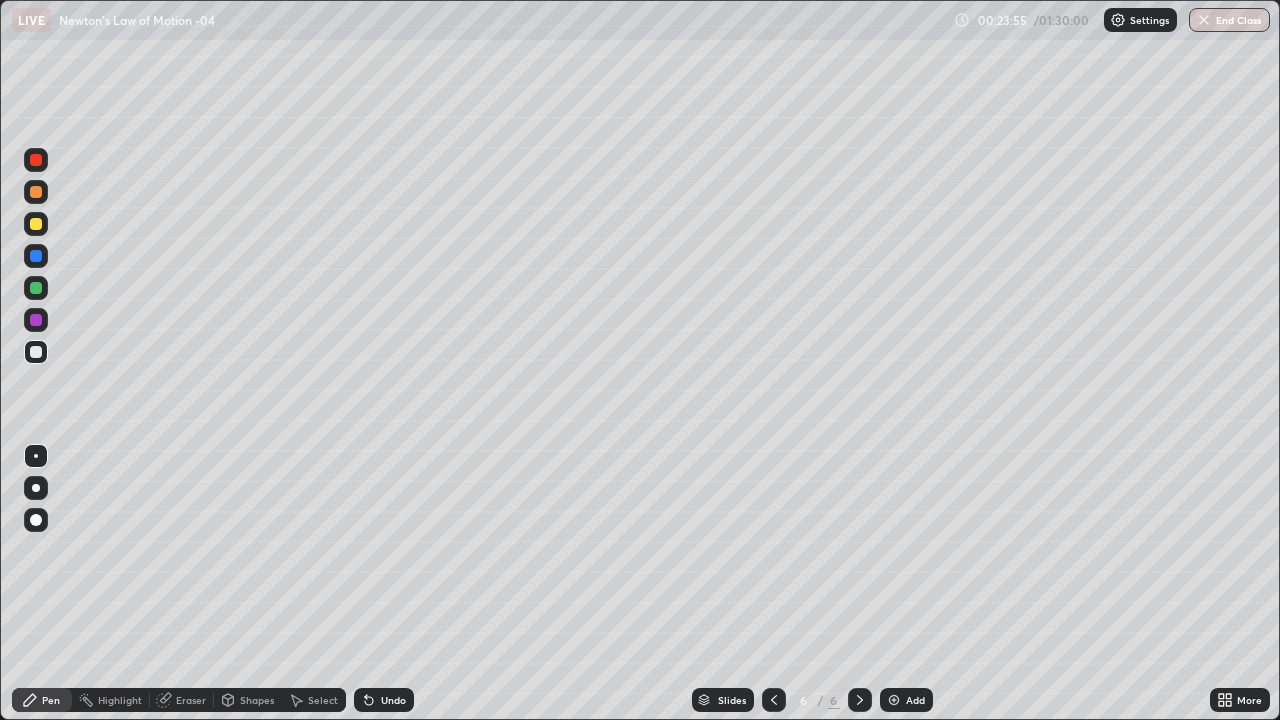 click on "Add" at bounding box center [915, 700] 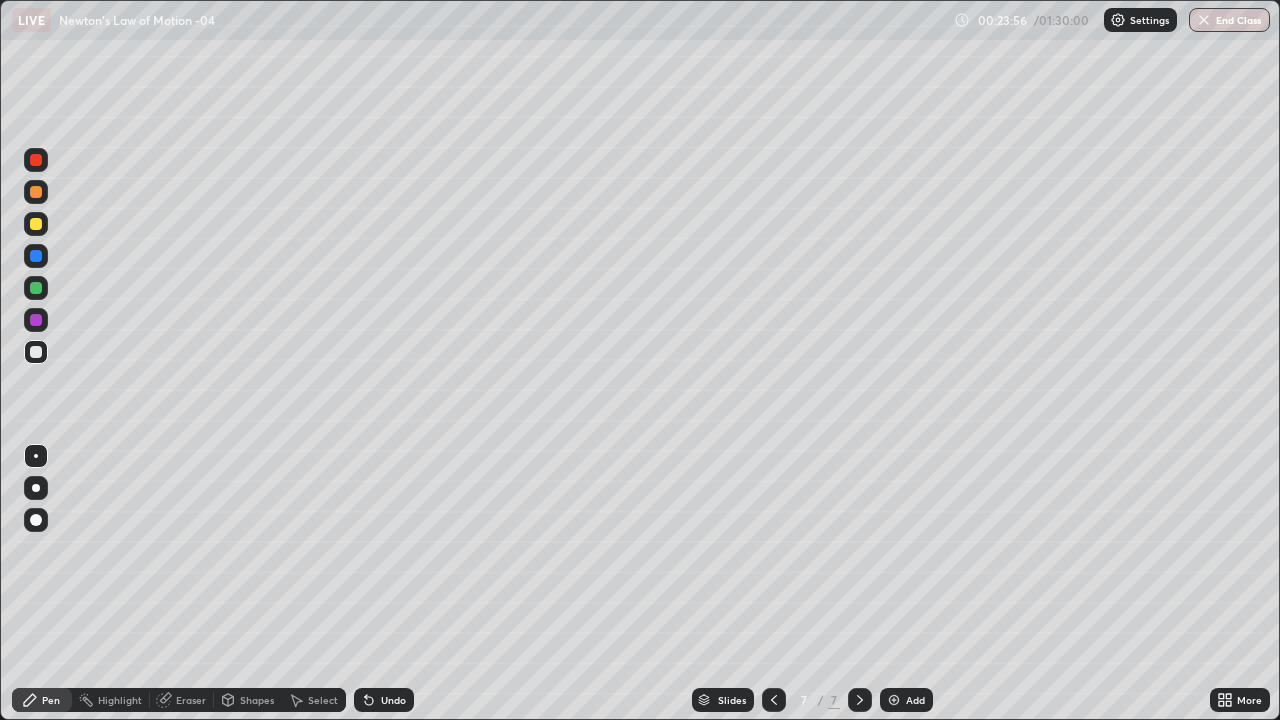 click at bounding box center [36, 224] 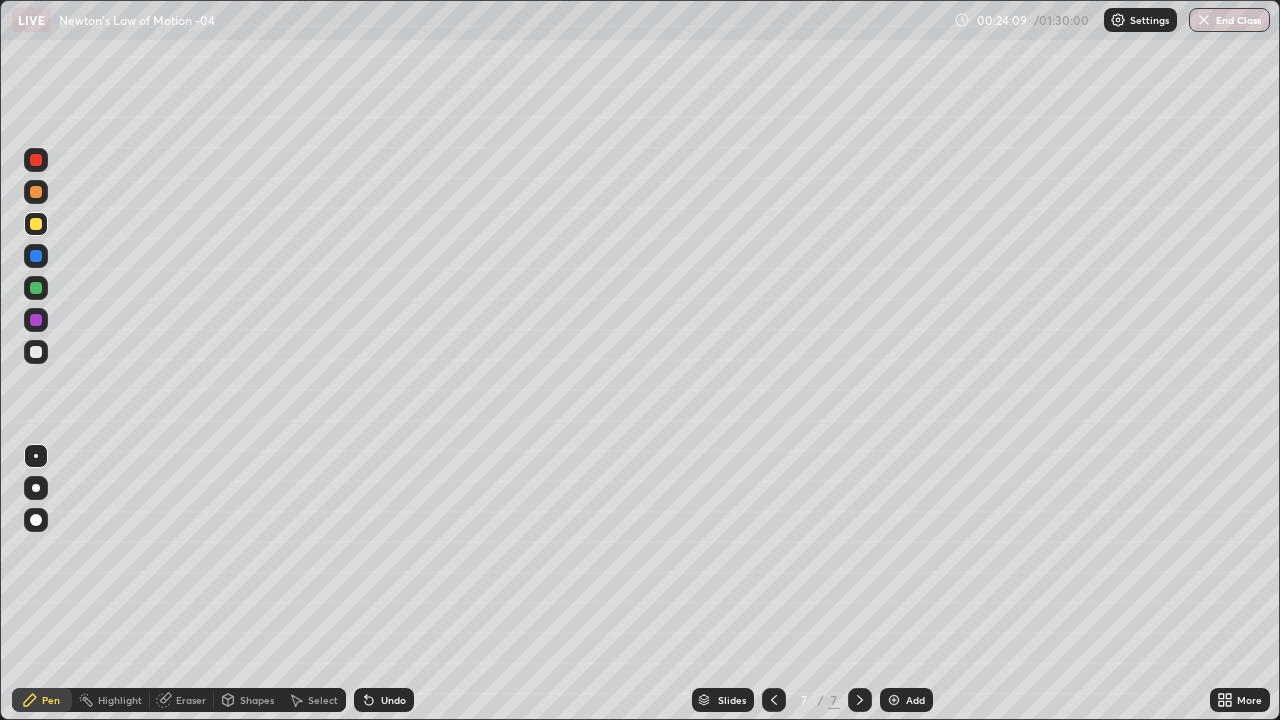 click at bounding box center (36, 352) 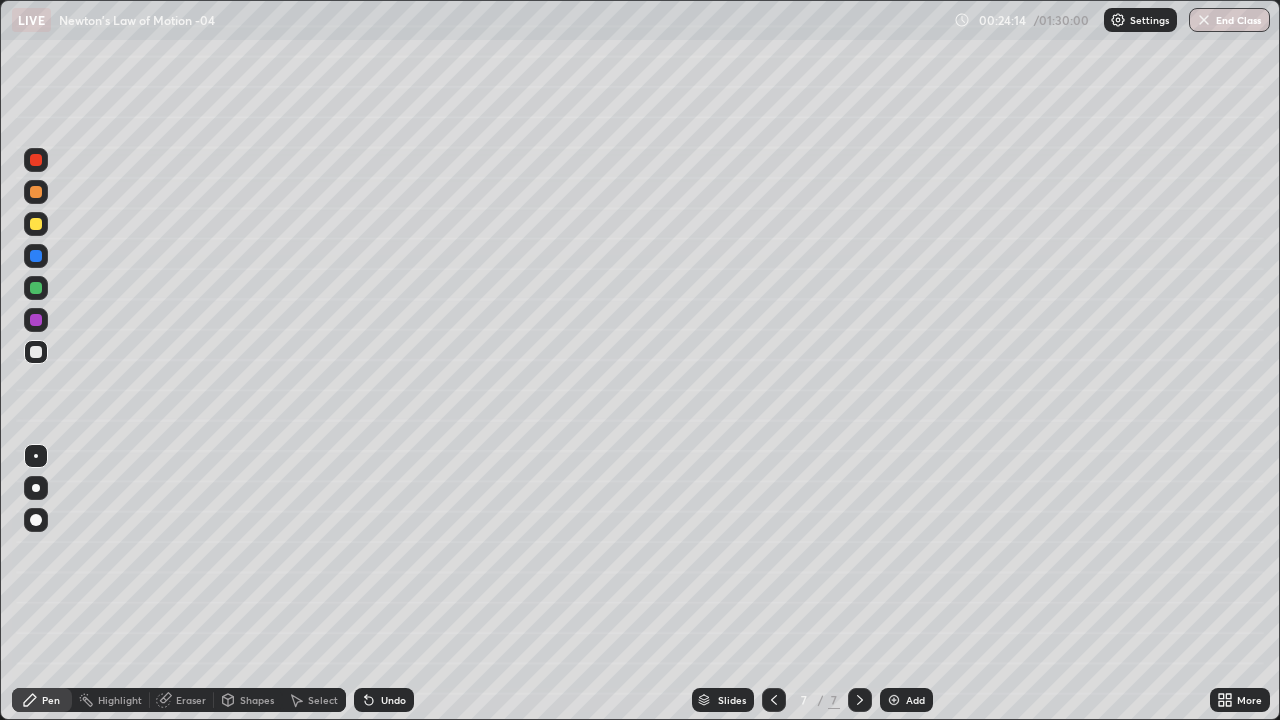 click at bounding box center (36, 352) 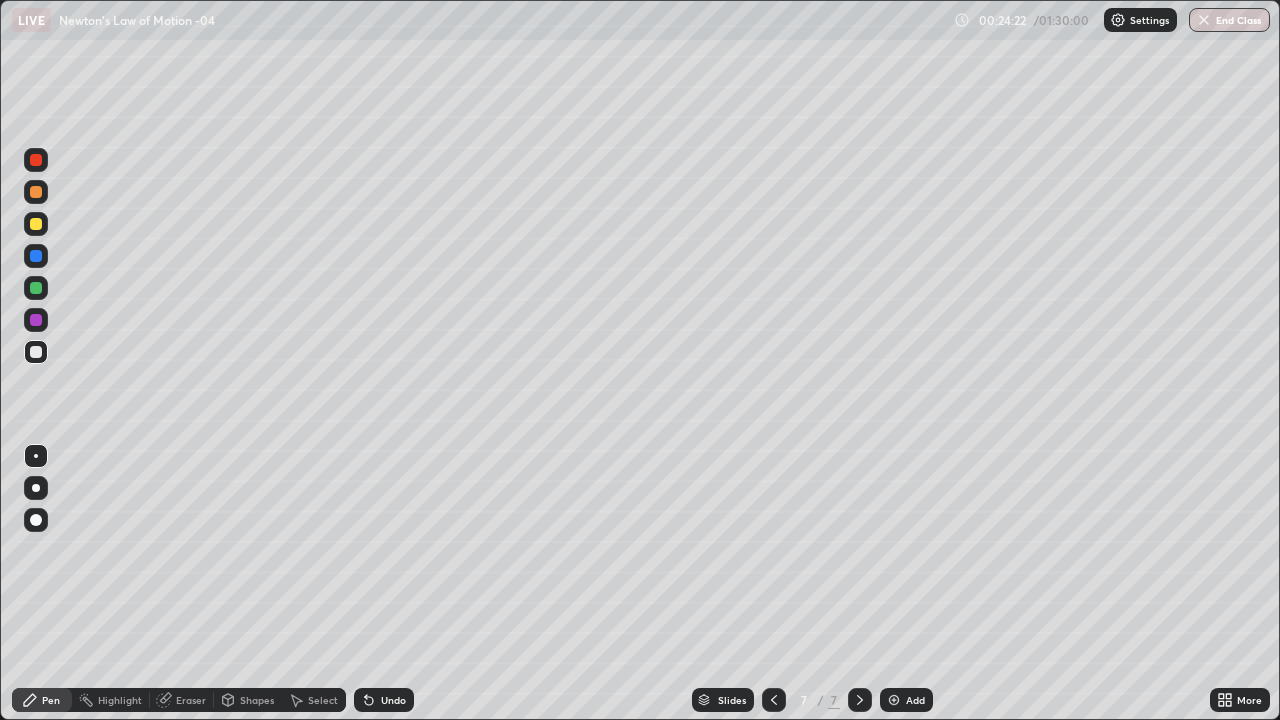 click 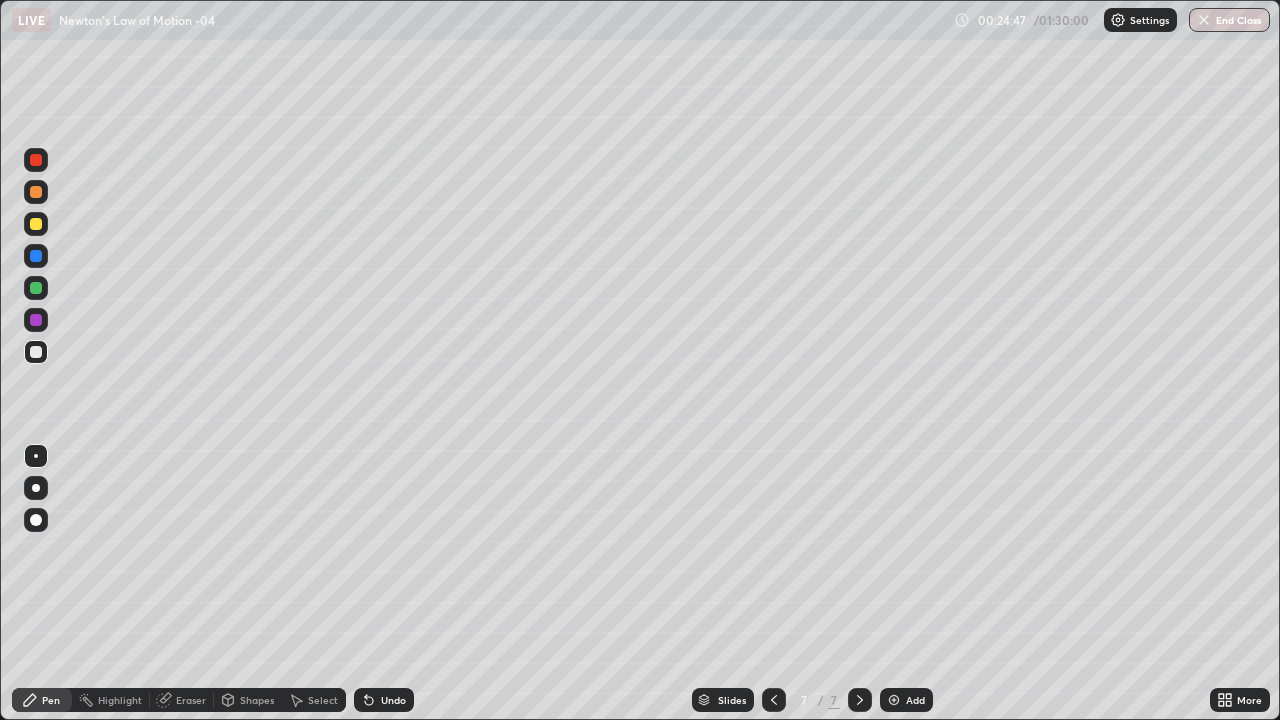 click at bounding box center [36, 224] 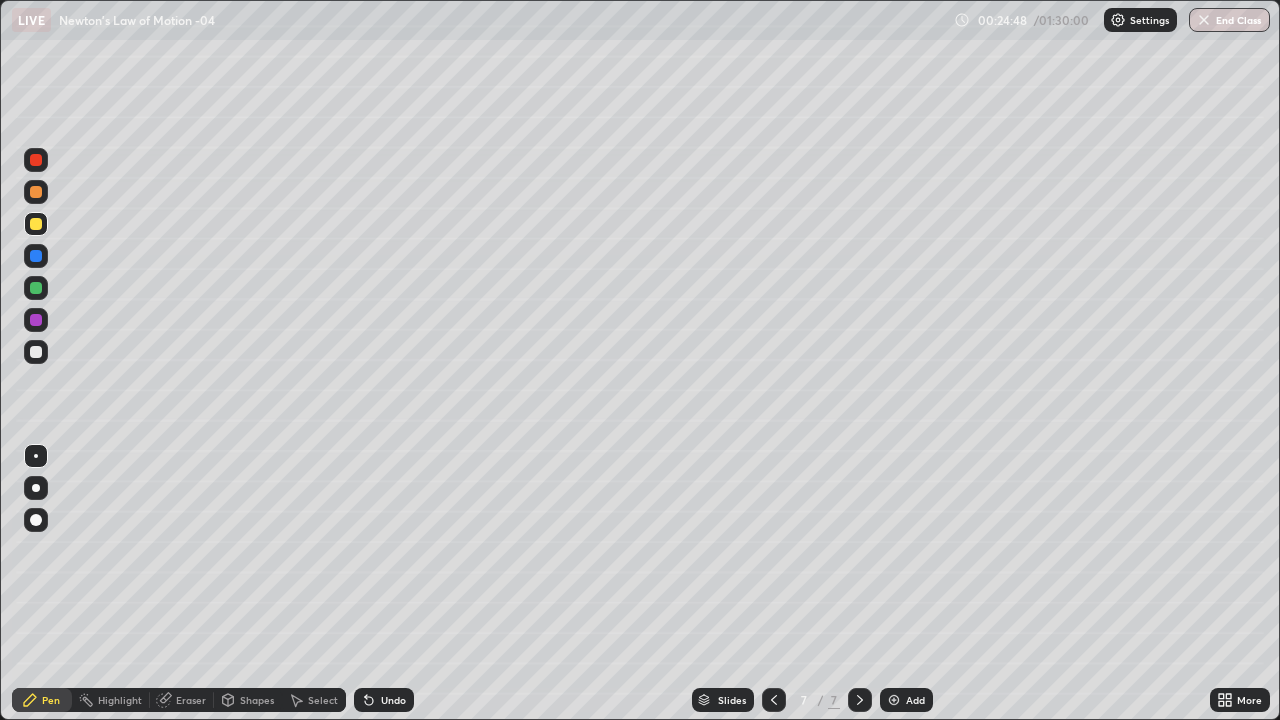 click at bounding box center [36, 288] 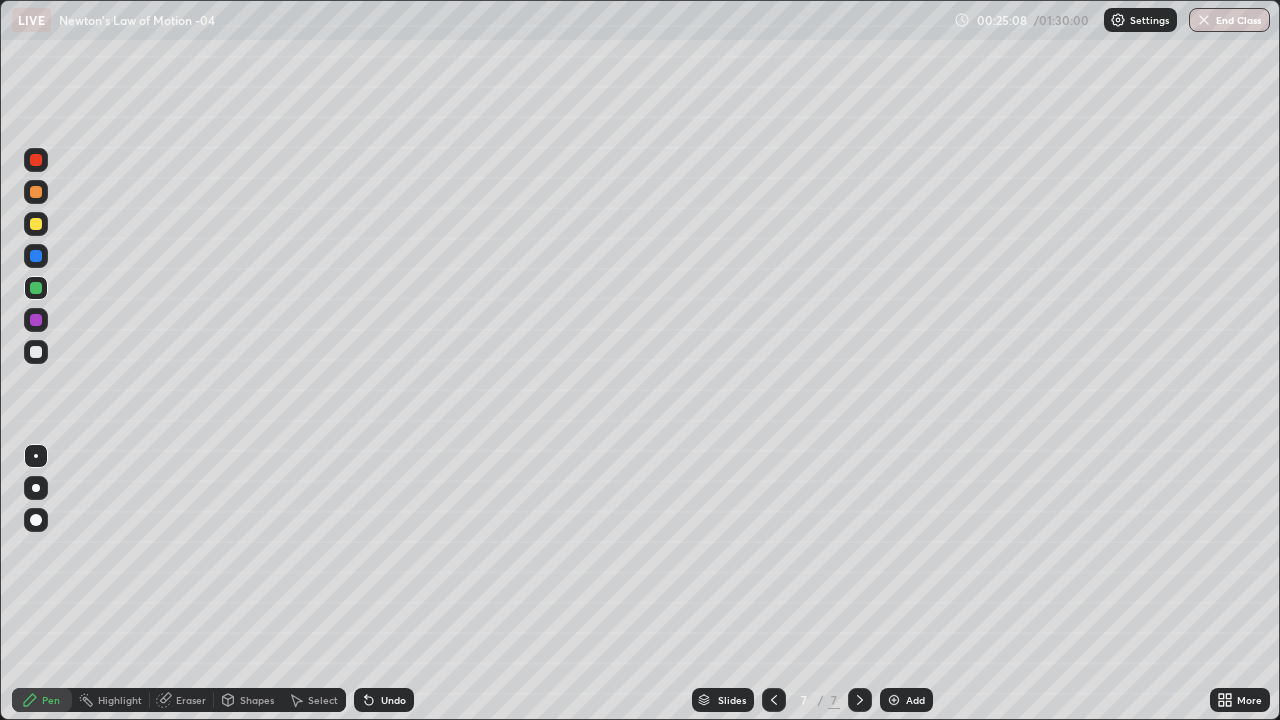 click at bounding box center [36, 352] 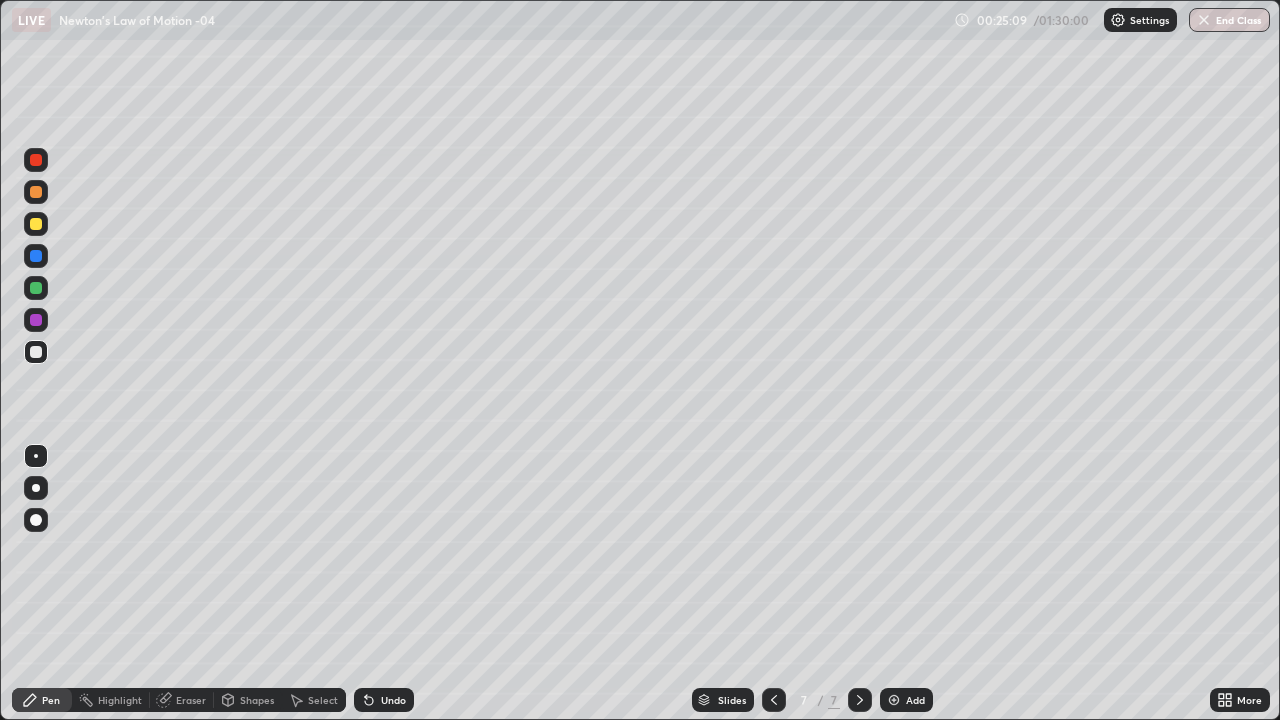 click at bounding box center [36, 224] 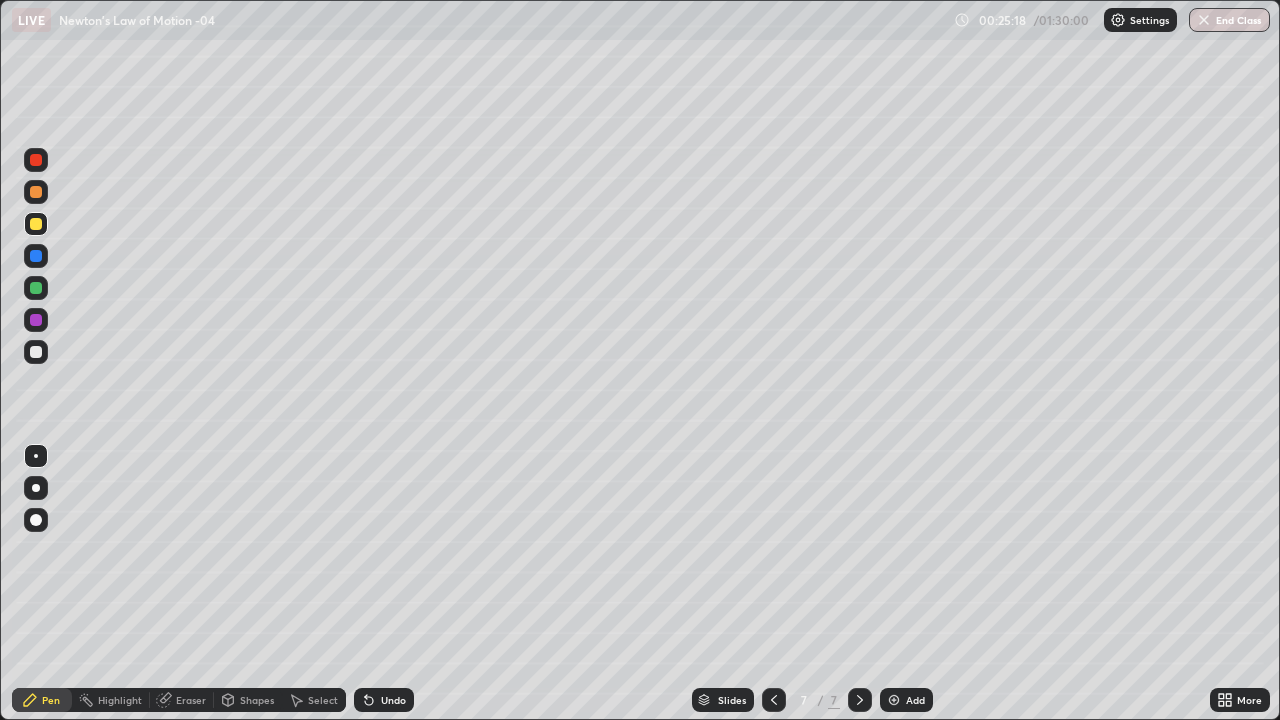 click at bounding box center (36, 288) 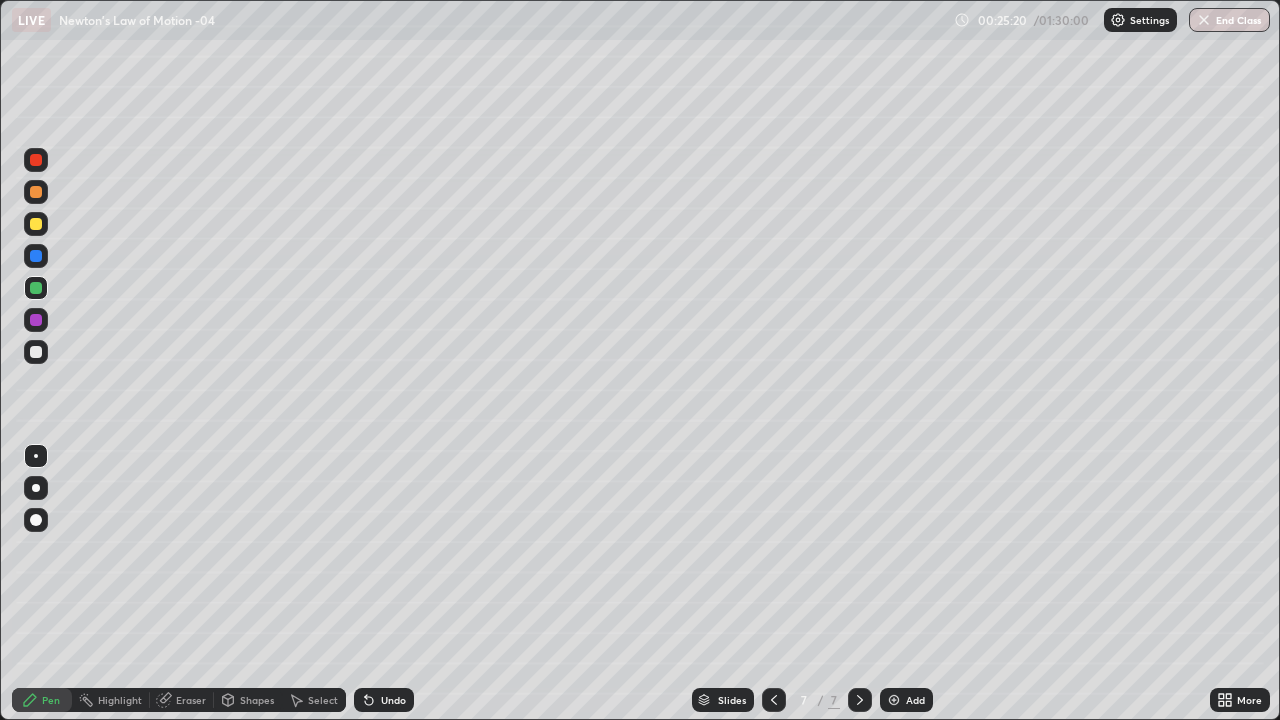 click at bounding box center [36, 352] 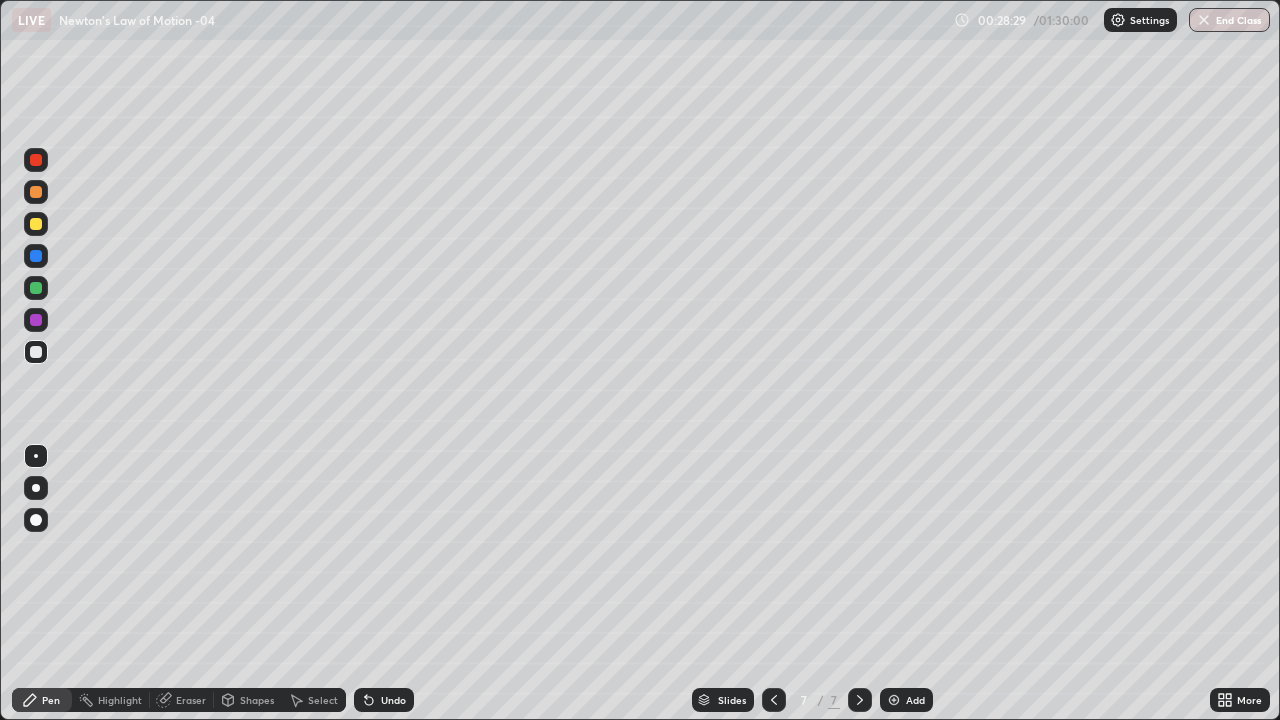 click at bounding box center (36, 288) 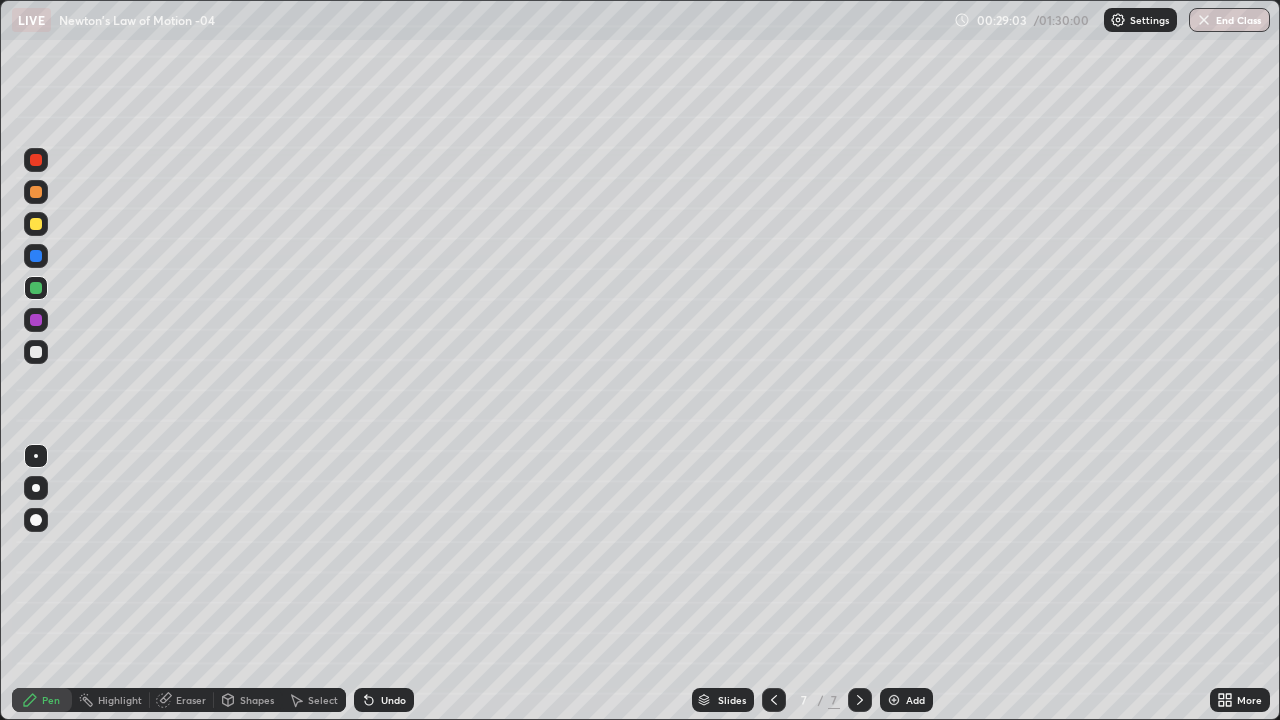 click at bounding box center [894, 700] 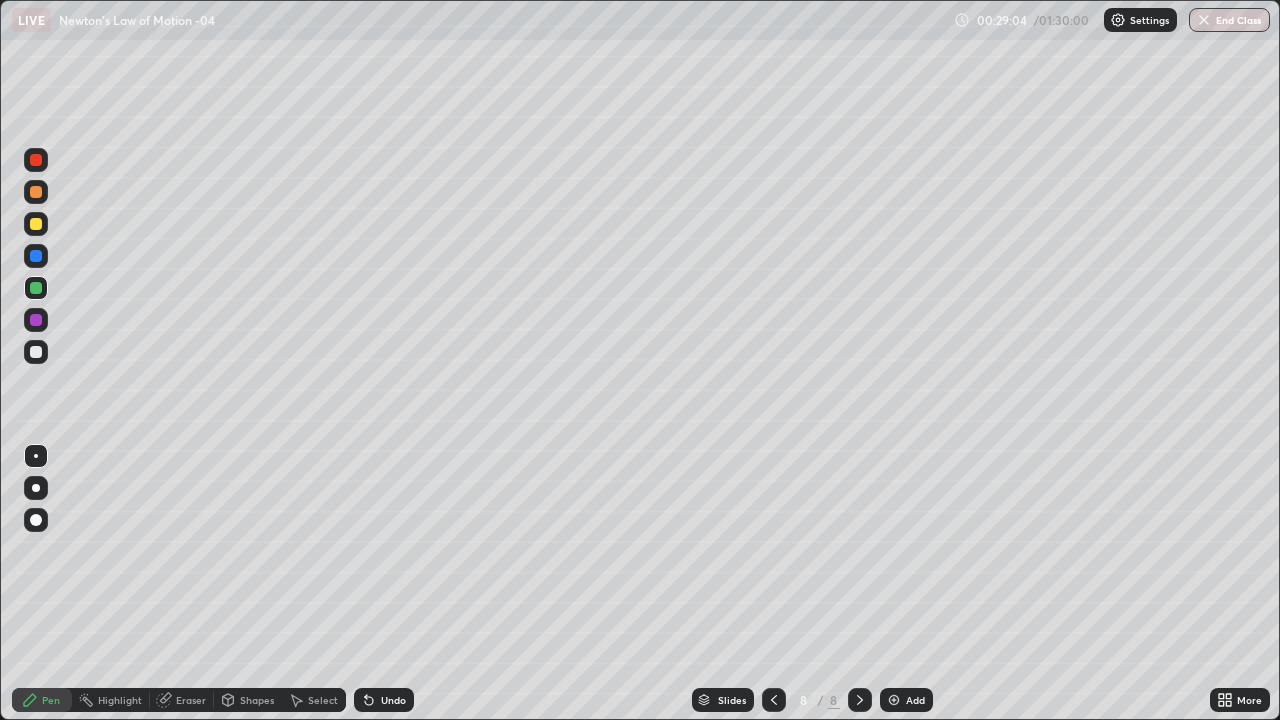 click at bounding box center [36, 224] 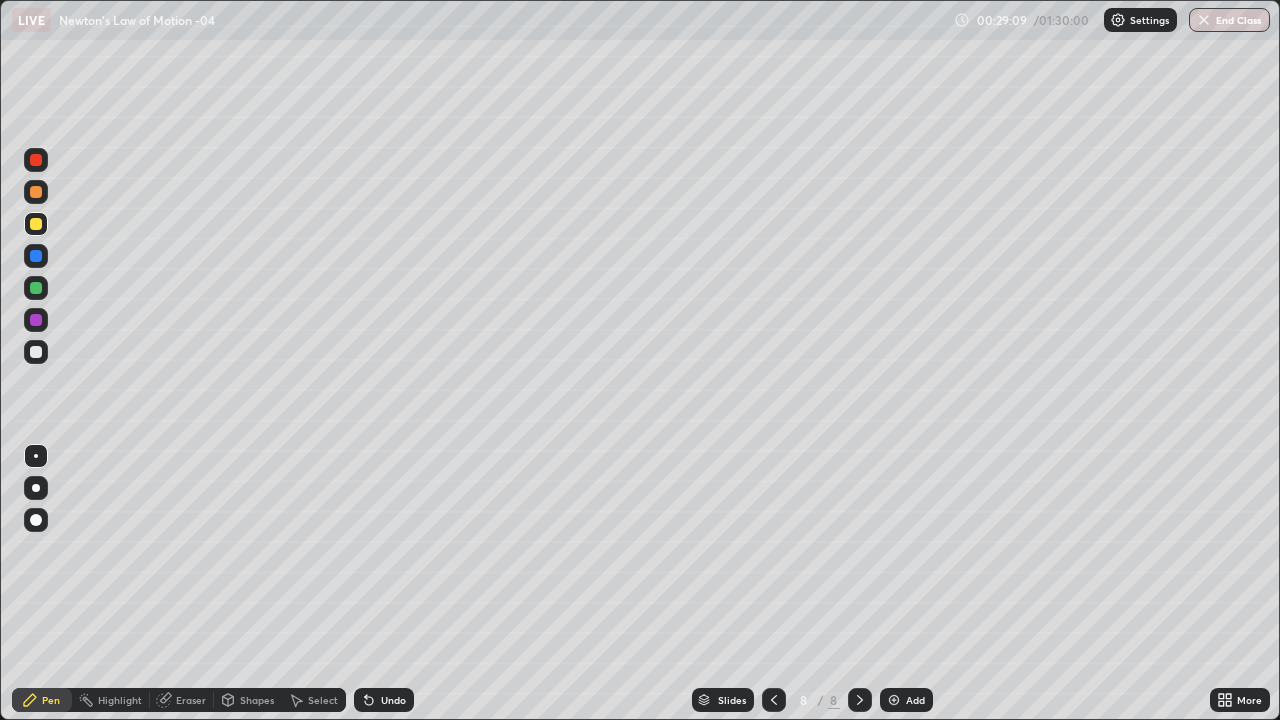 click on "Undo" at bounding box center (384, 700) 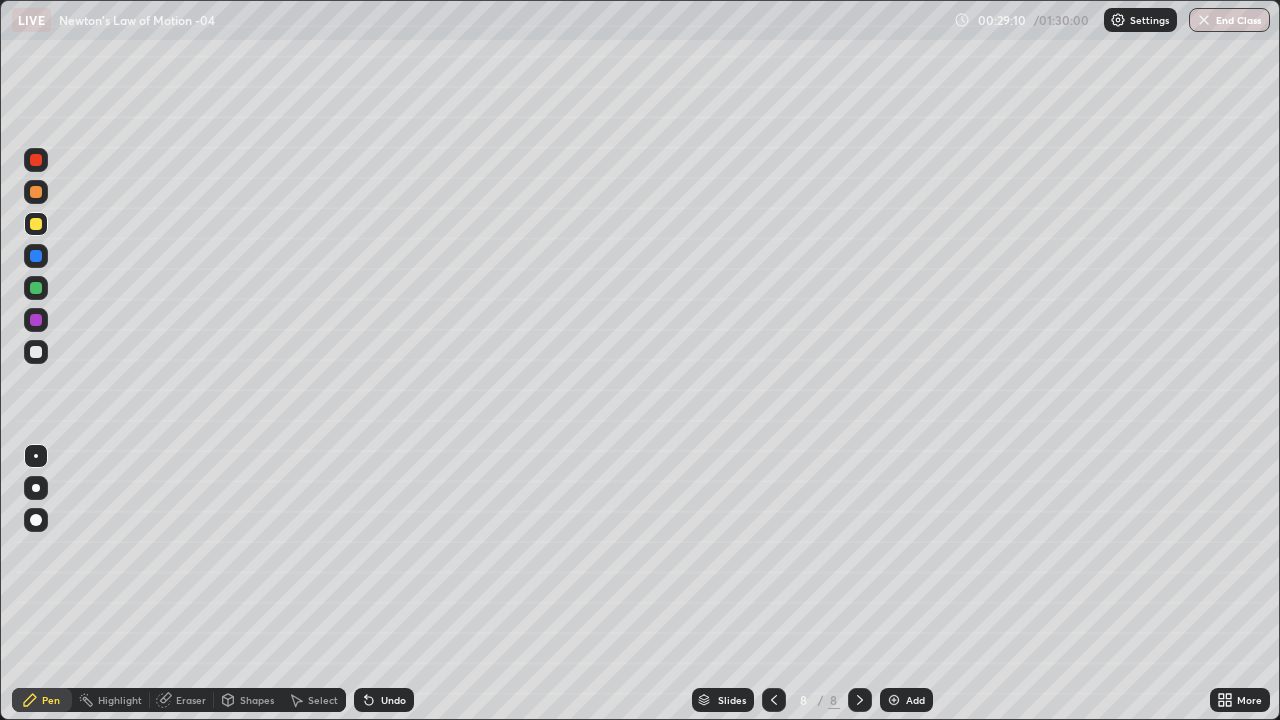 click on "Undo" at bounding box center [384, 700] 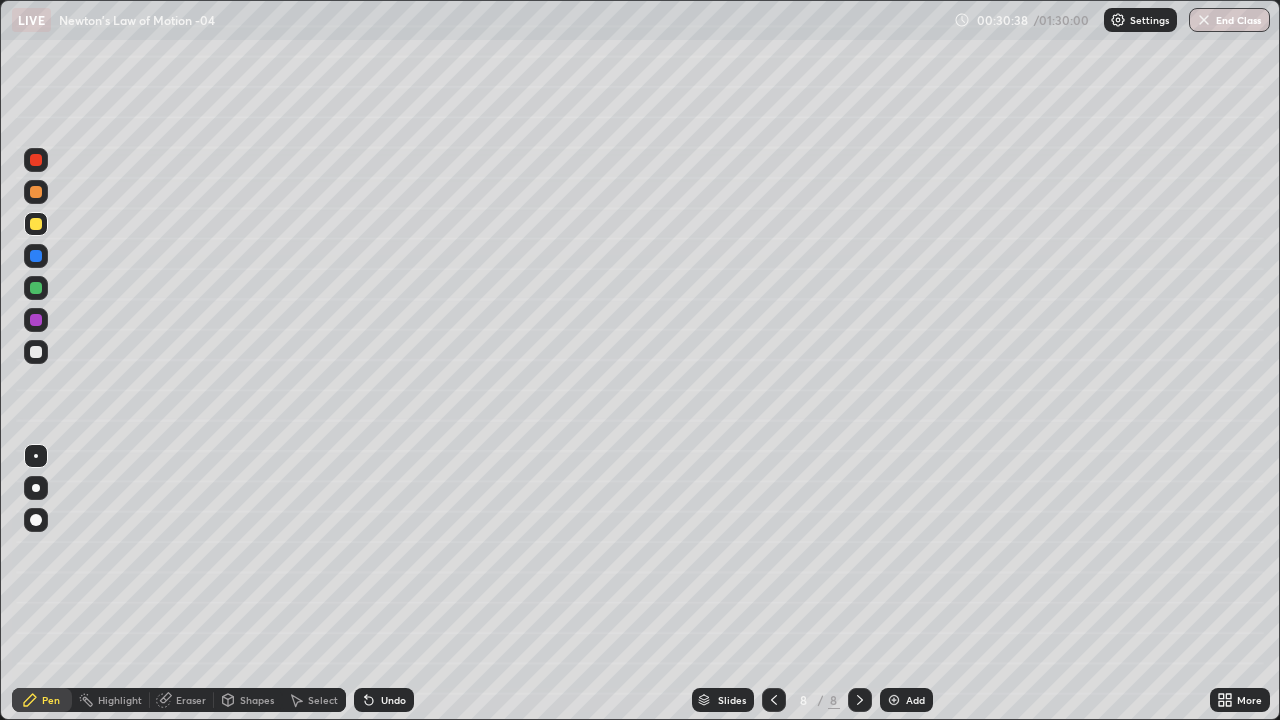 click at bounding box center [36, 352] 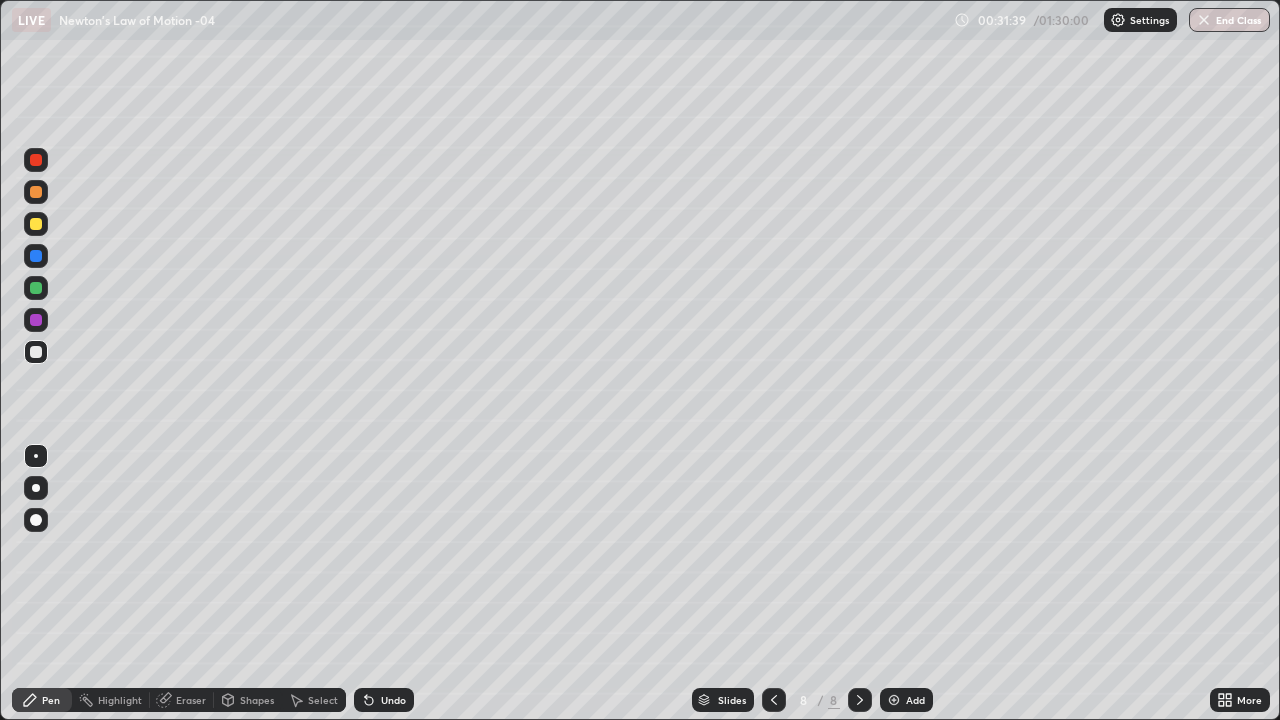 click at bounding box center (36, 224) 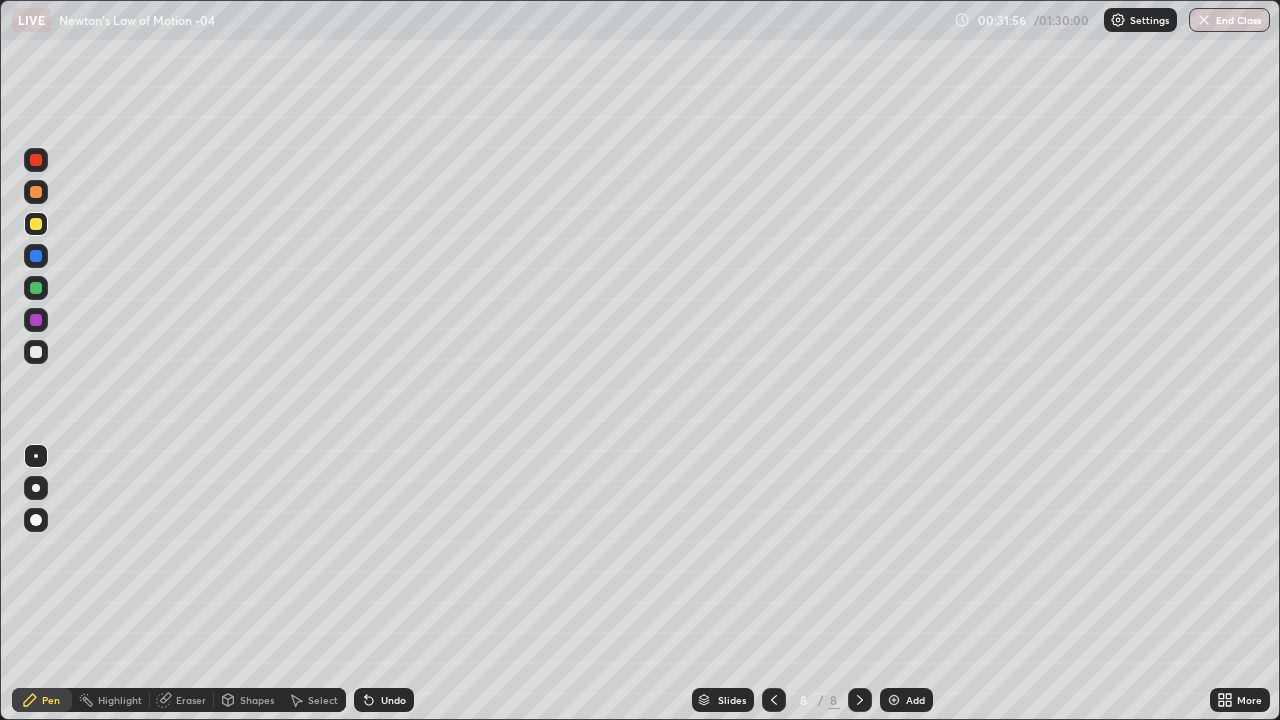 click at bounding box center [36, 288] 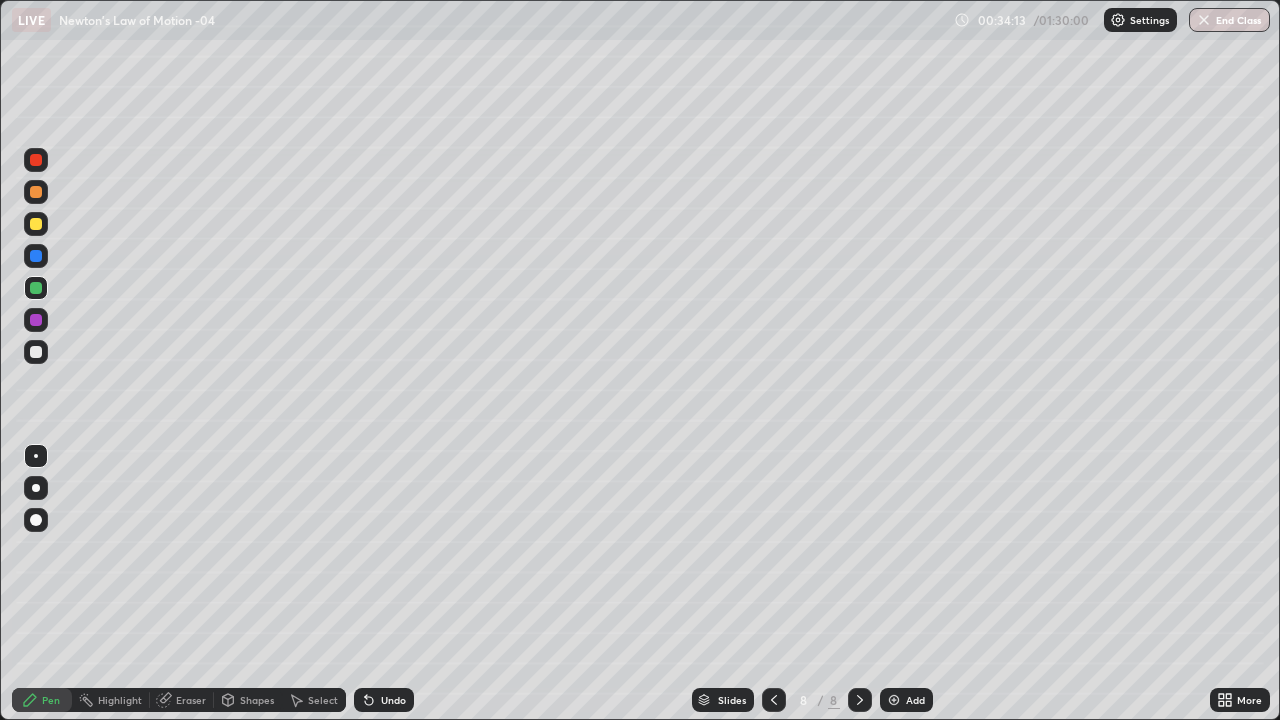 click at bounding box center [894, 700] 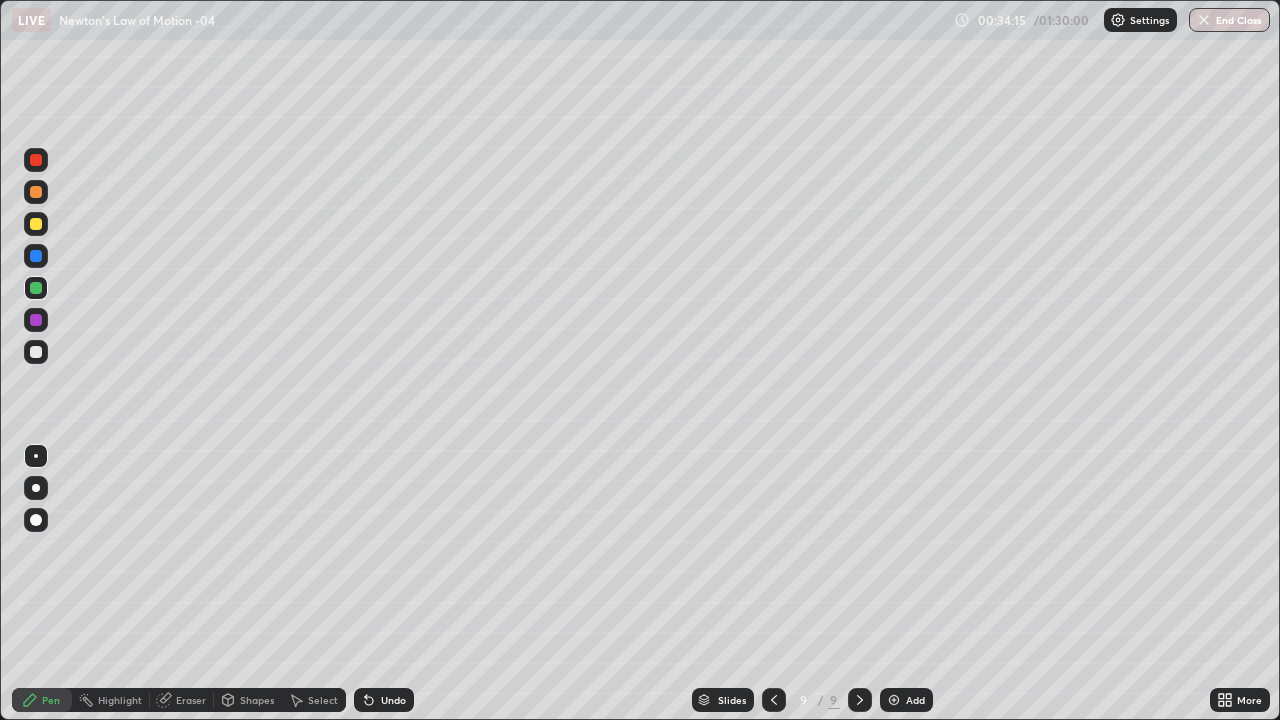 click at bounding box center [36, 352] 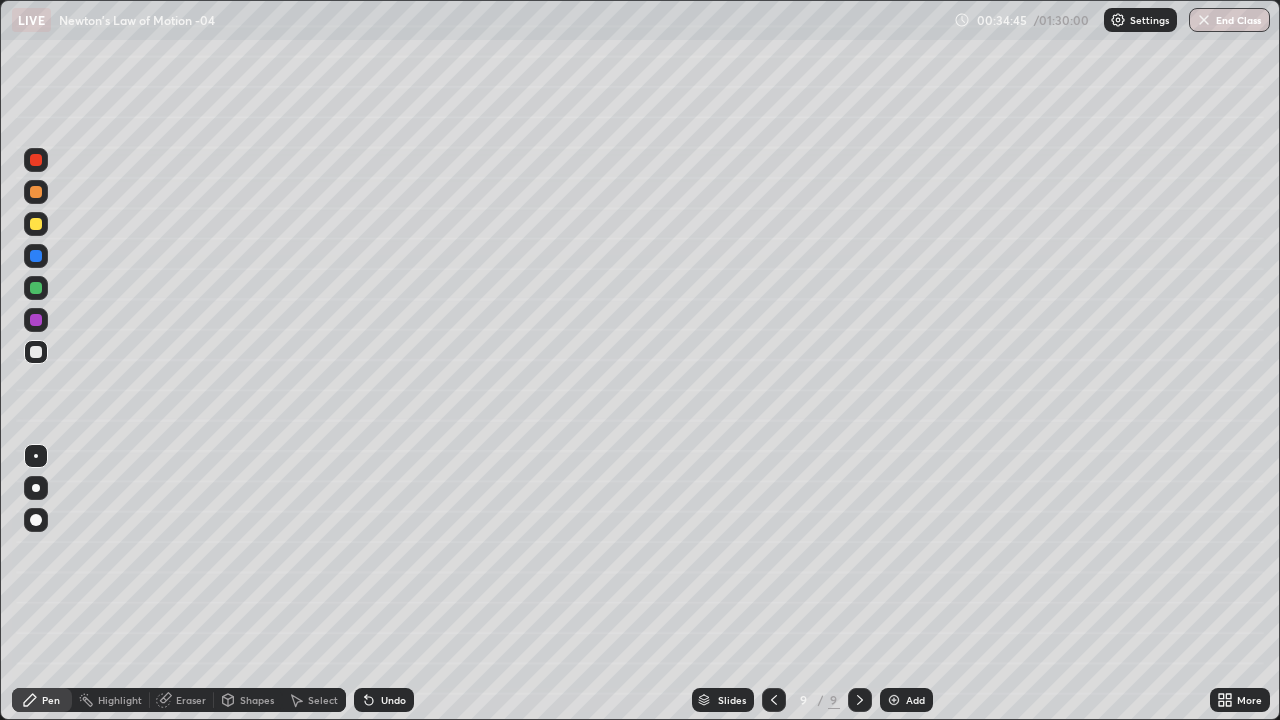 click at bounding box center (36, 288) 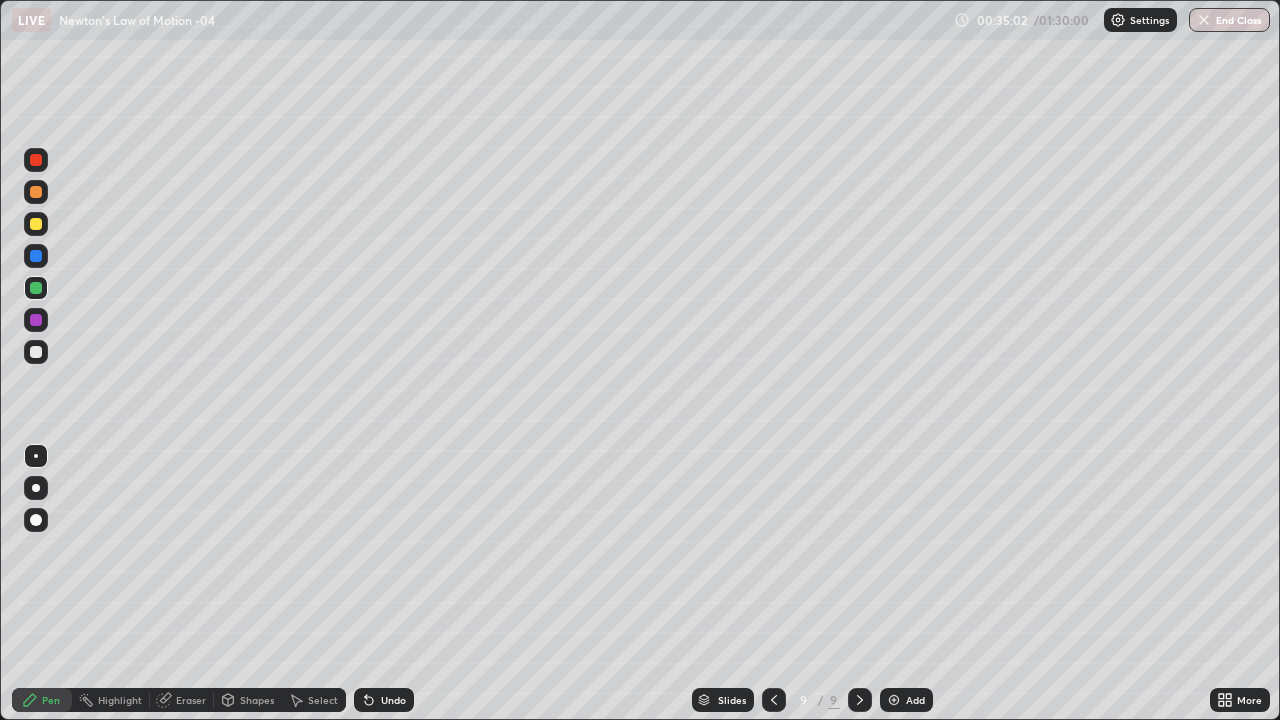 click at bounding box center (36, 224) 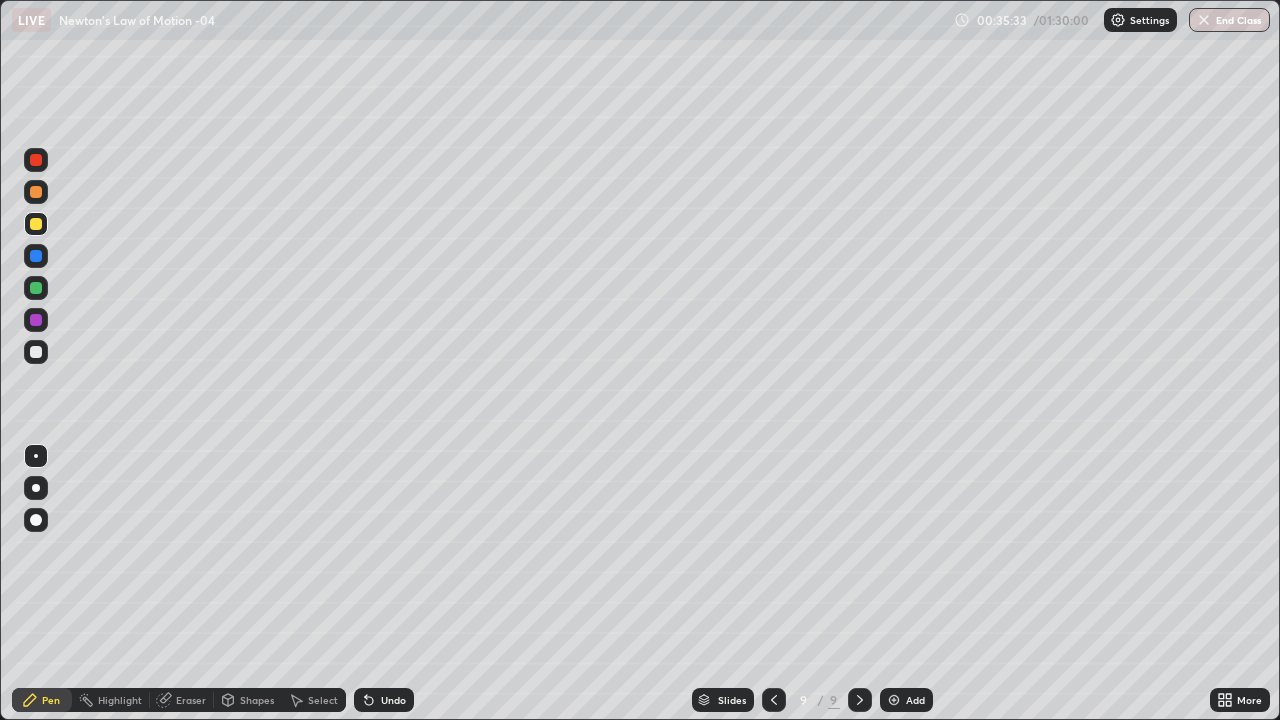 click on "Undo" at bounding box center (393, 700) 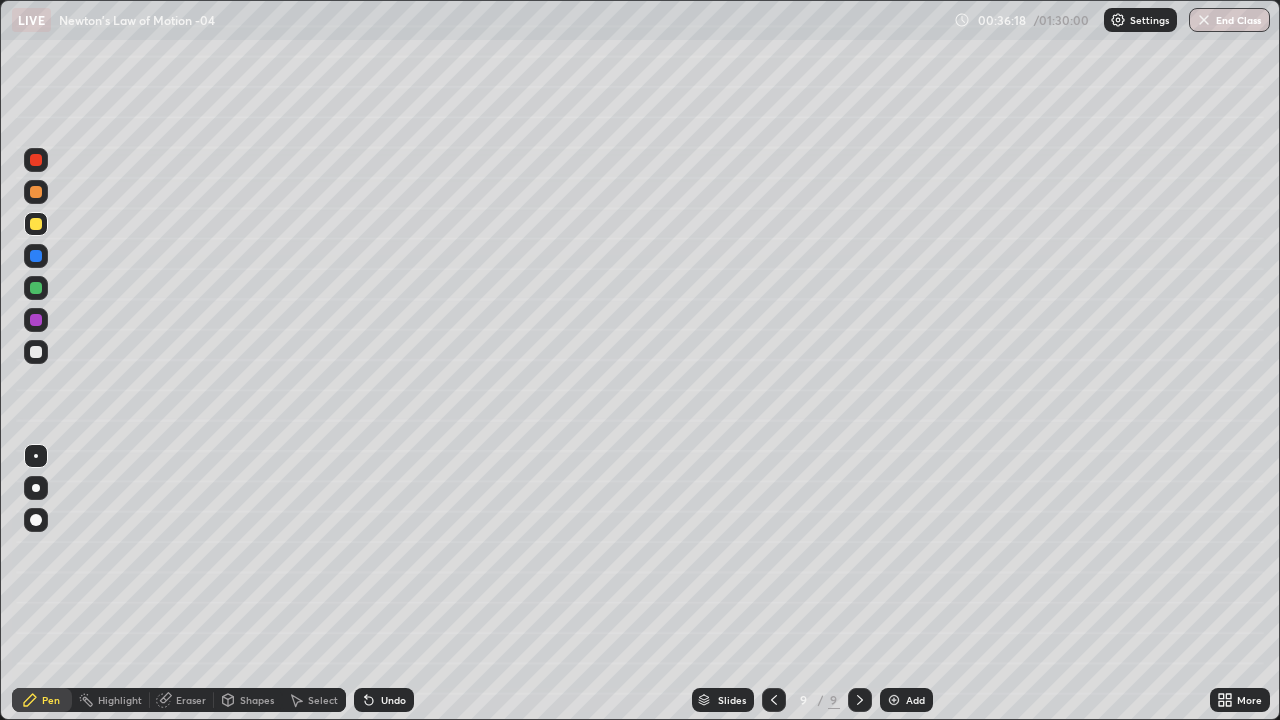 click at bounding box center (36, 352) 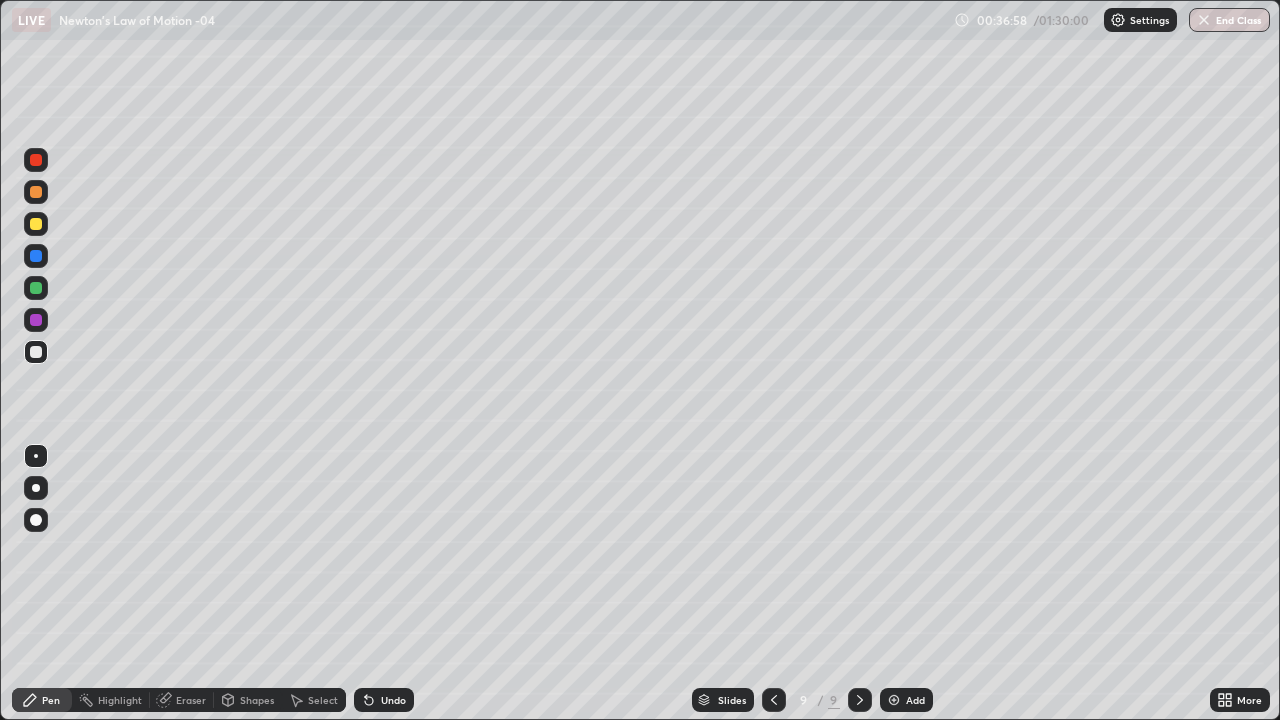 click at bounding box center (36, 192) 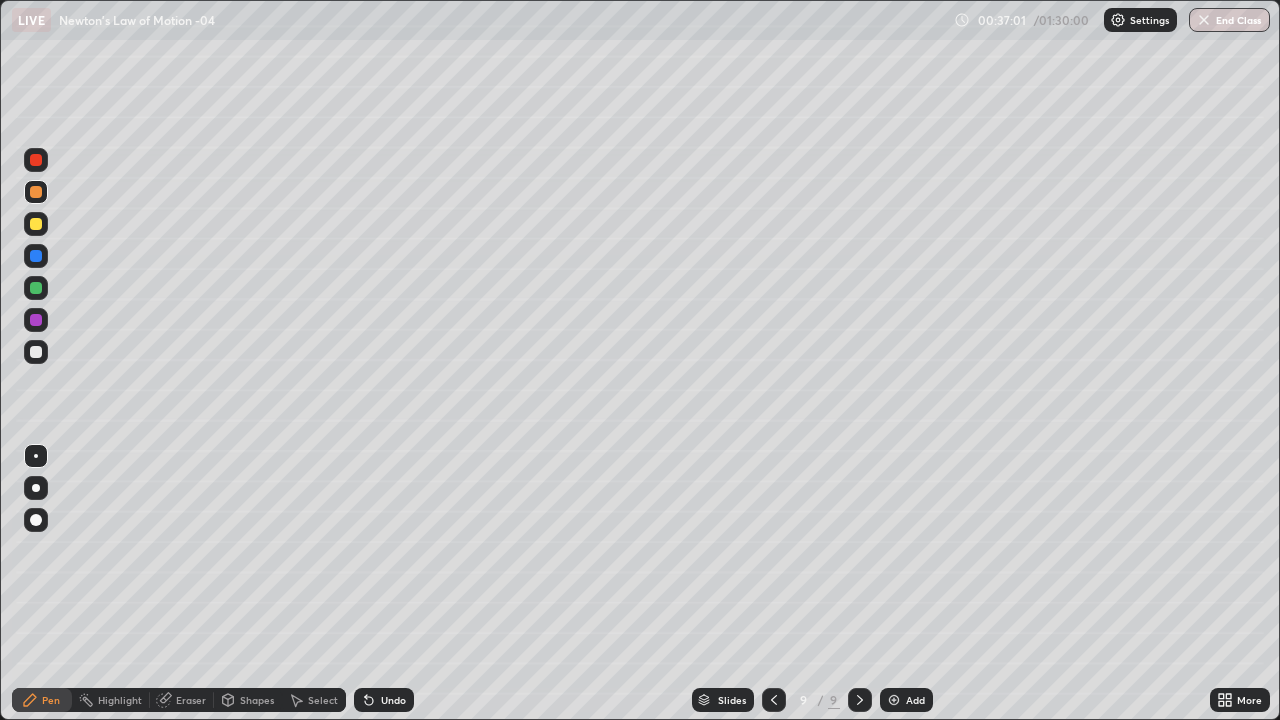 click at bounding box center [36, 160] 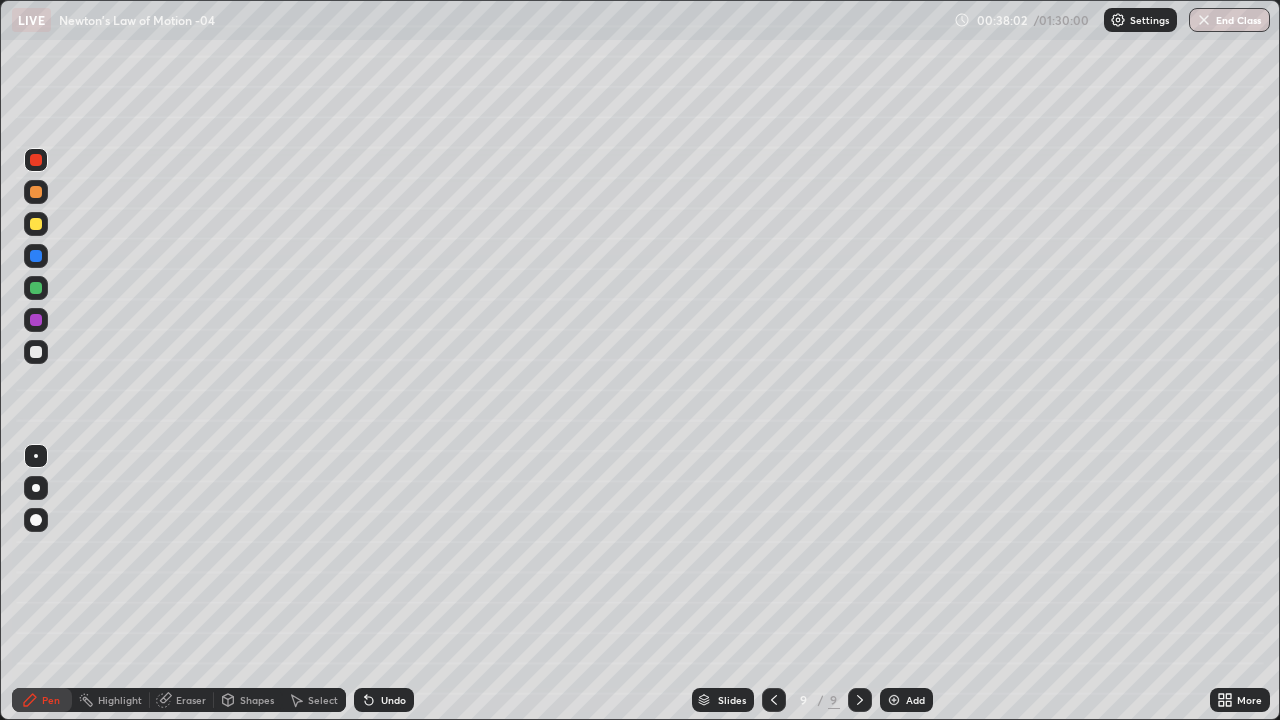 click at bounding box center [36, 352] 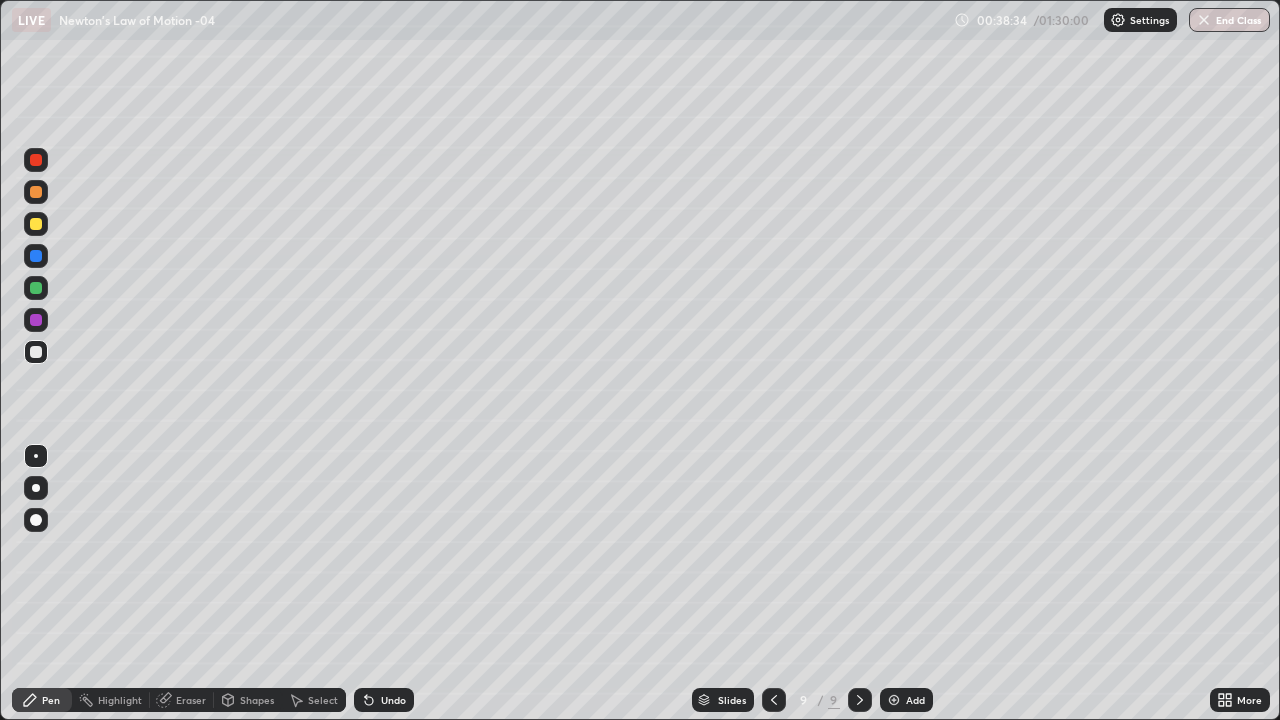 click at bounding box center [36, 224] 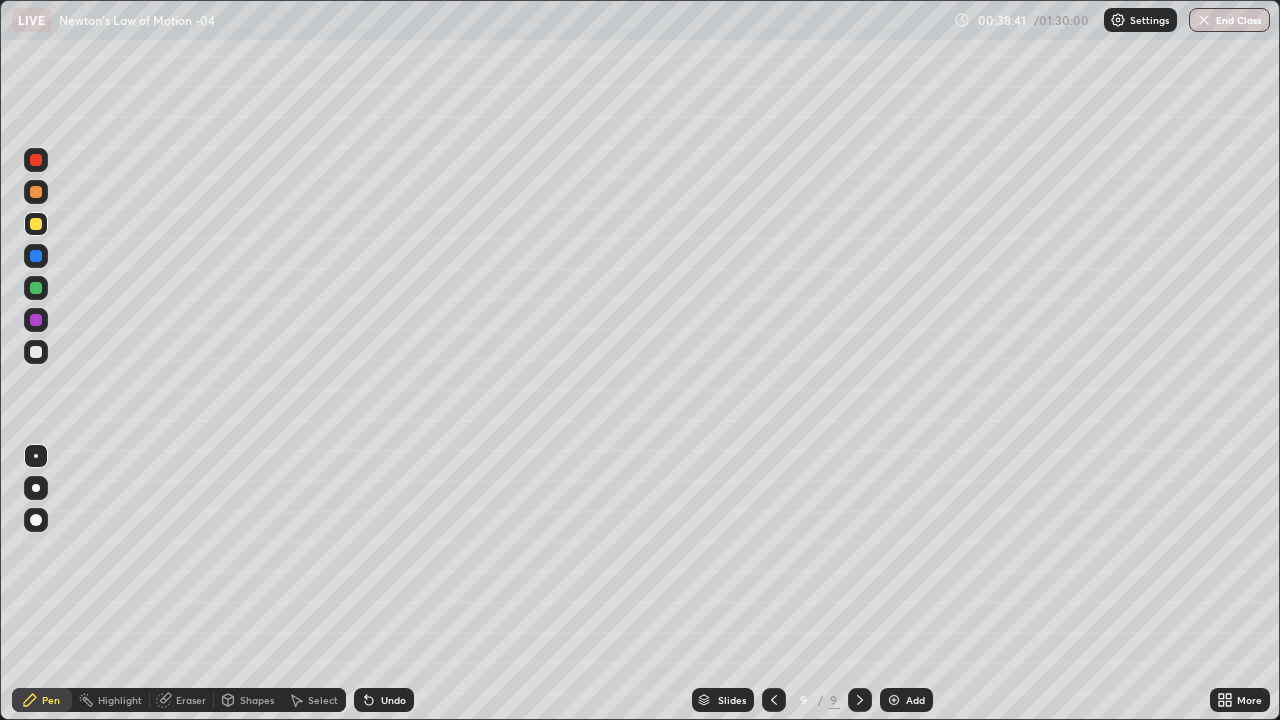 click at bounding box center (36, 320) 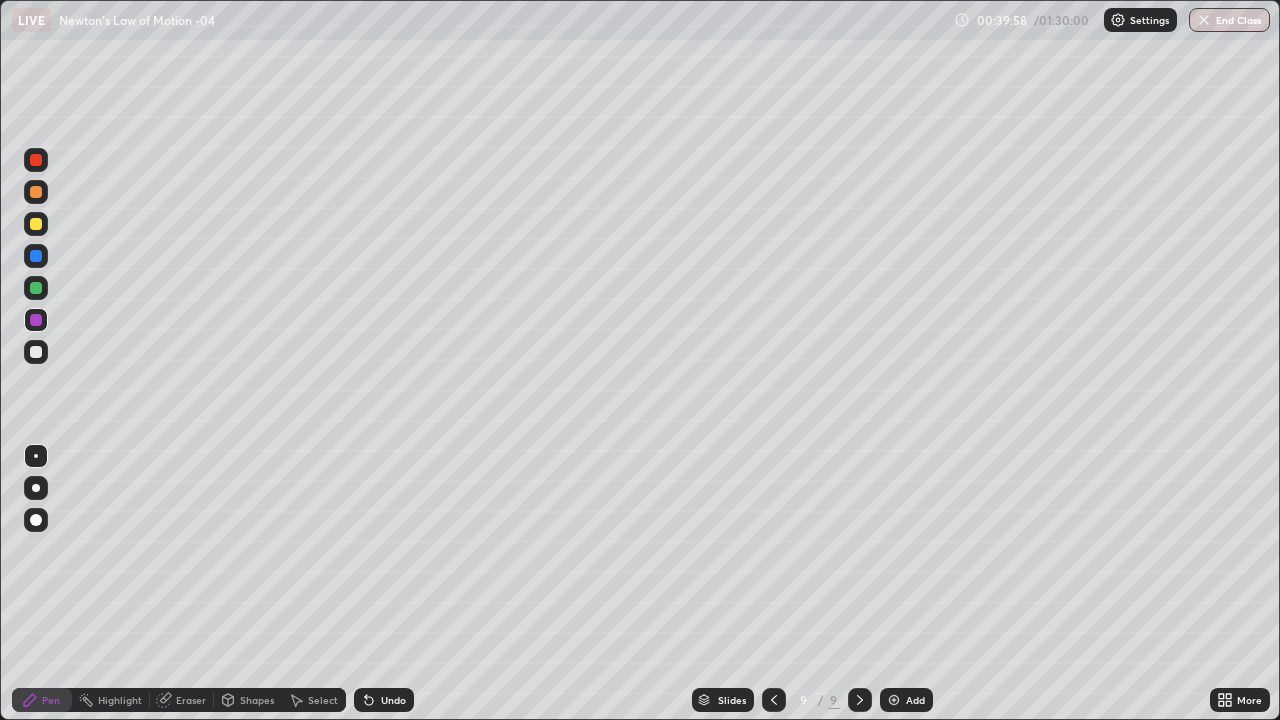 click on "Add" at bounding box center (915, 700) 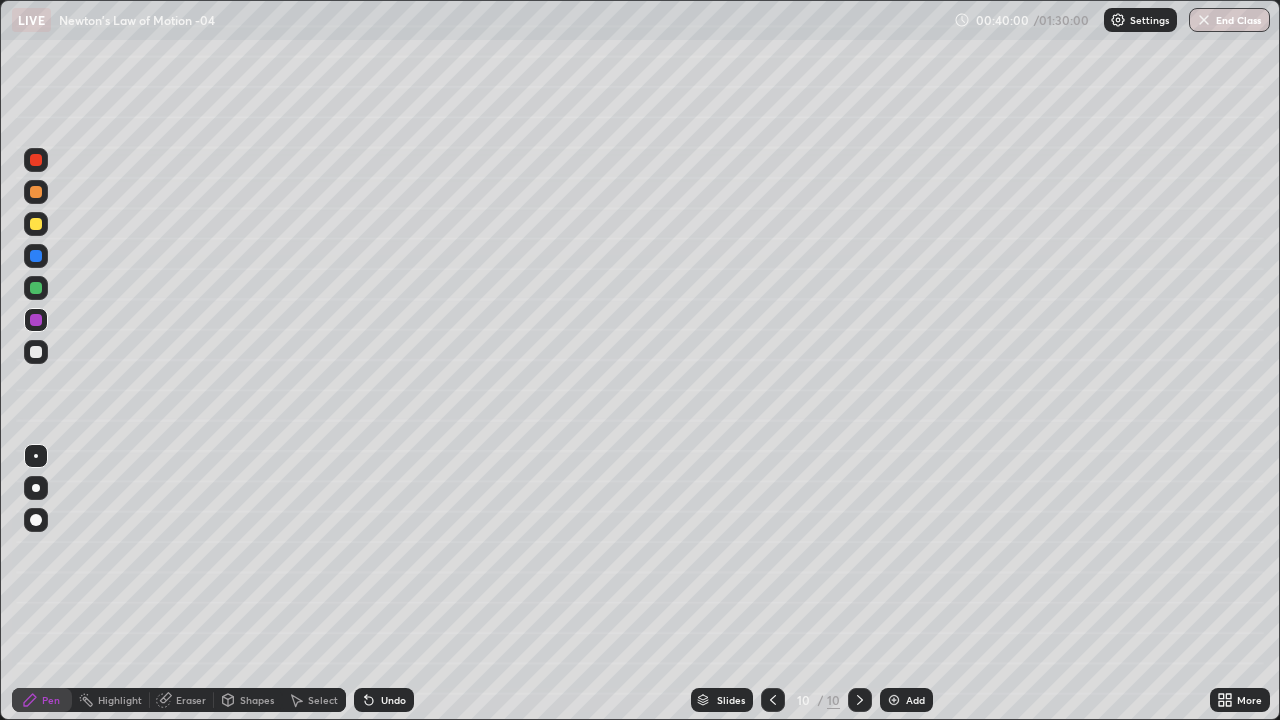 click at bounding box center (36, 352) 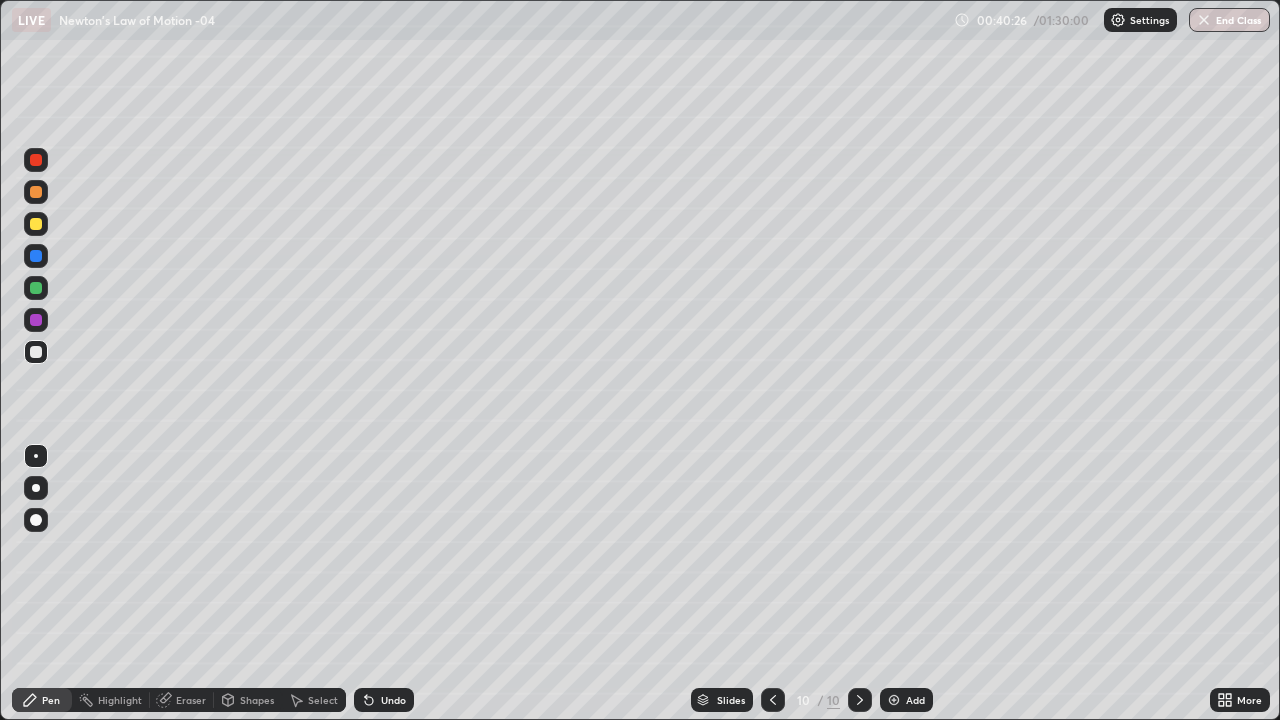 click at bounding box center [36, 288] 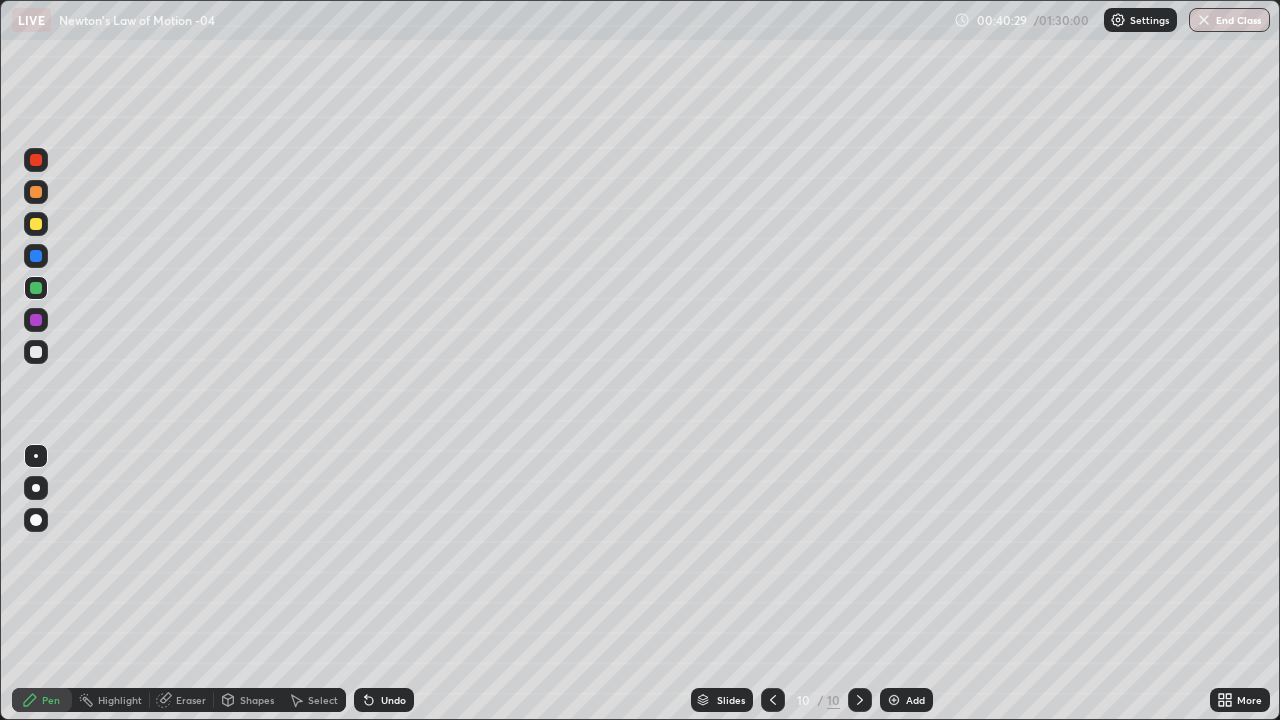 click at bounding box center [36, 224] 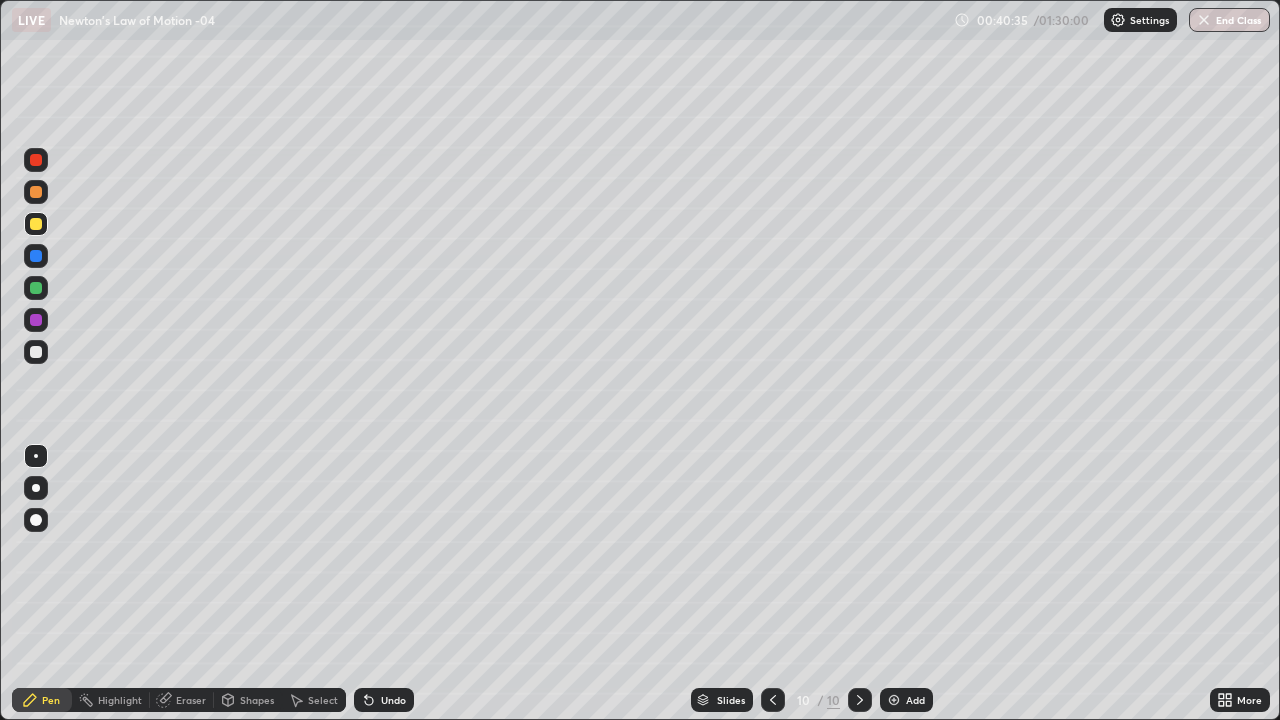 click on "Eraser" at bounding box center [182, 700] 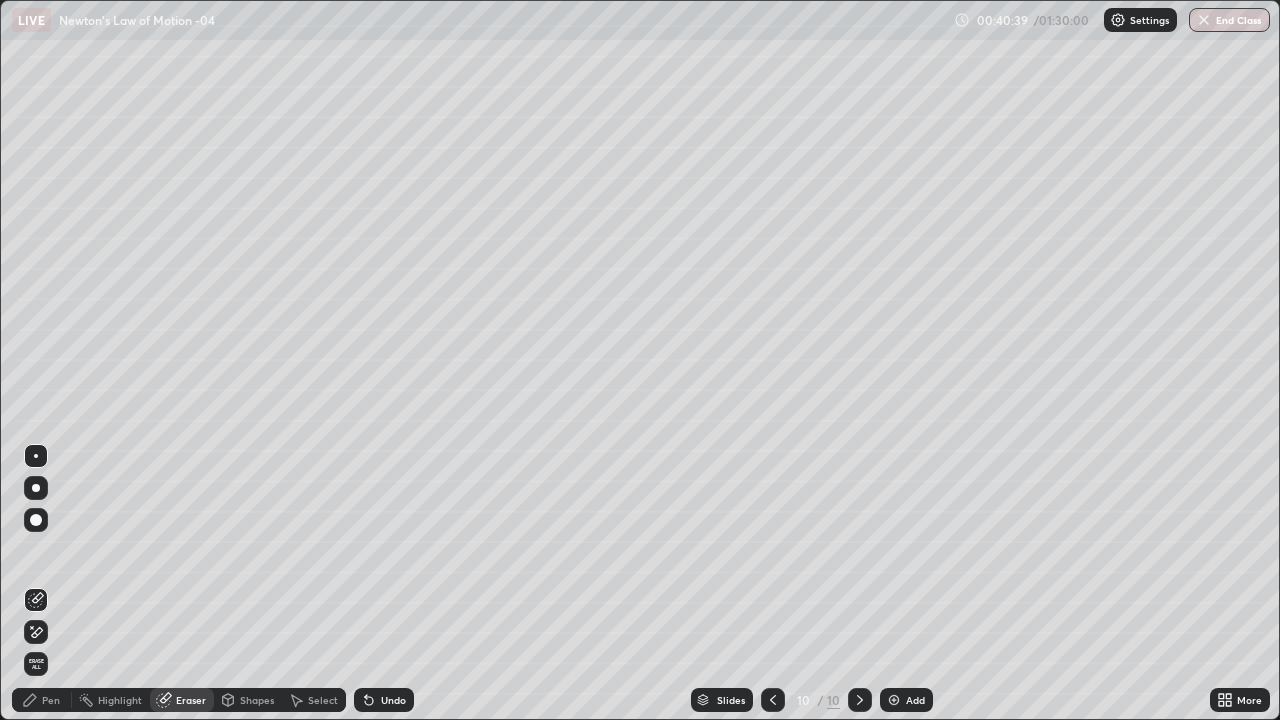 click on "Pen" at bounding box center (42, 700) 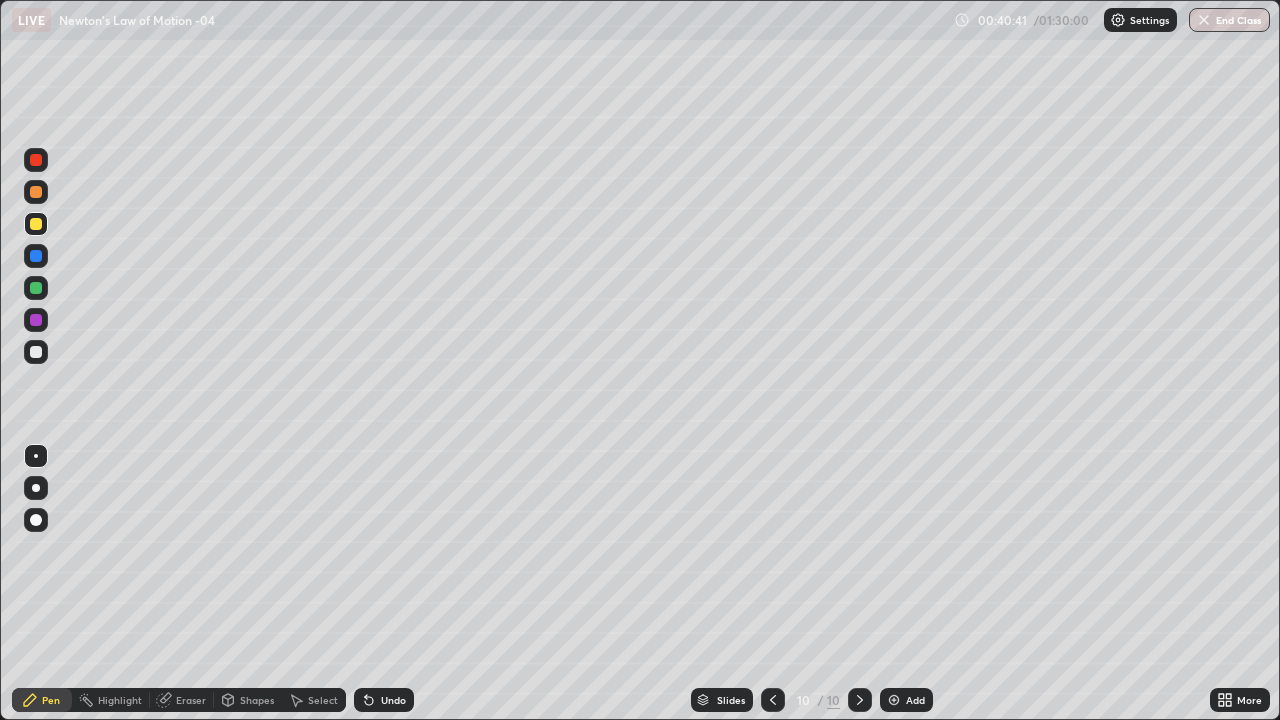 click at bounding box center [36, 352] 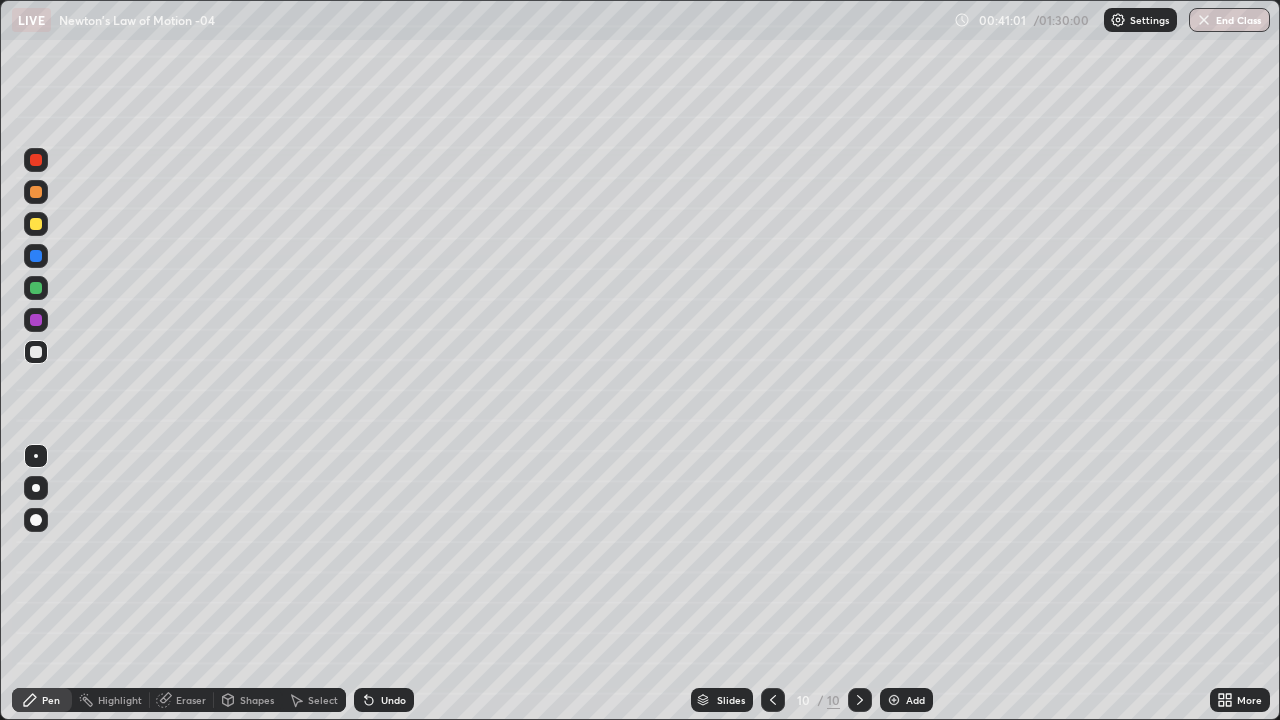 click at bounding box center (36, 192) 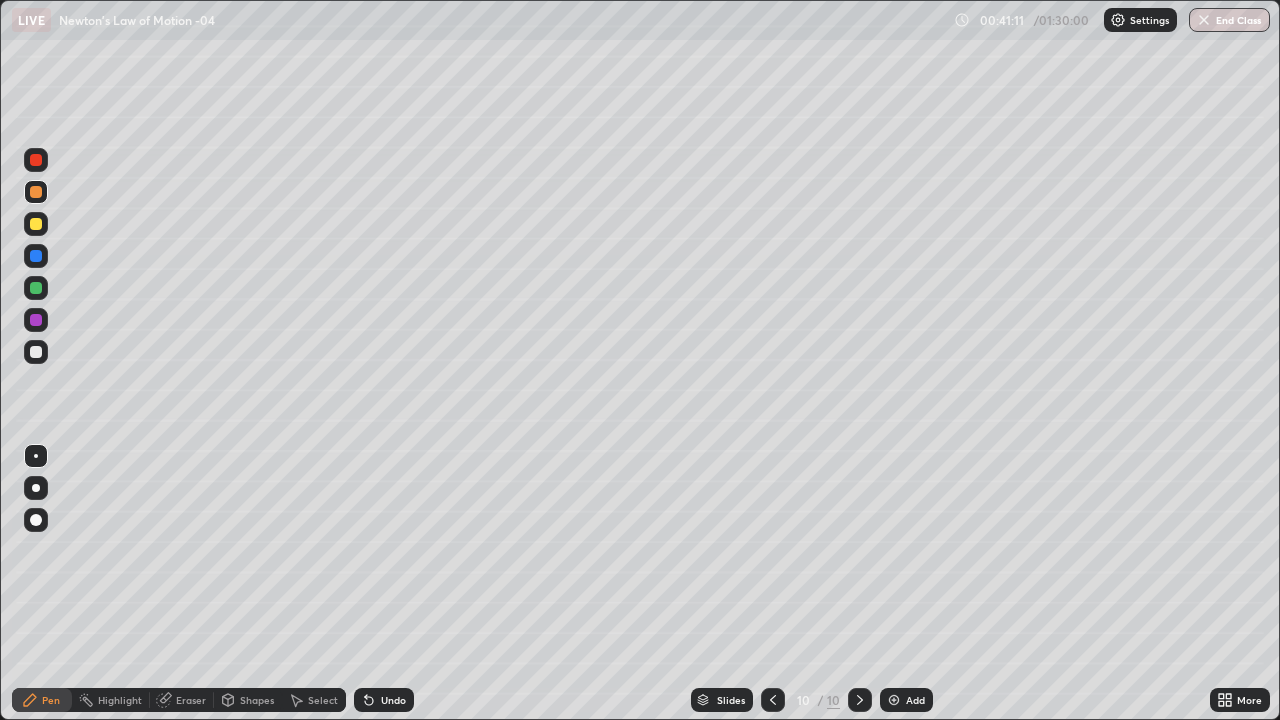 click at bounding box center [36, 352] 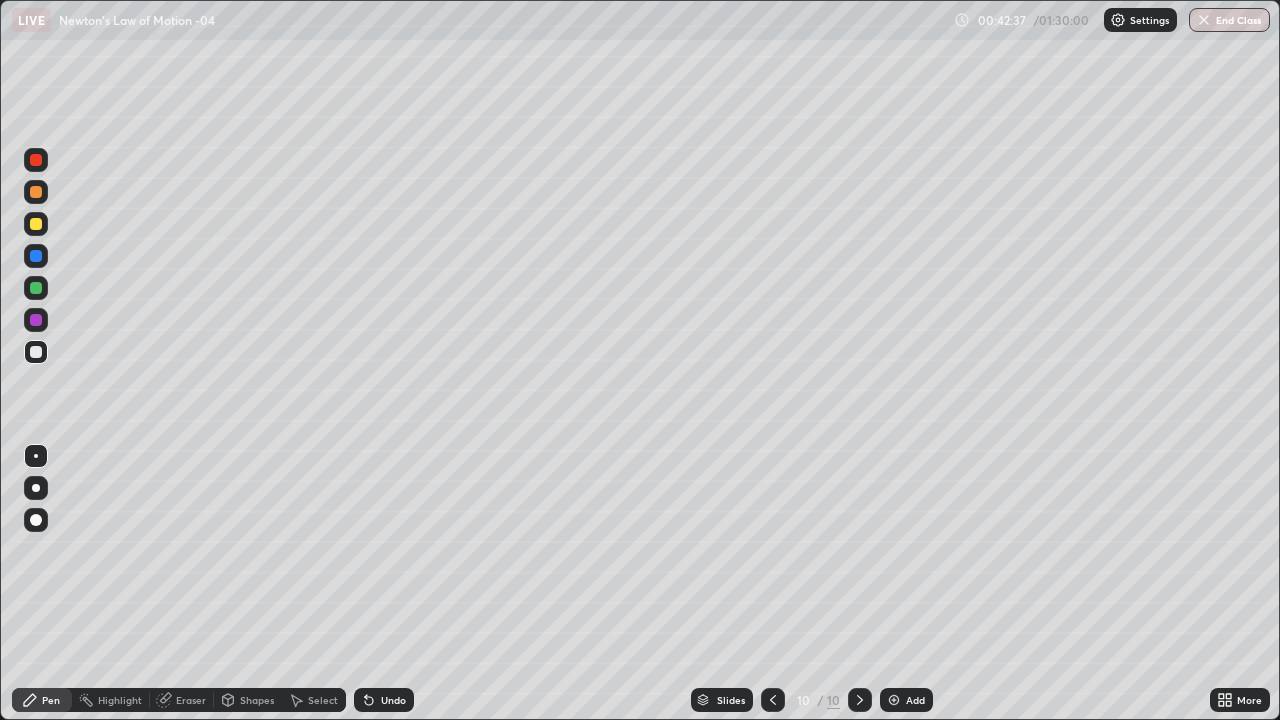 click at bounding box center (36, 224) 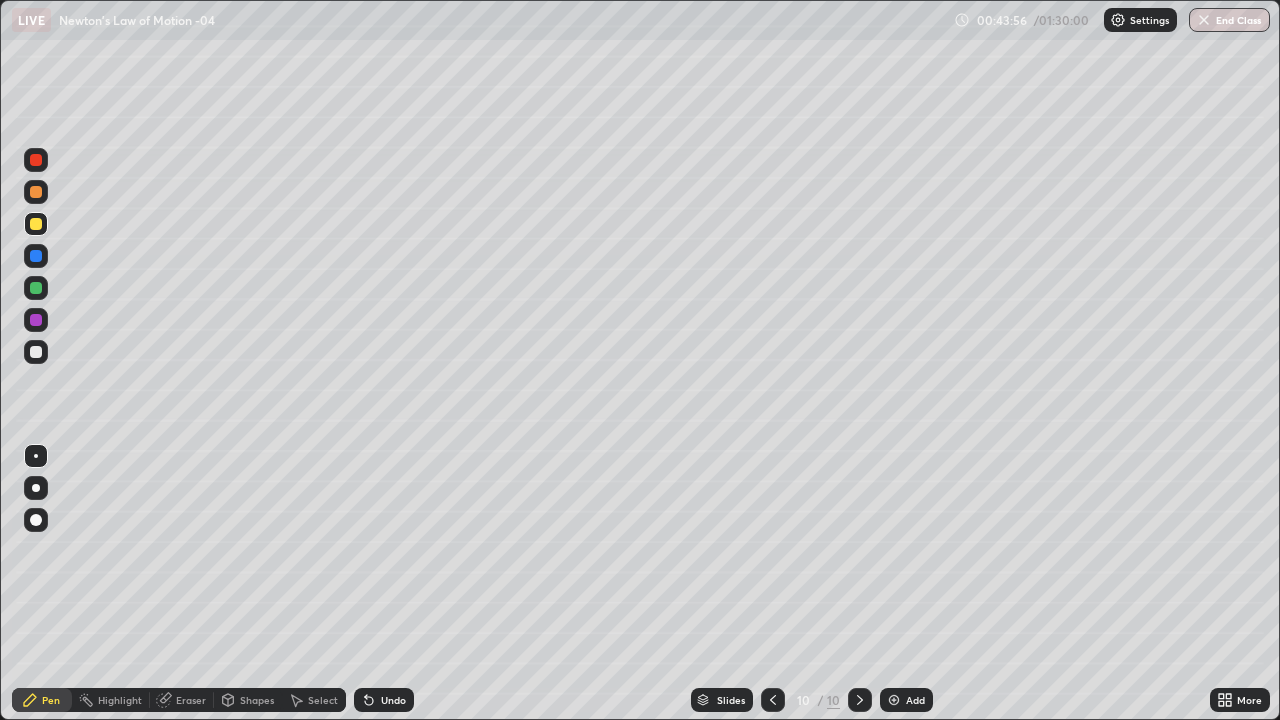 click at bounding box center (36, 160) 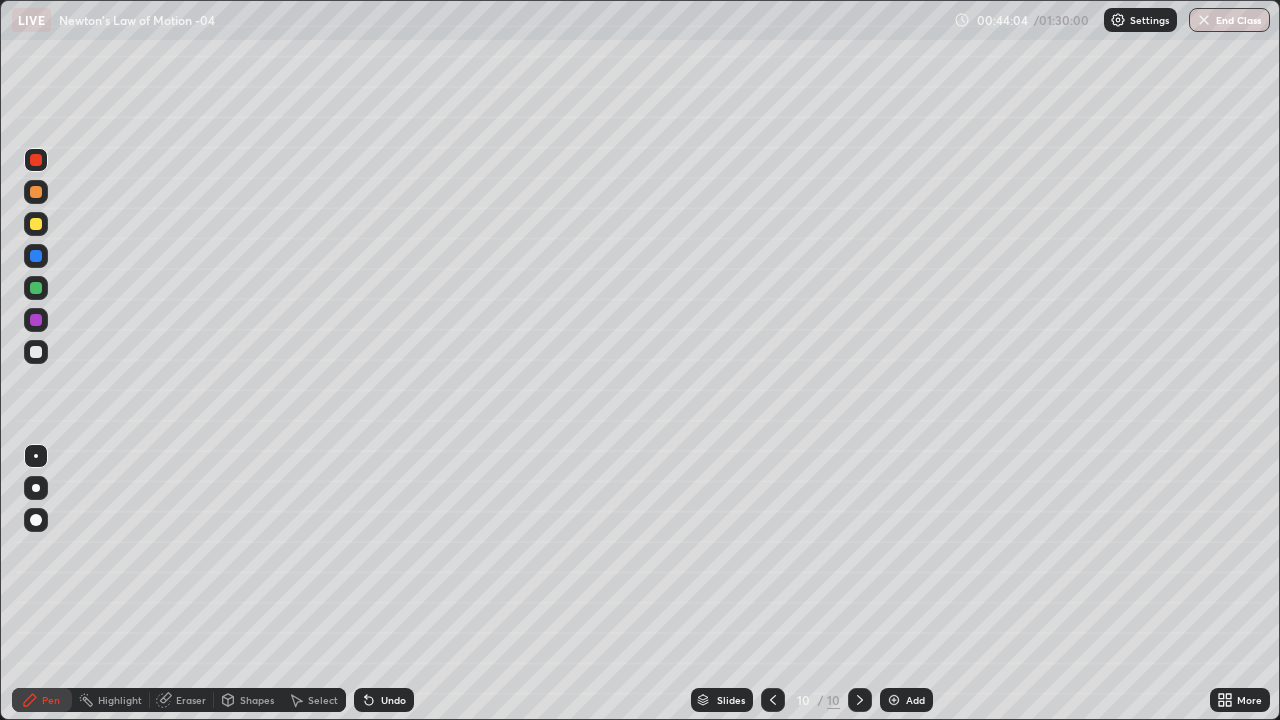 click at bounding box center [36, 320] 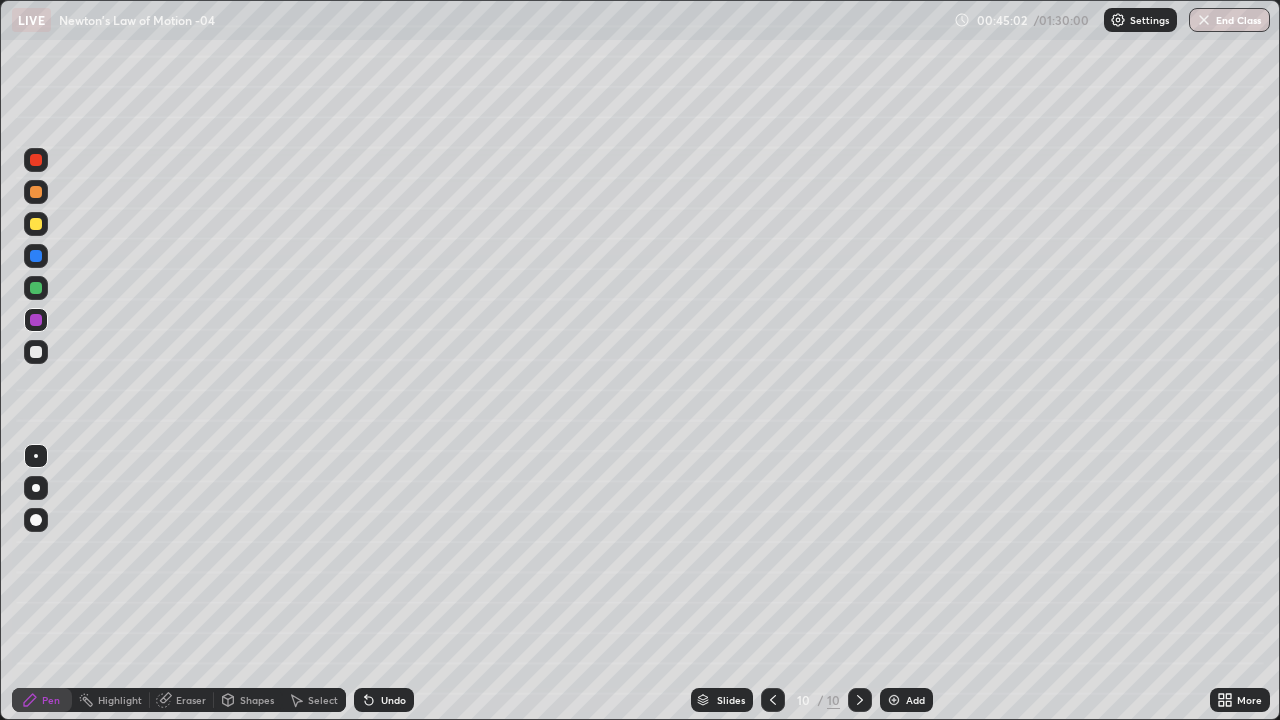 click on "Add" at bounding box center (906, 700) 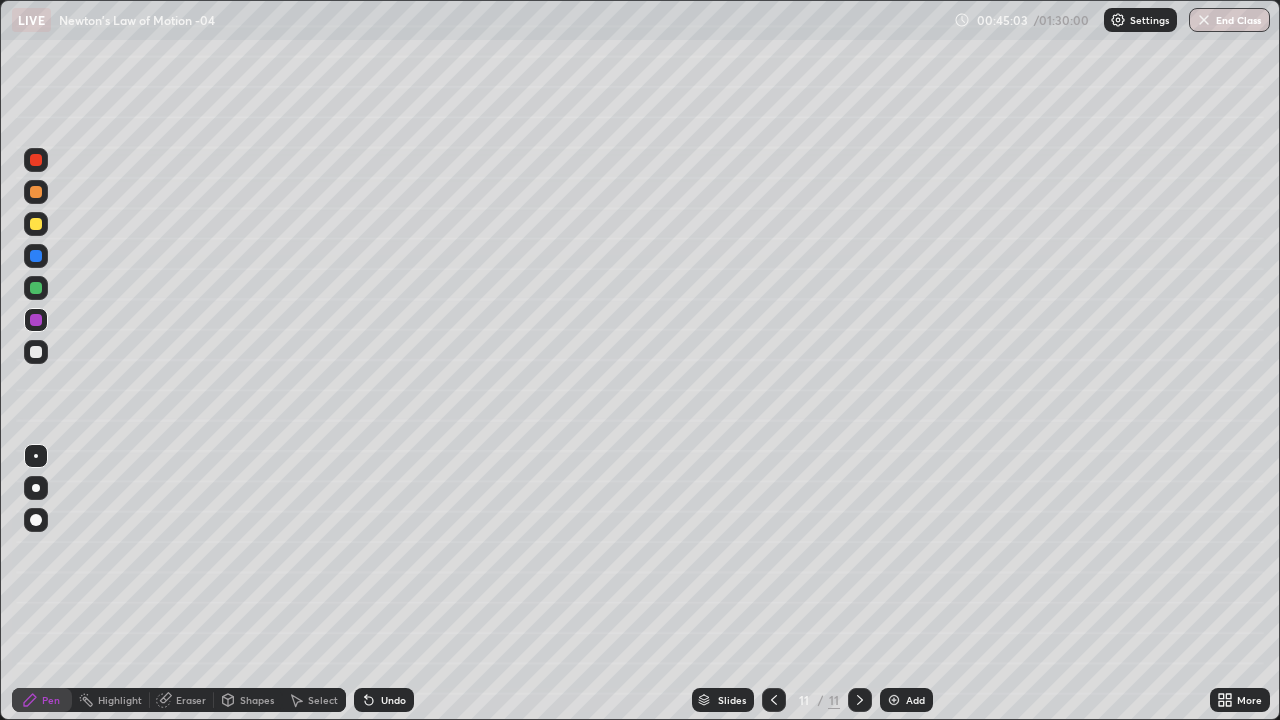 click at bounding box center [36, 352] 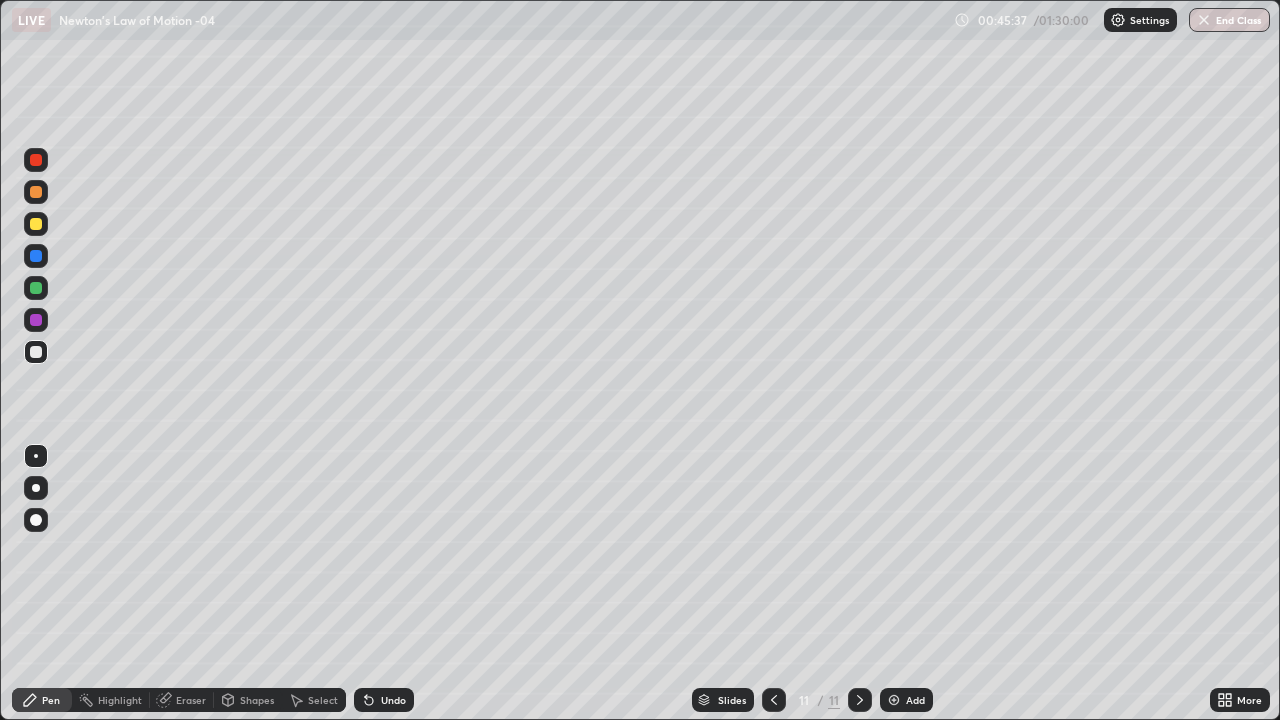 click on "Undo" at bounding box center [384, 700] 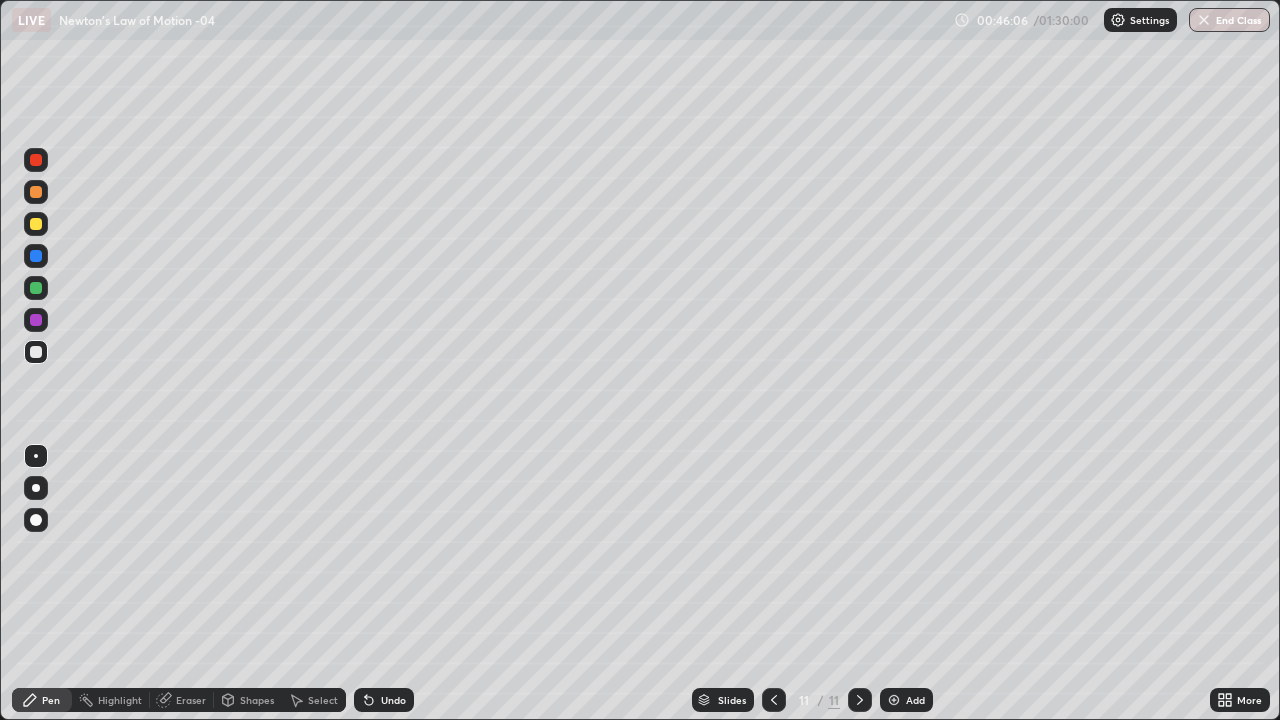 click at bounding box center (36, 224) 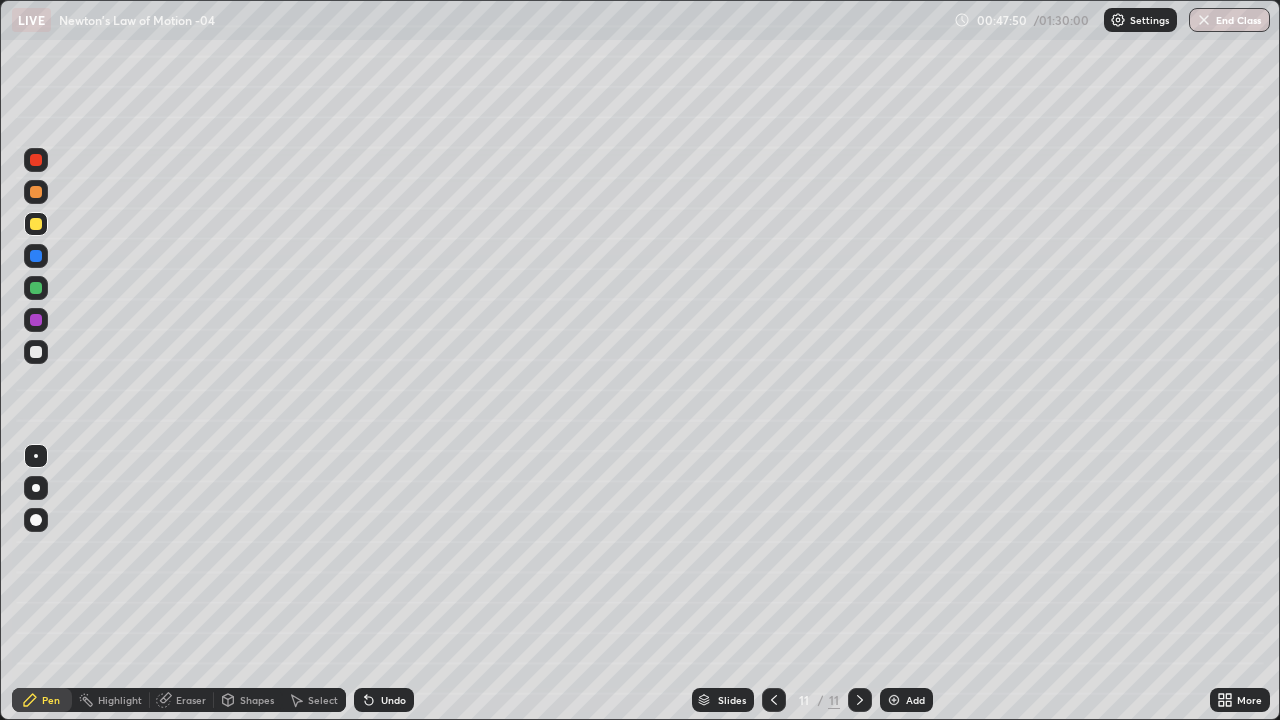 click 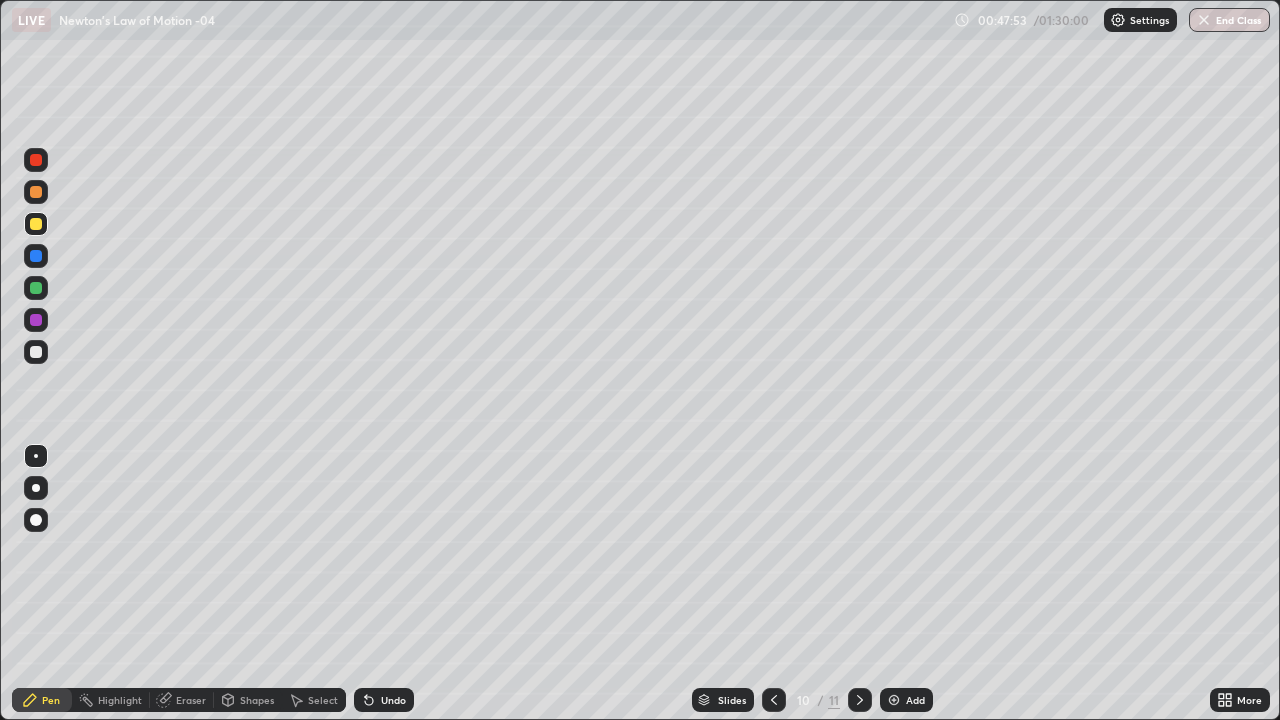 click 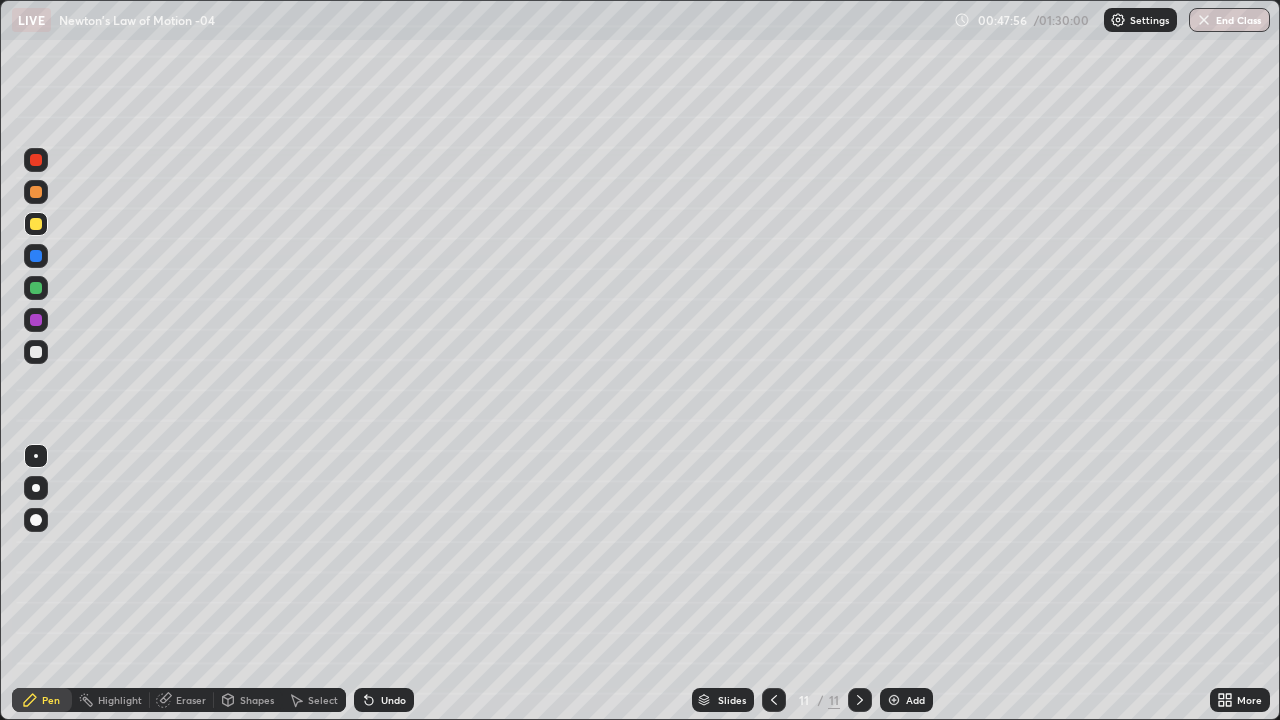 click at bounding box center (36, 352) 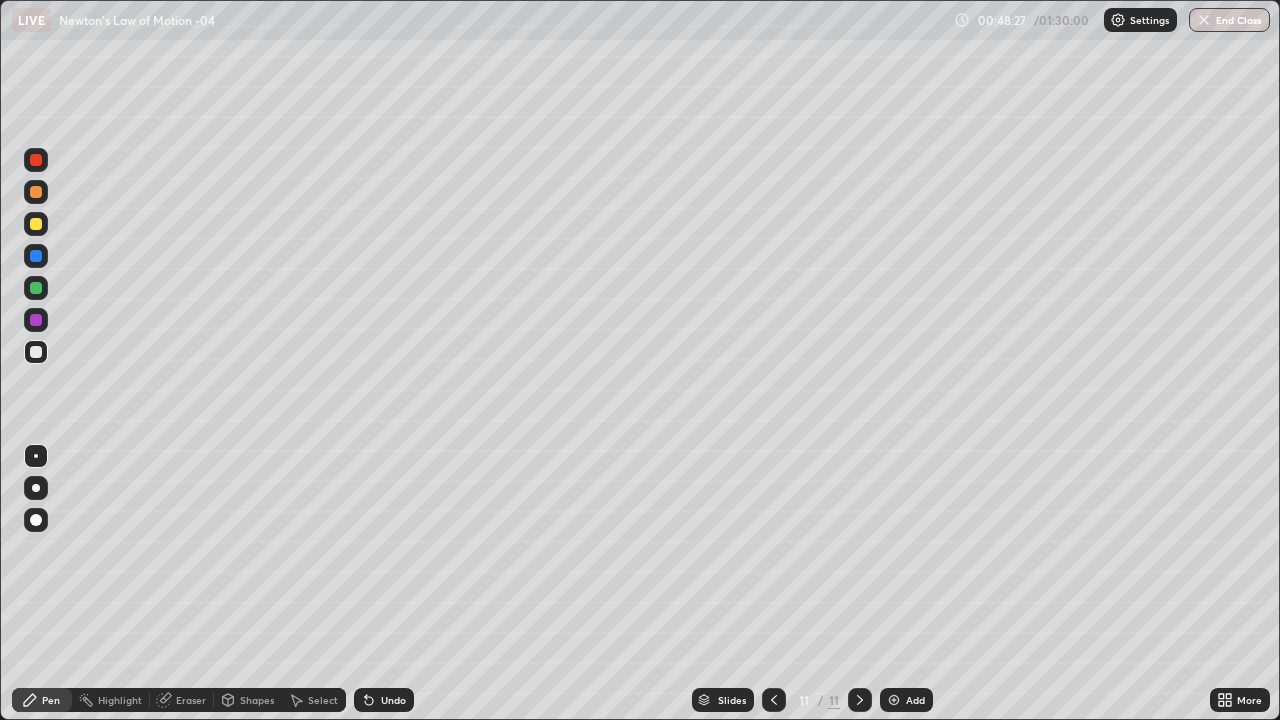 click on "Undo" at bounding box center (384, 700) 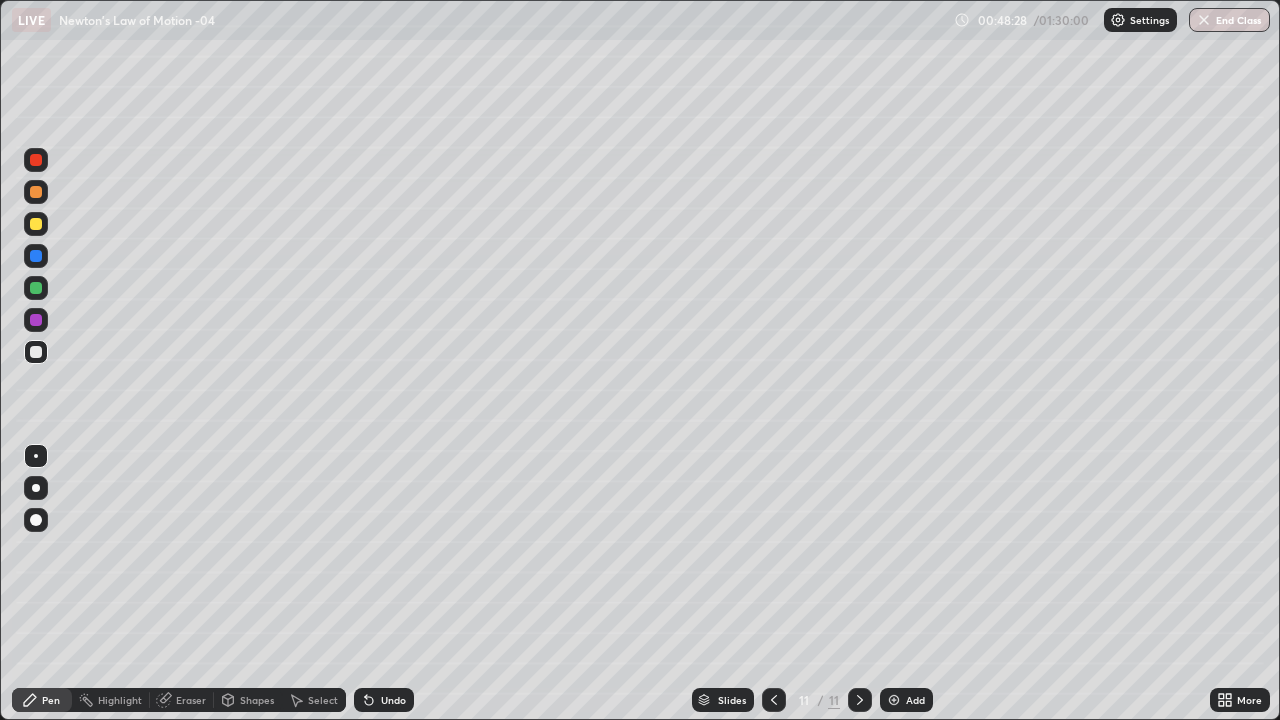 click on "Undo" at bounding box center (384, 700) 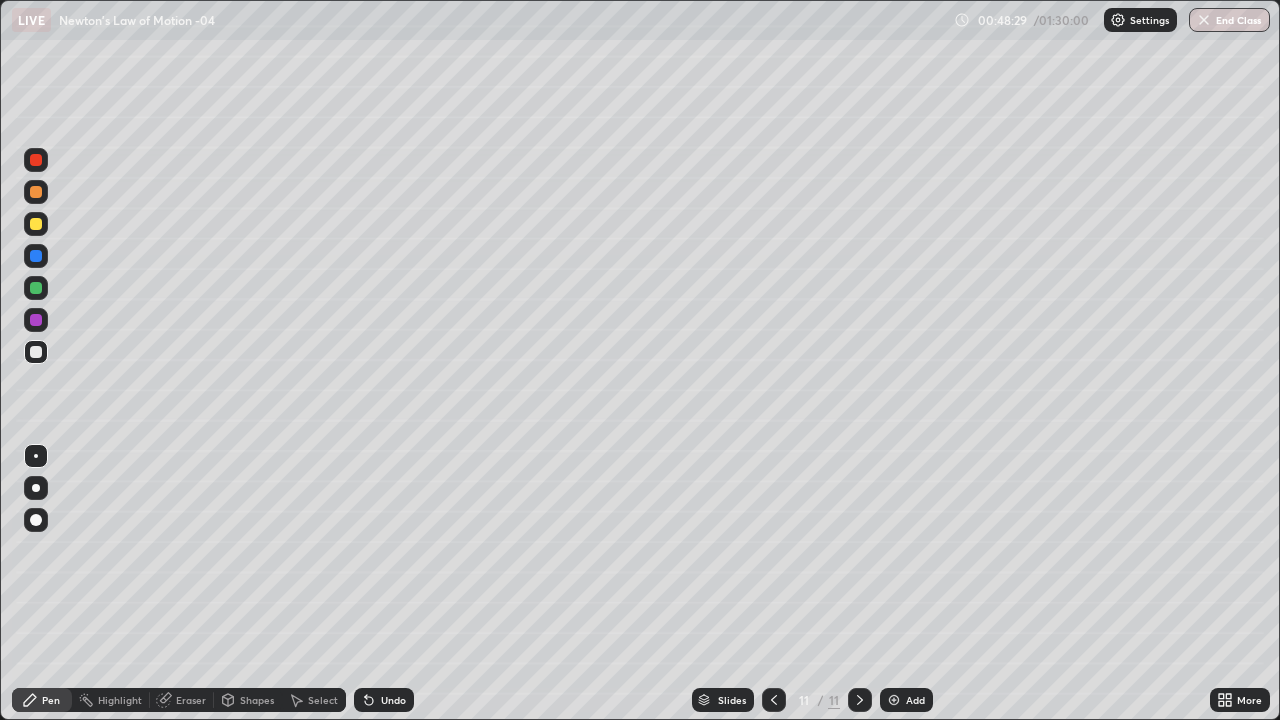 click on "Undo" at bounding box center [393, 700] 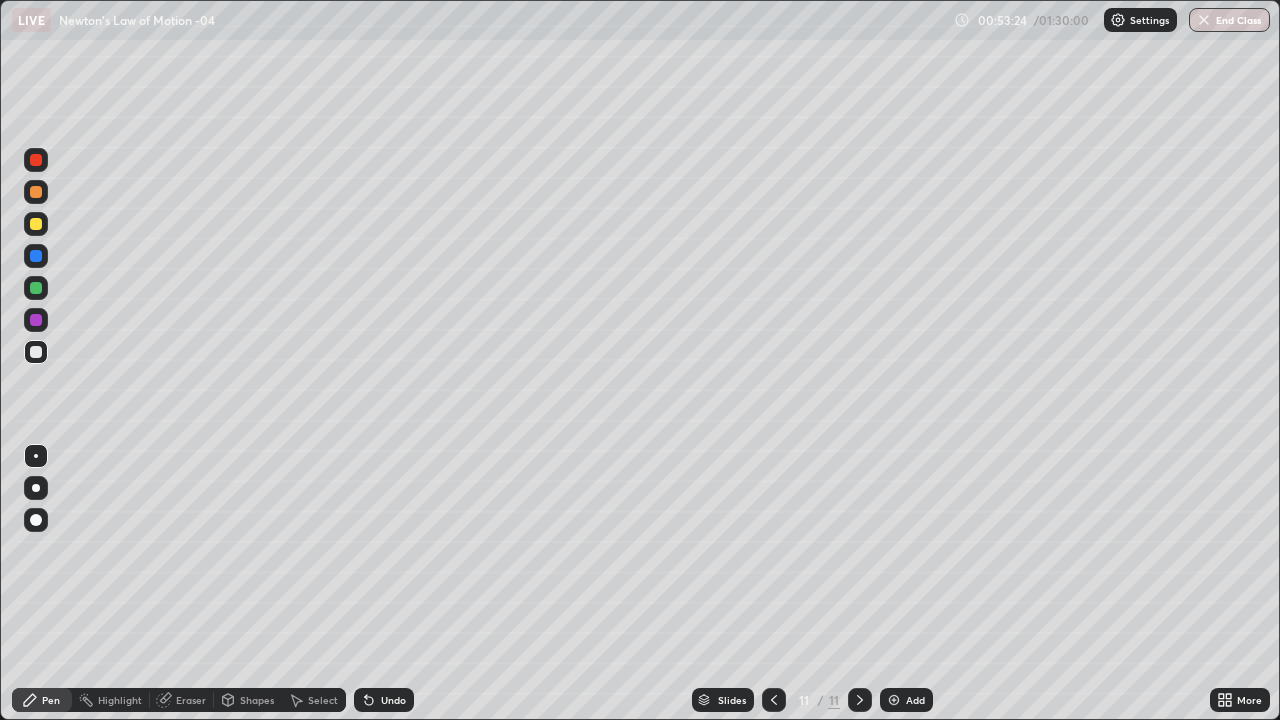 click at bounding box center (894, 700) 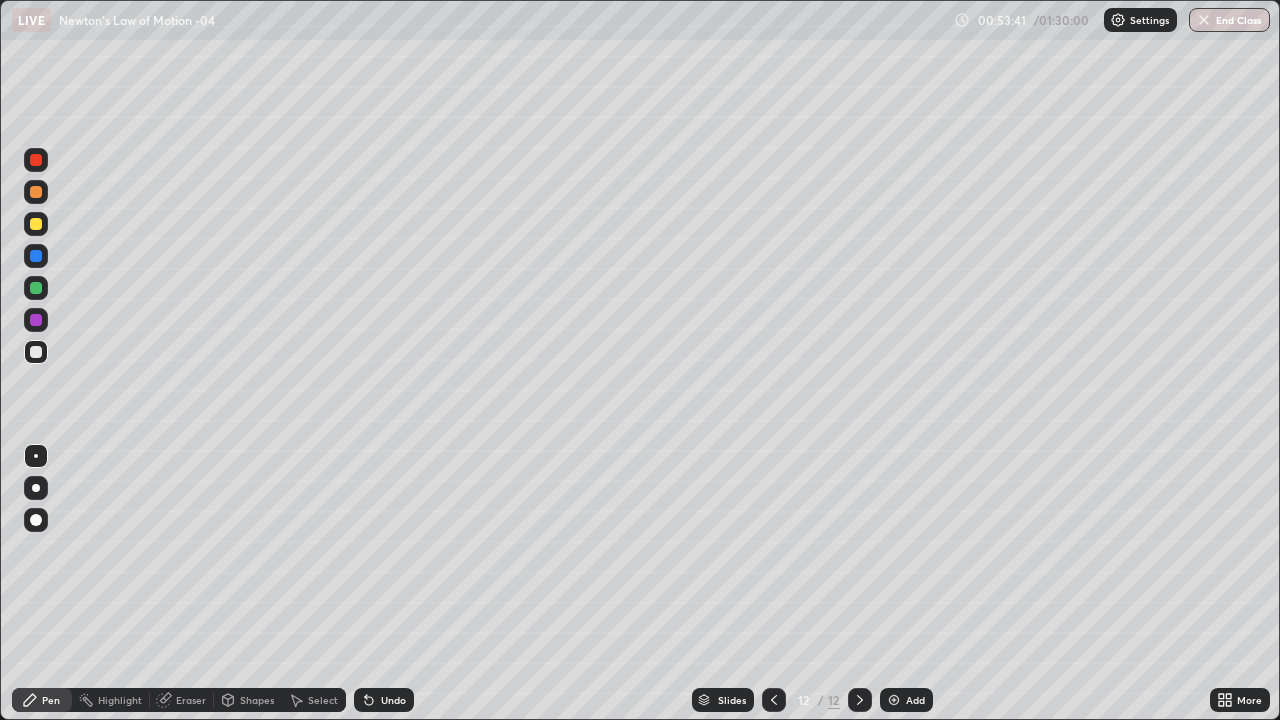 click 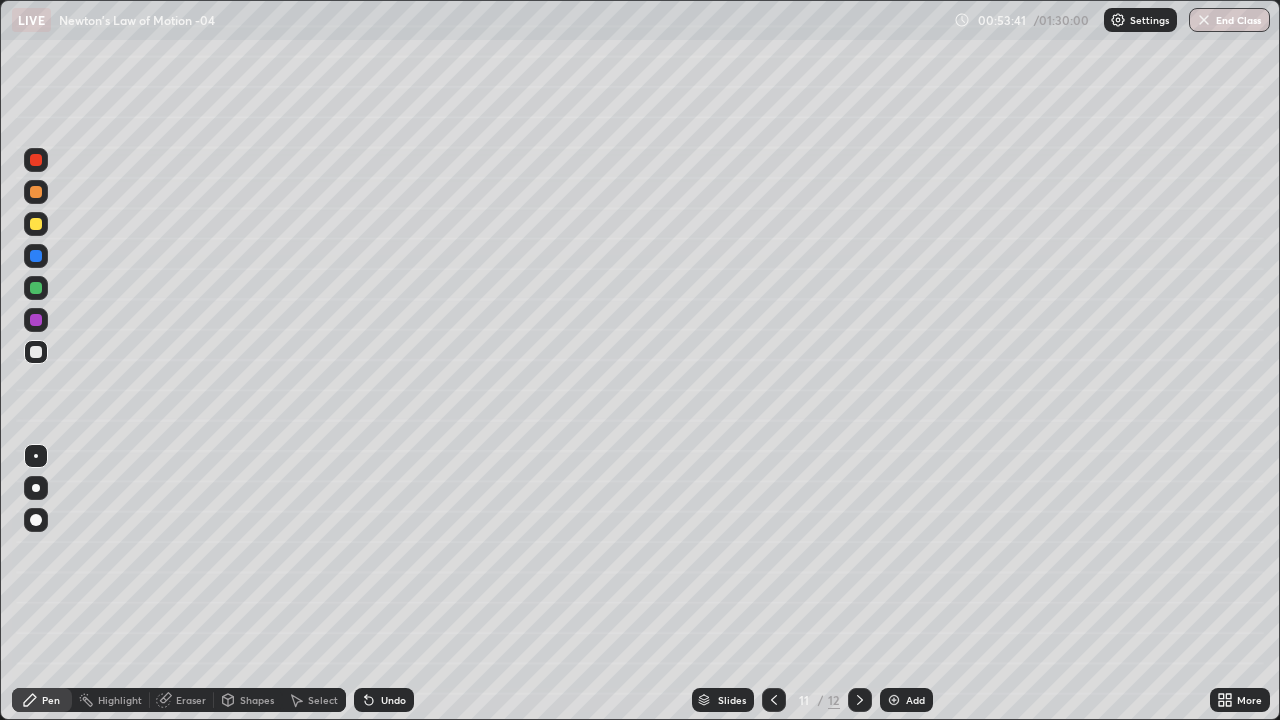 click at bounding box center [774, 700] 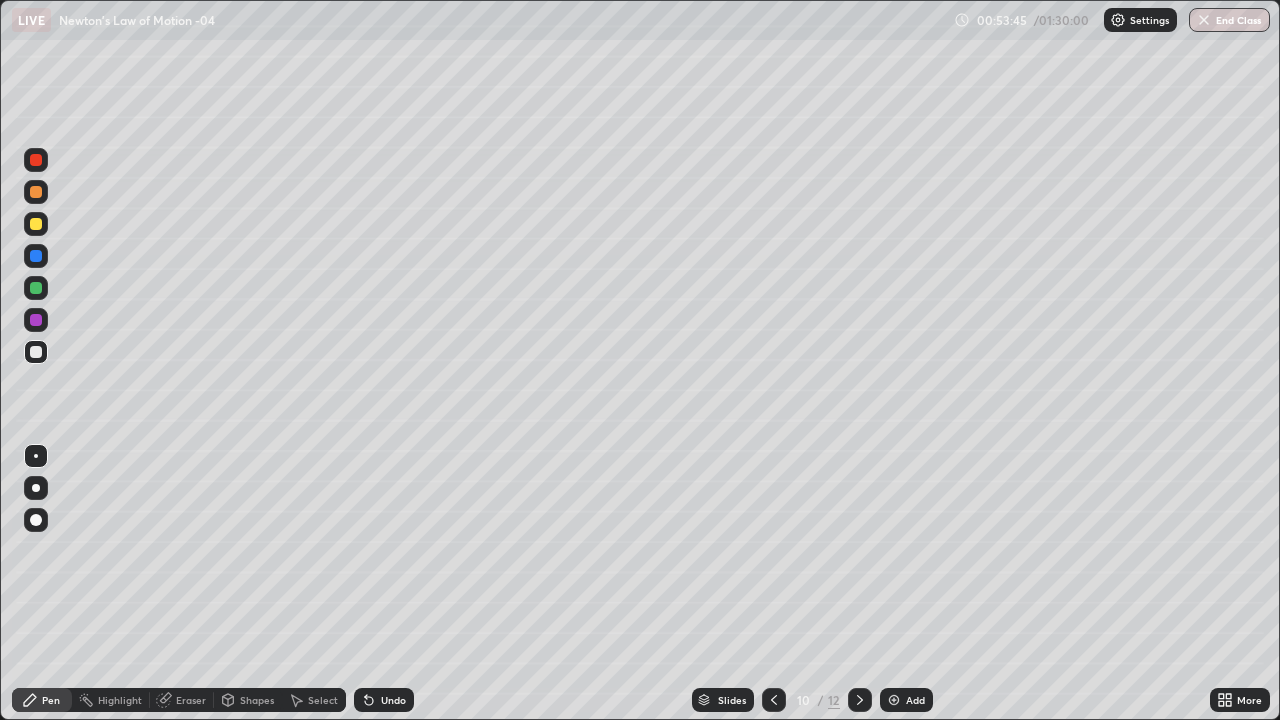 click at bounding box center (774, 700) 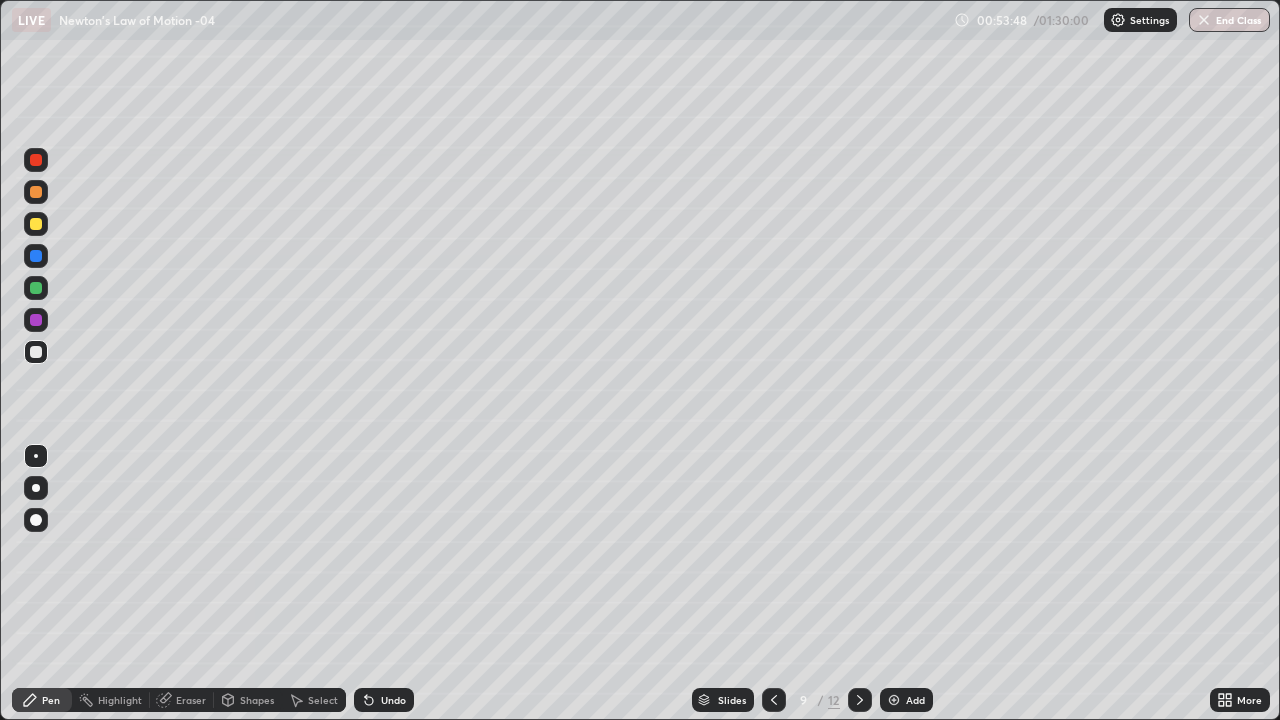 click at bounding box center [860, 700] 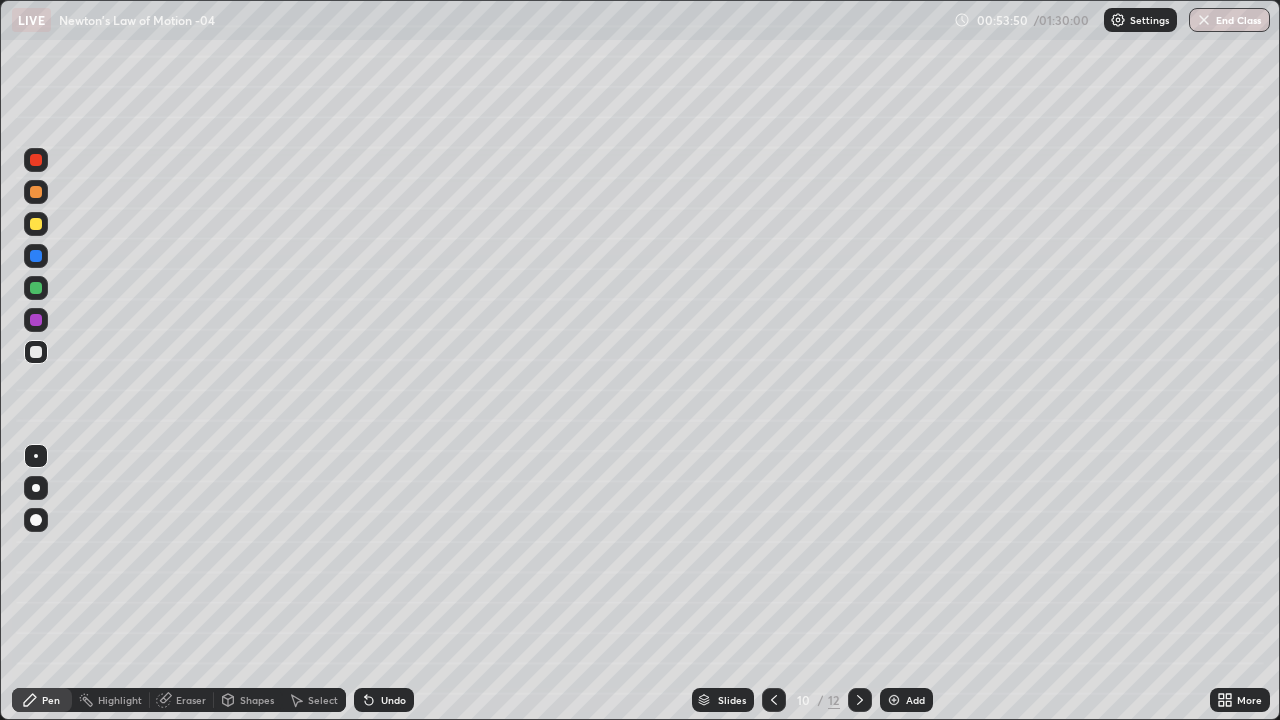 click at bounding box center (860, 700) 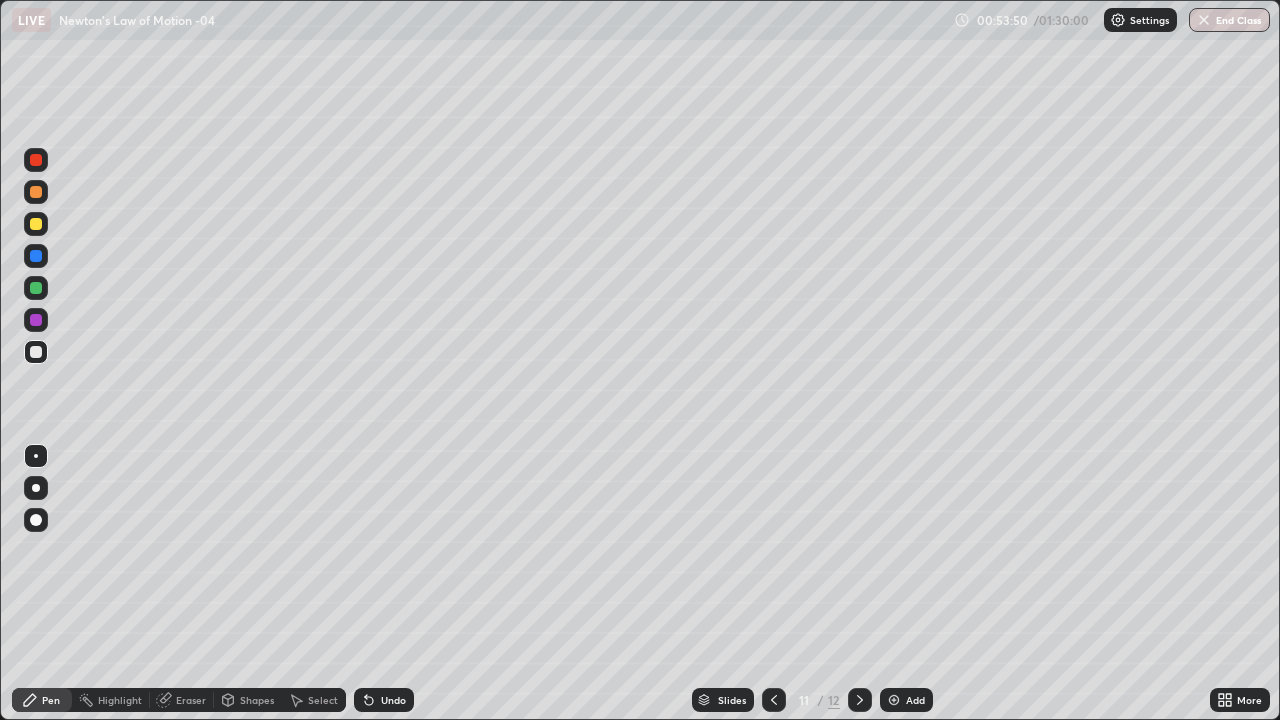 click 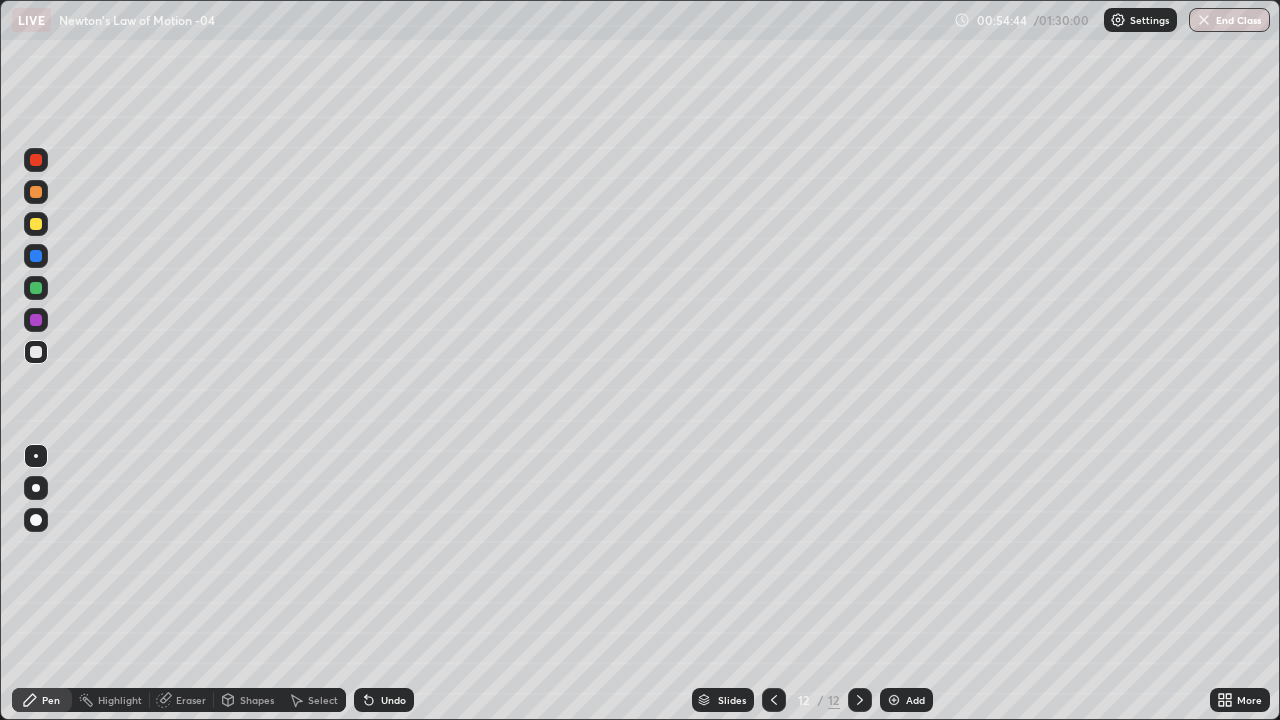 click at bounding box center (894, 700) 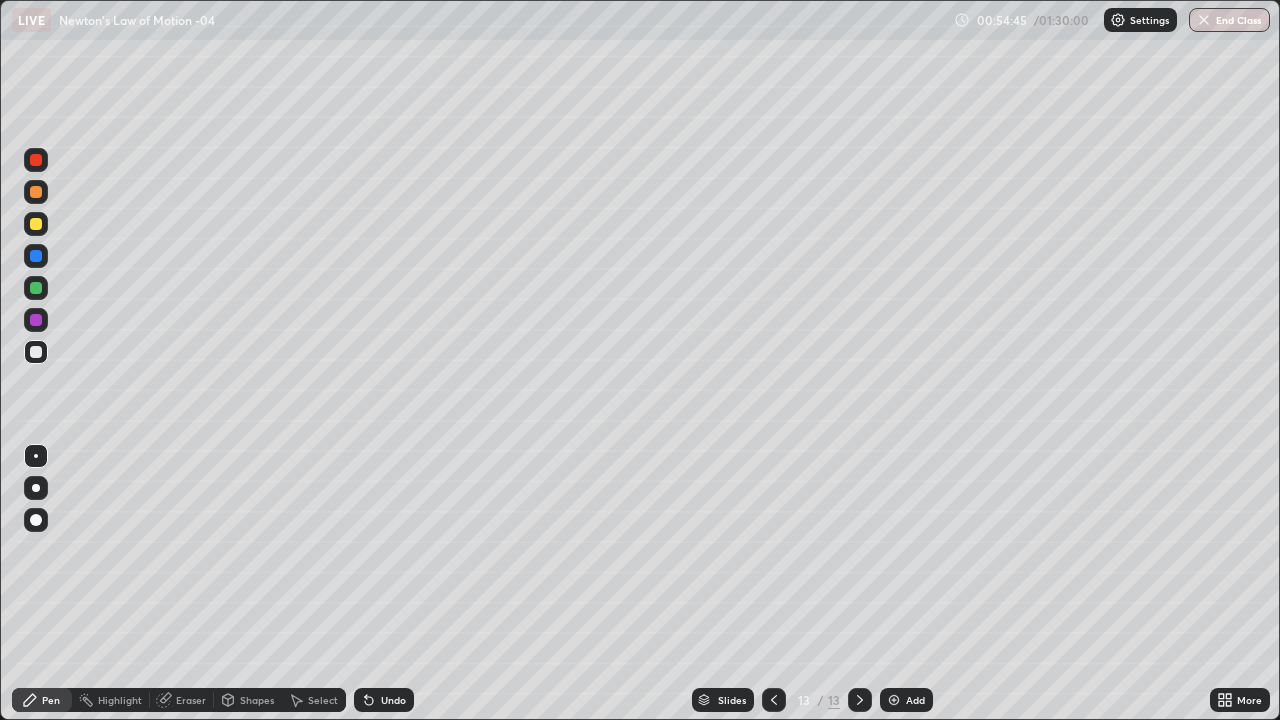 click at bounding box center (36, 352) 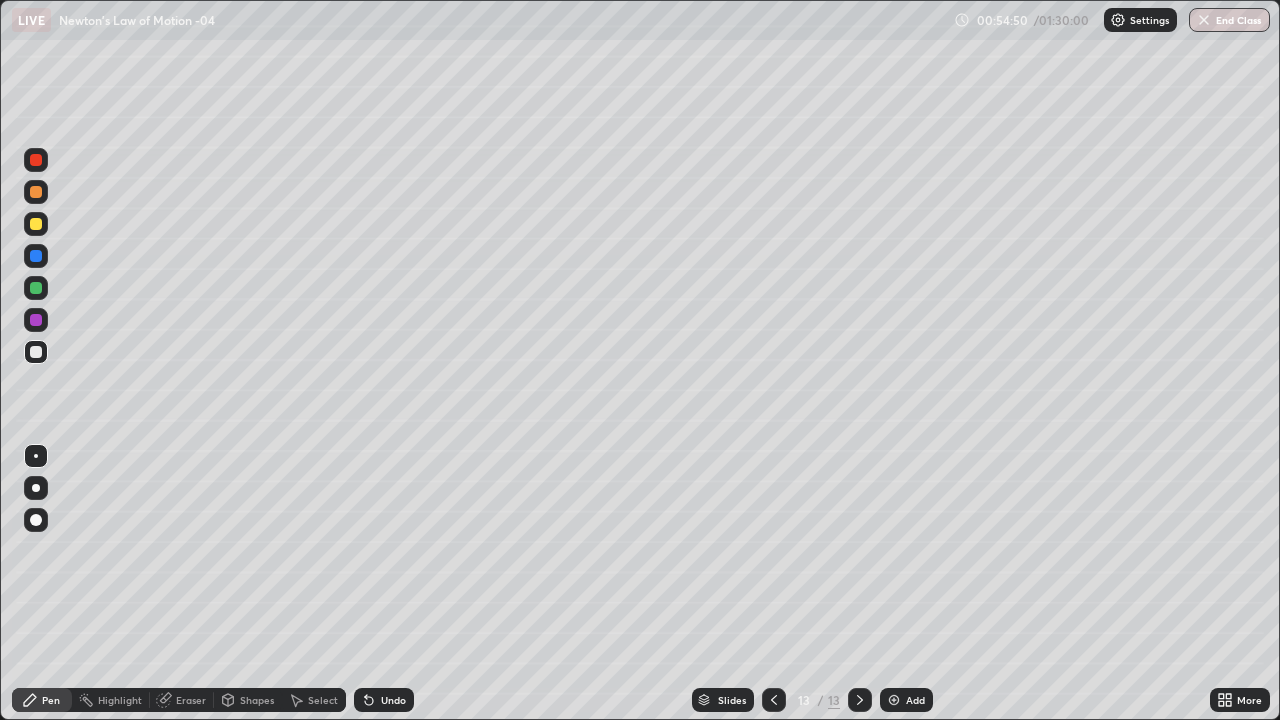 click on "Undo" at bounding box center [393, 700] 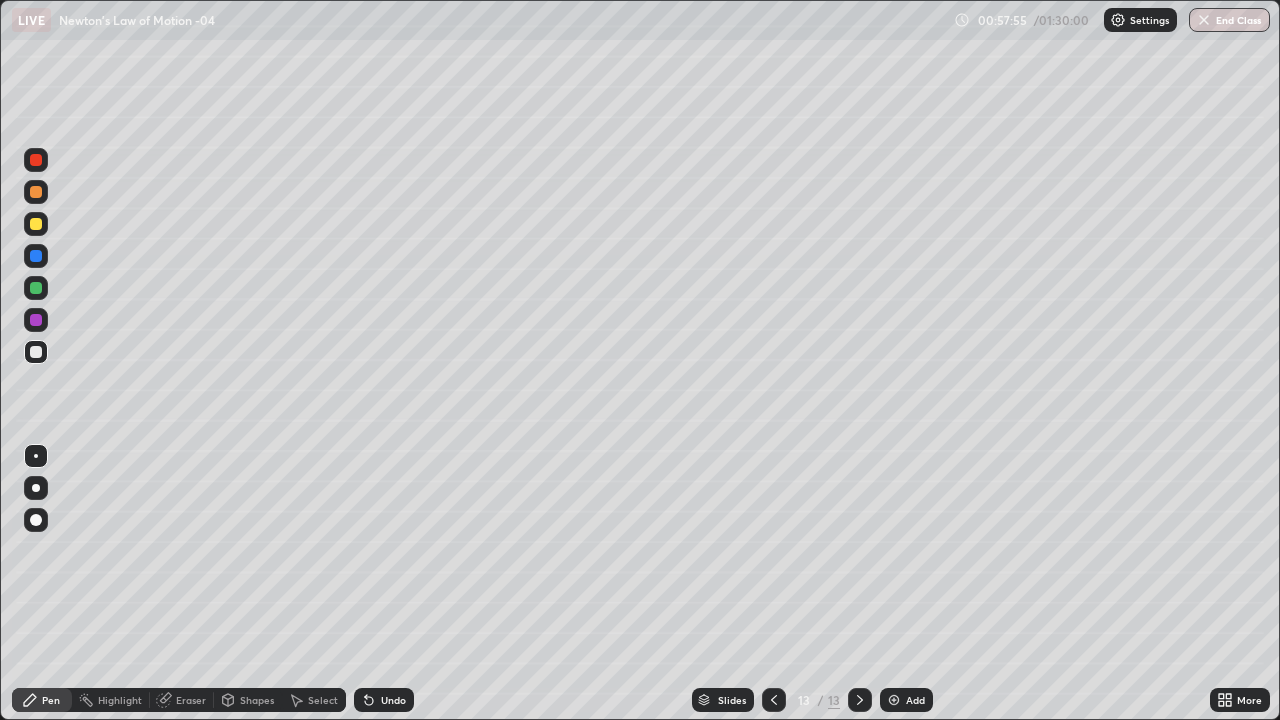 click at bounding box center (36, 160) 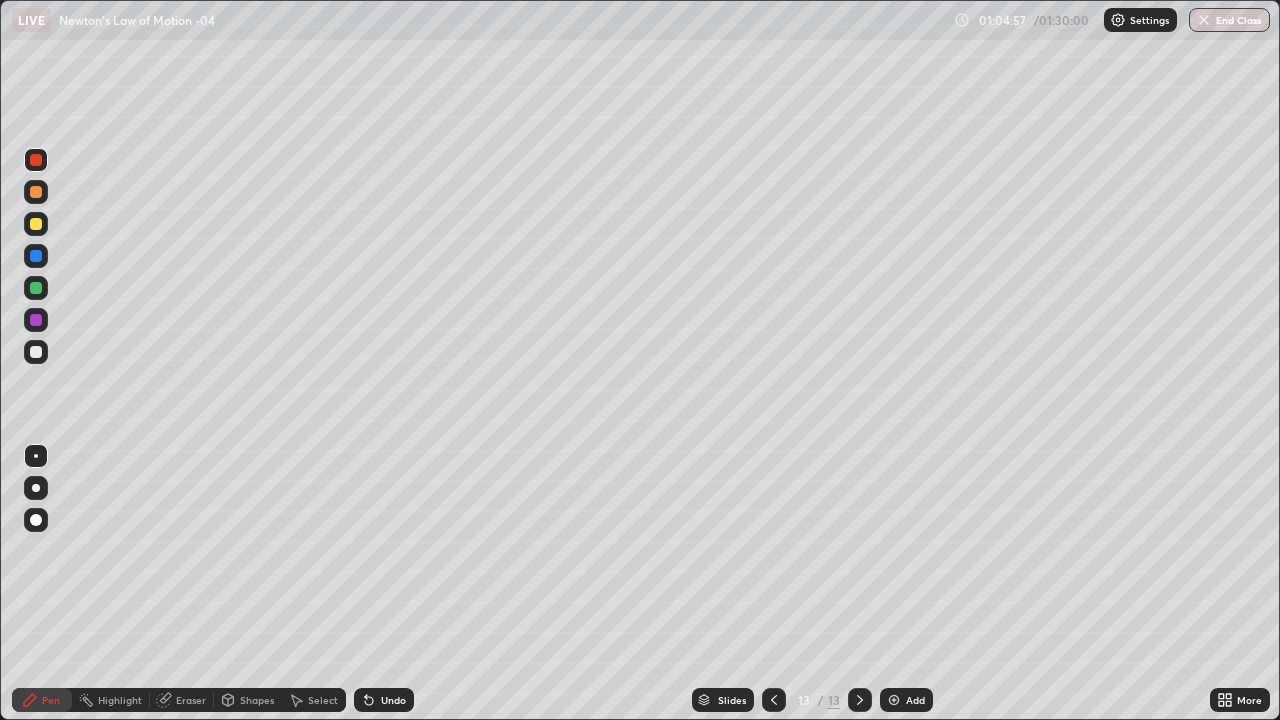 click on "Add" at bounding box center [915, 700] 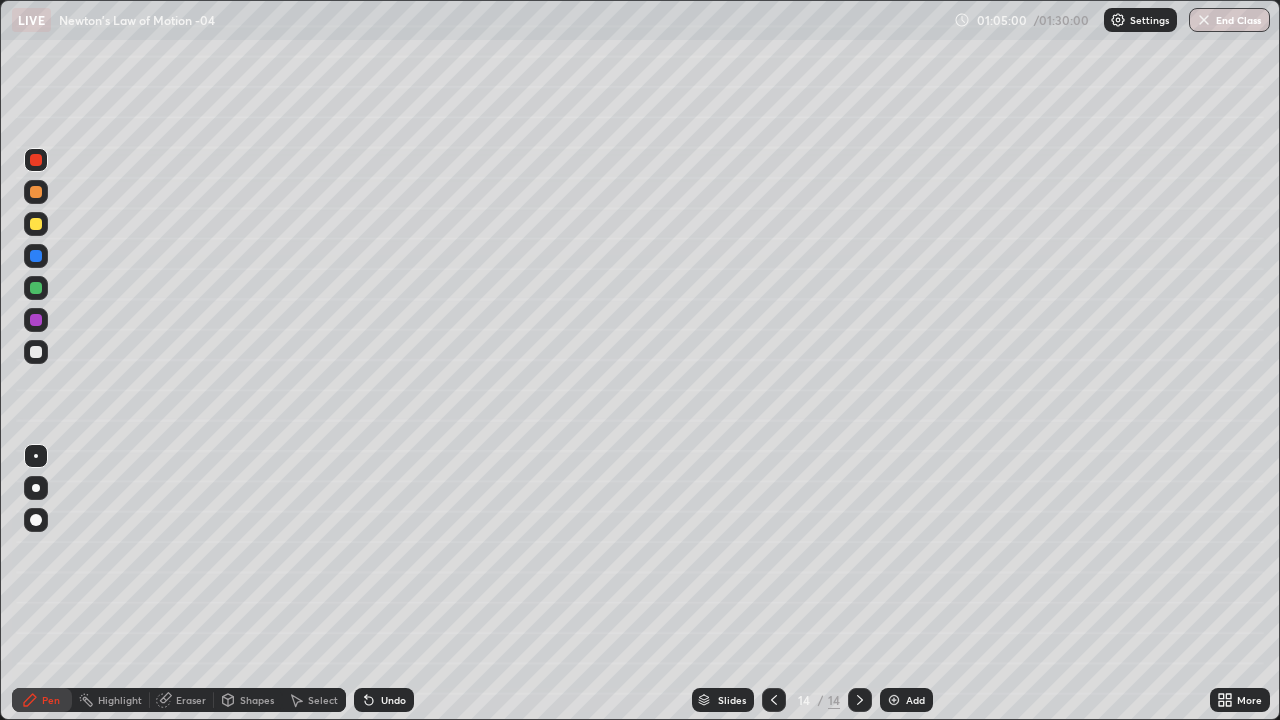 click at bounding box center [36, 352] 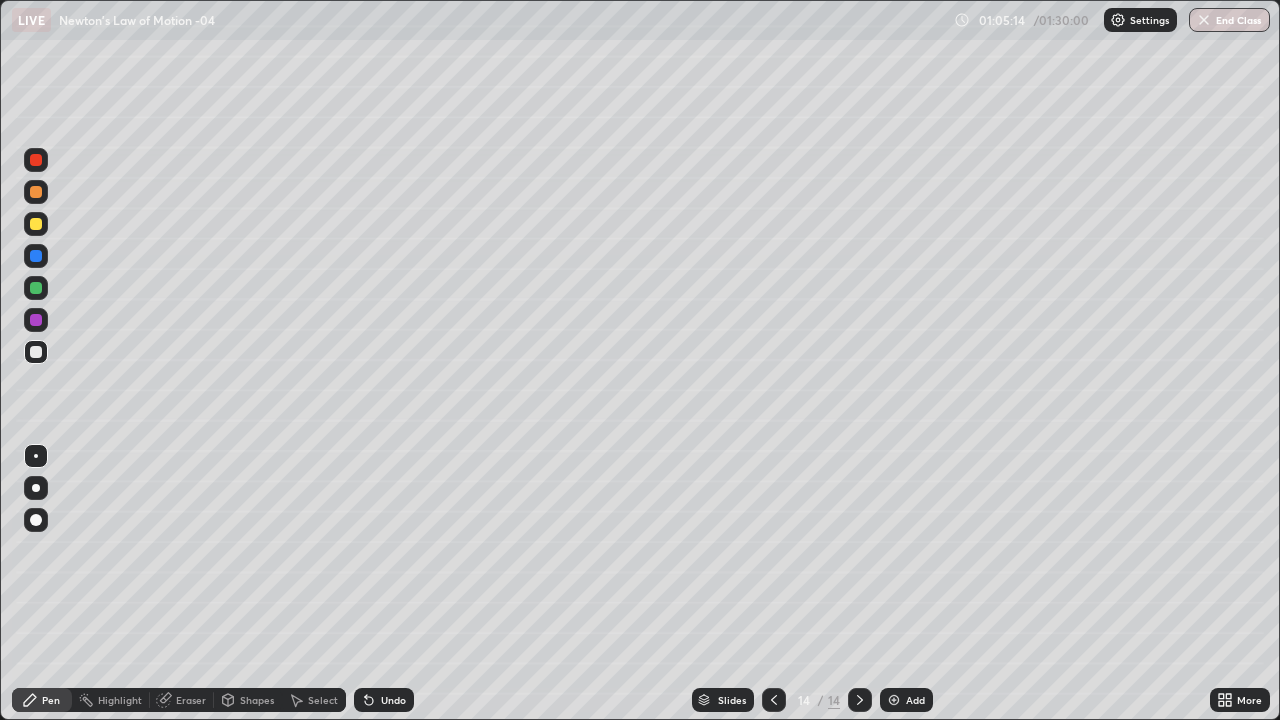 click at bounding box center (36, 352) 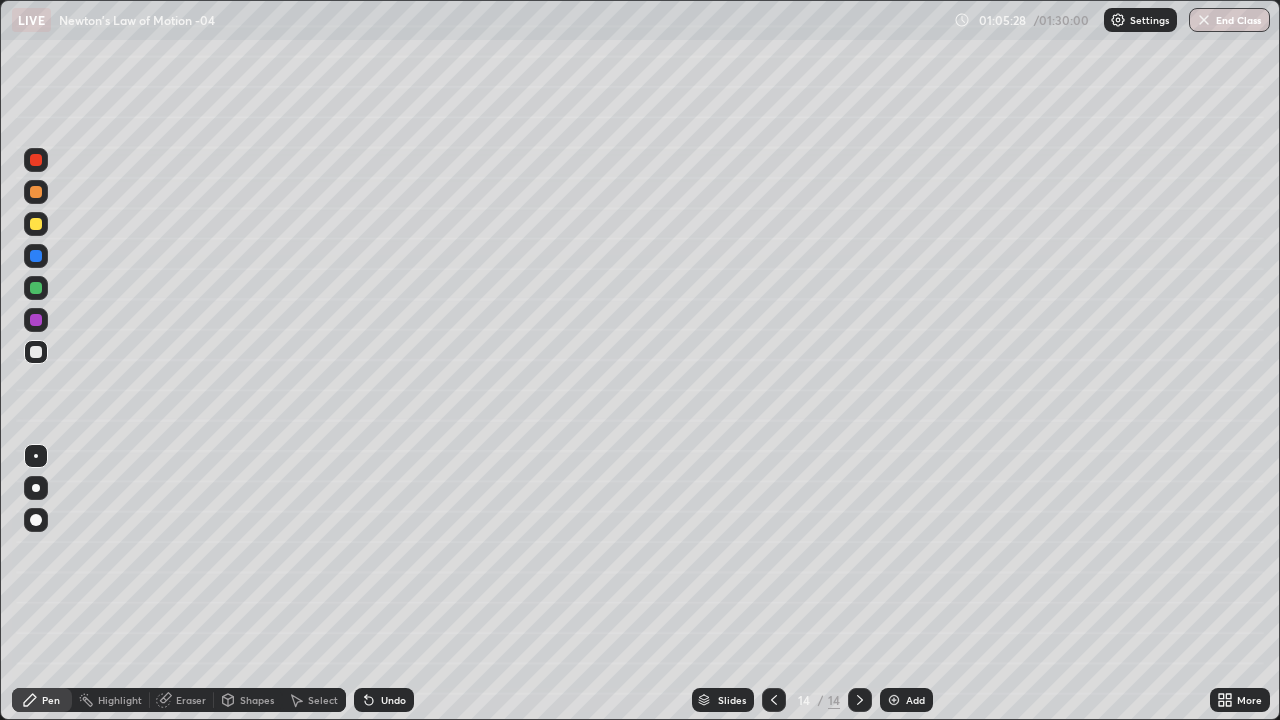 click at bounding box center (36, 224) 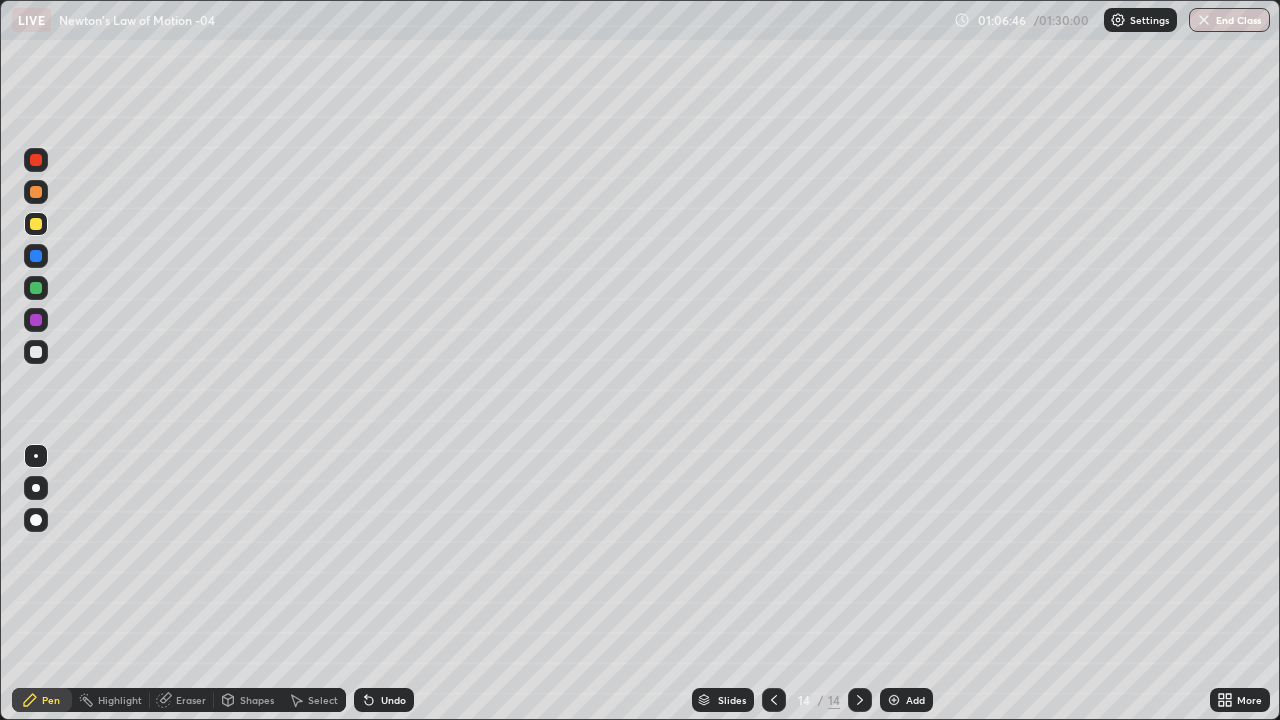 click at bounding box center (36, 352) 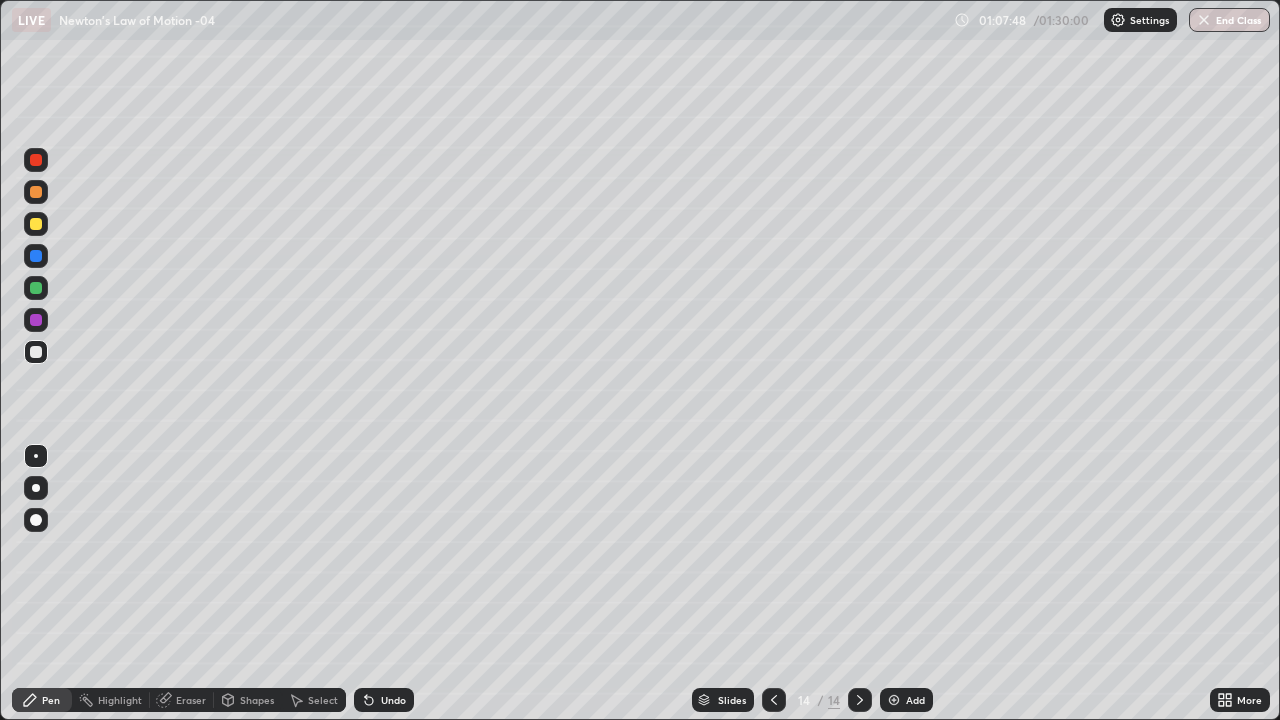 click at bounding box center (36, 288) 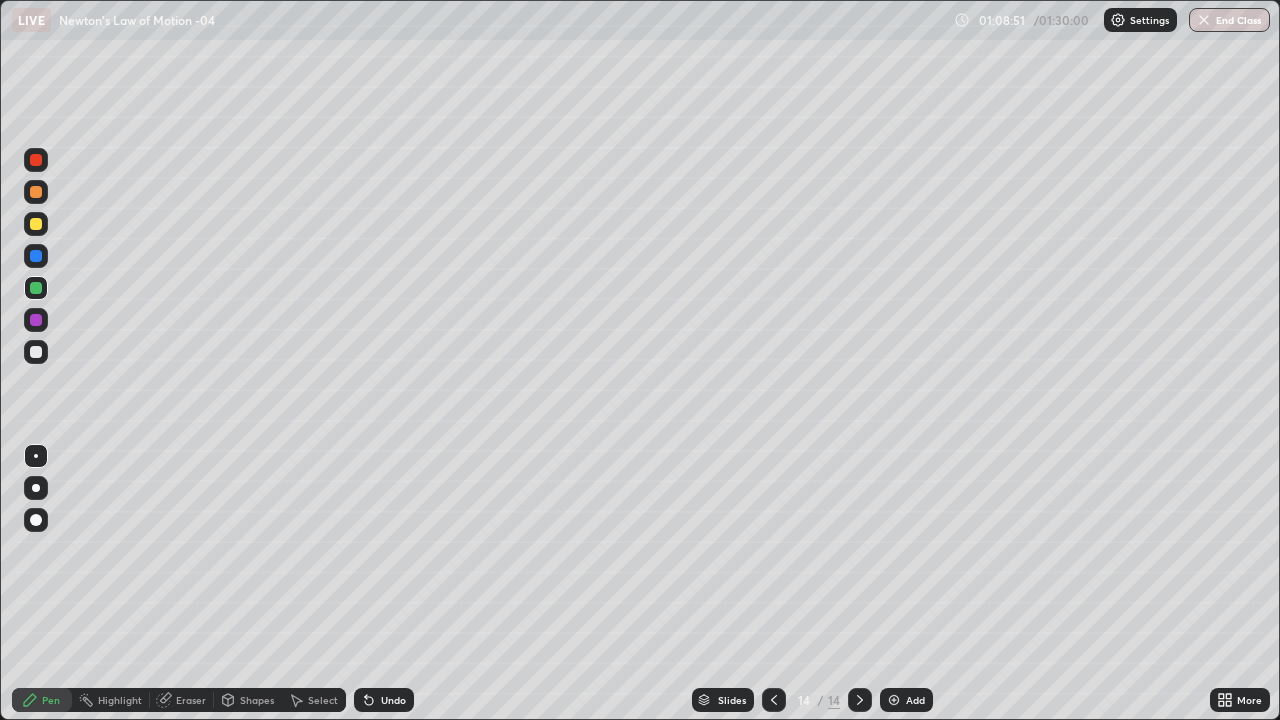 click at bounding box center (36, 352) 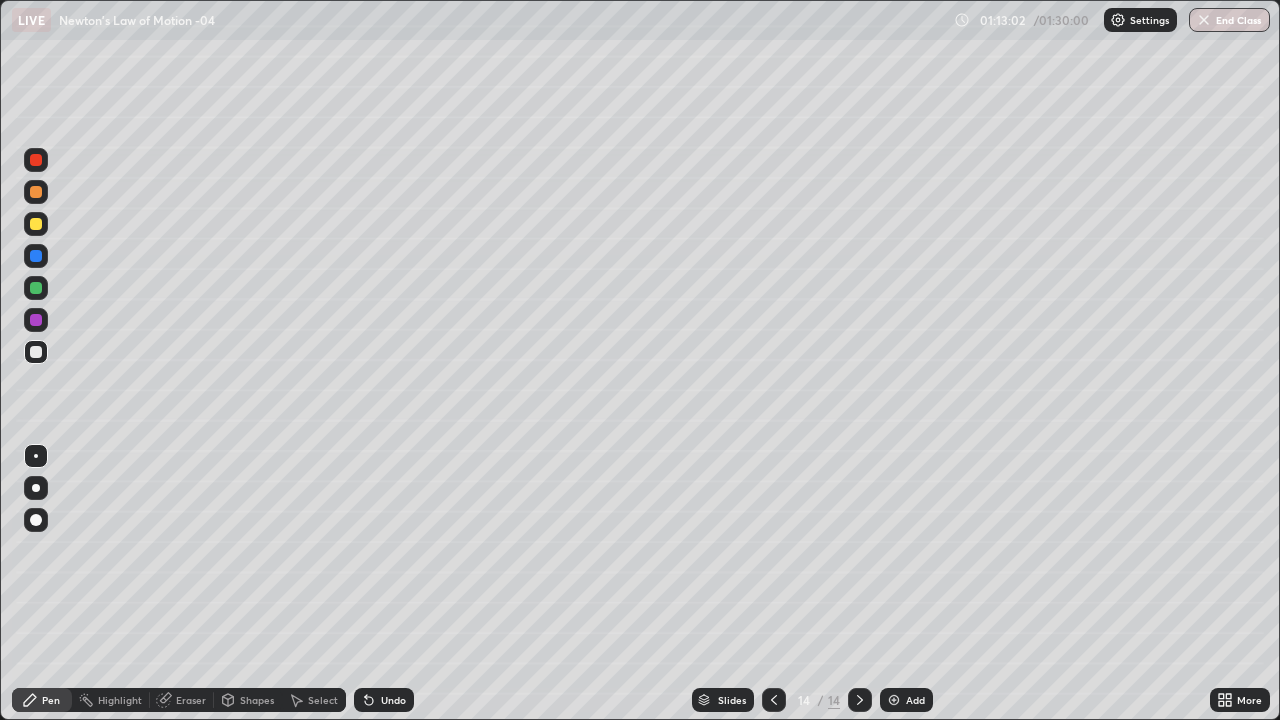 click at bounding box center (894, 700) 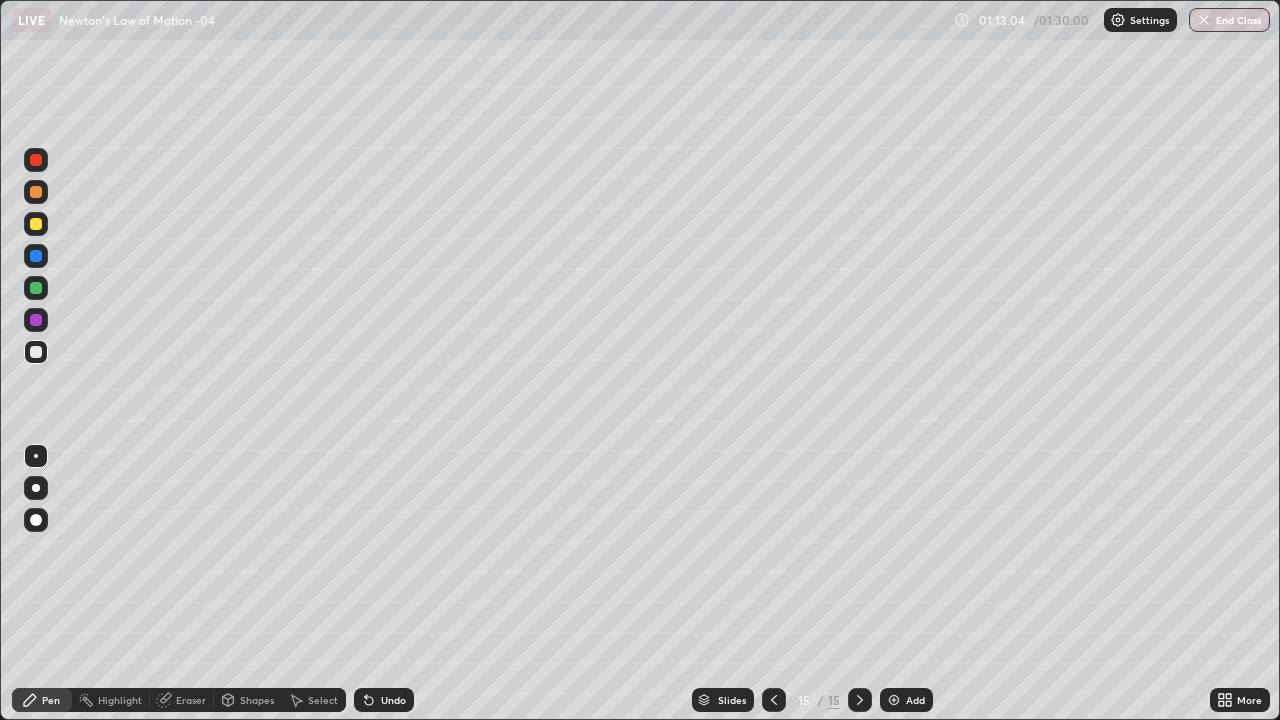 click at bounding box center [36, 224] 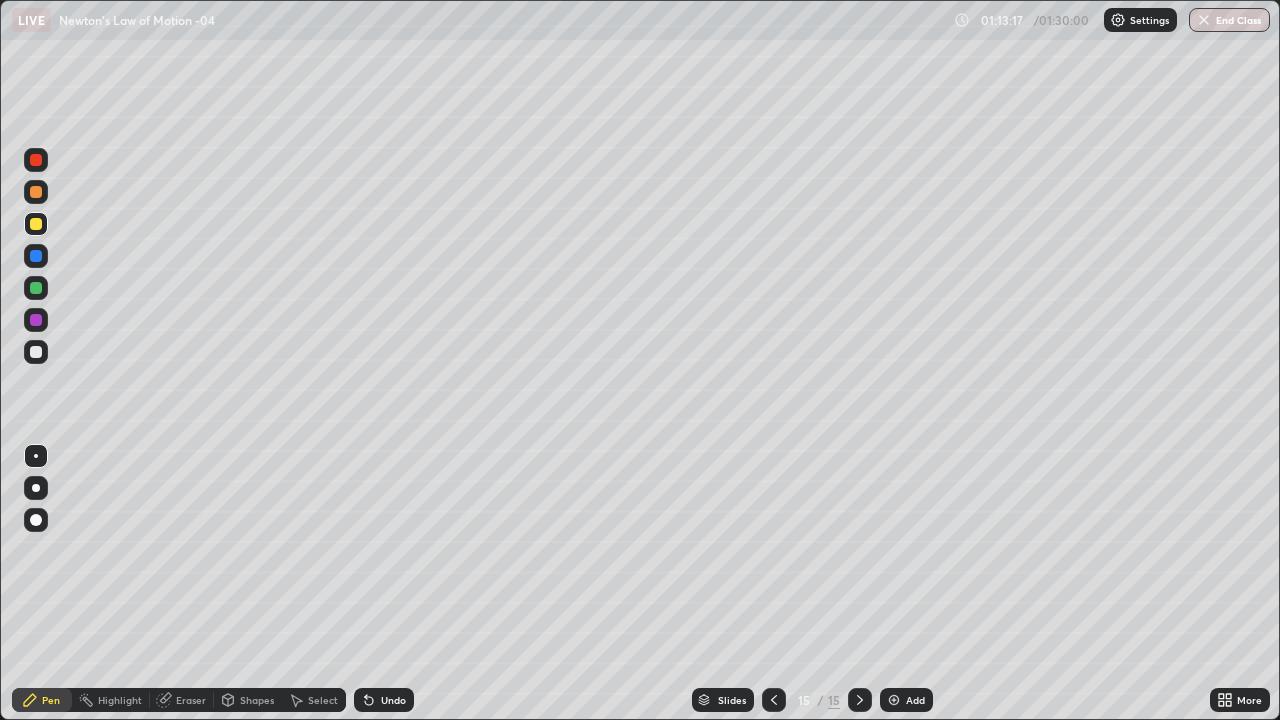 click at bounding box center (36, 352) 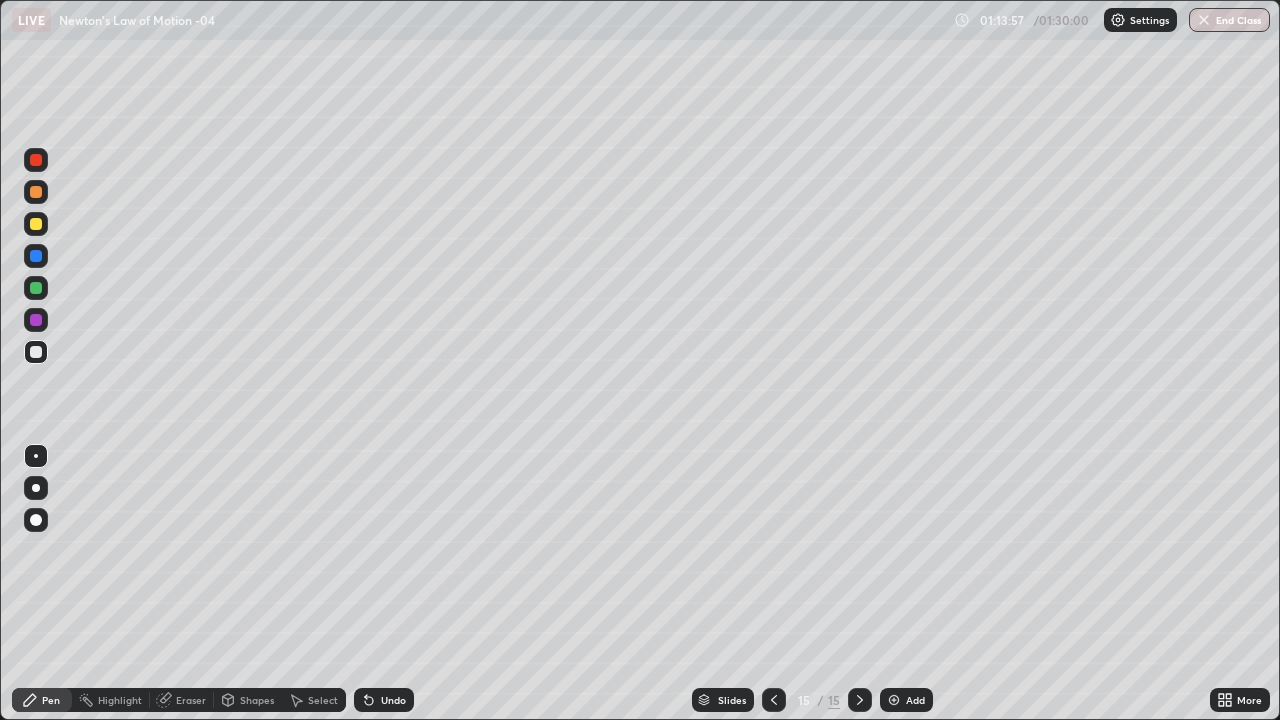 click at bounding box center [36, 288] 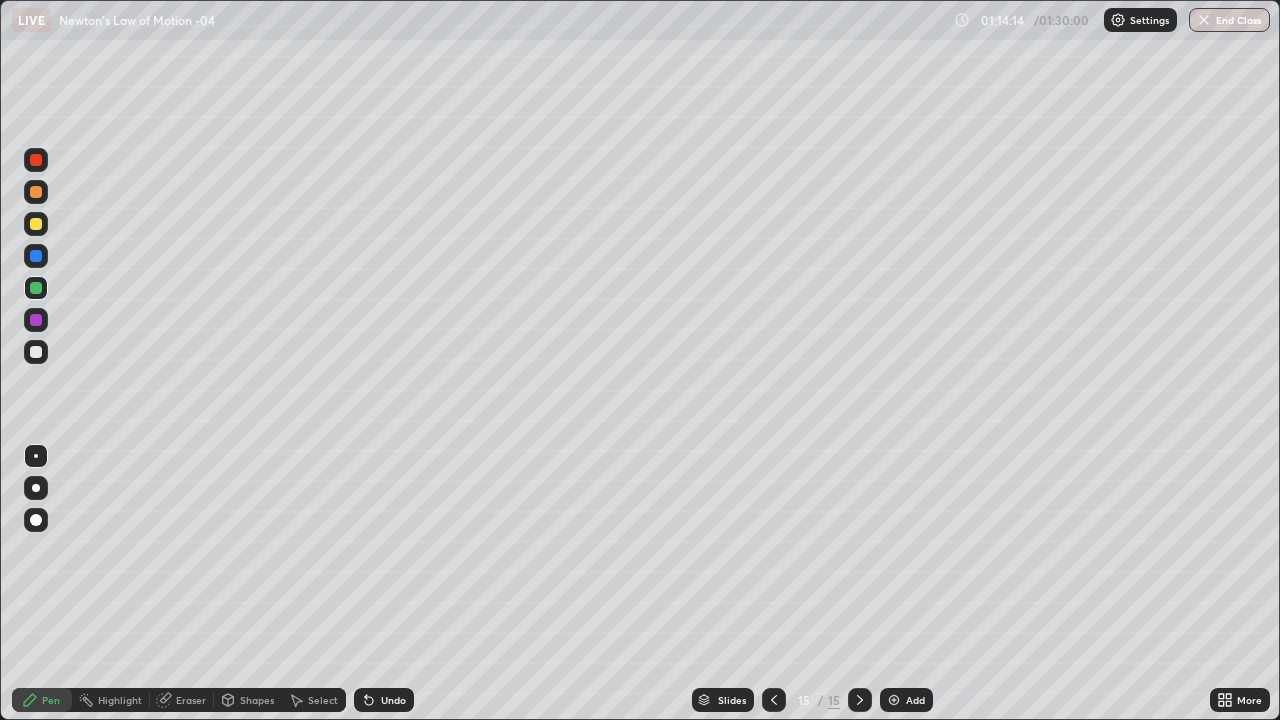 click at bounding box center (36, 352) 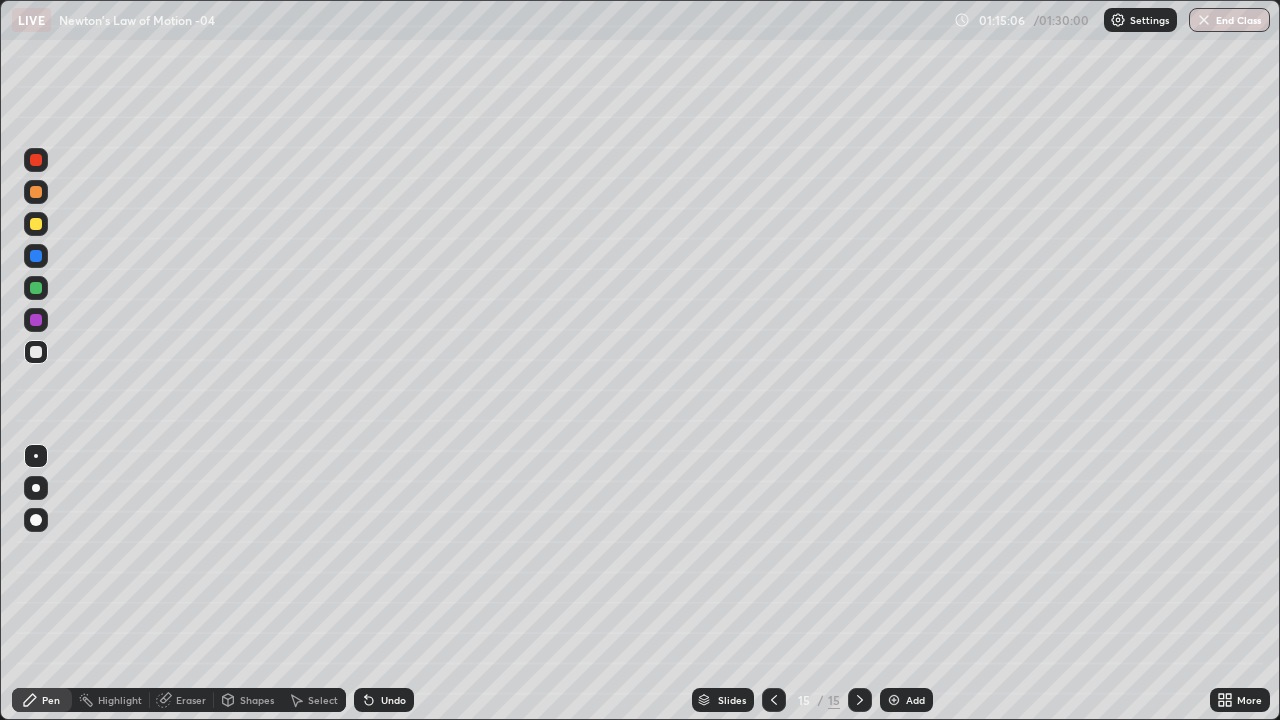 click at bounding box center (36, 160) 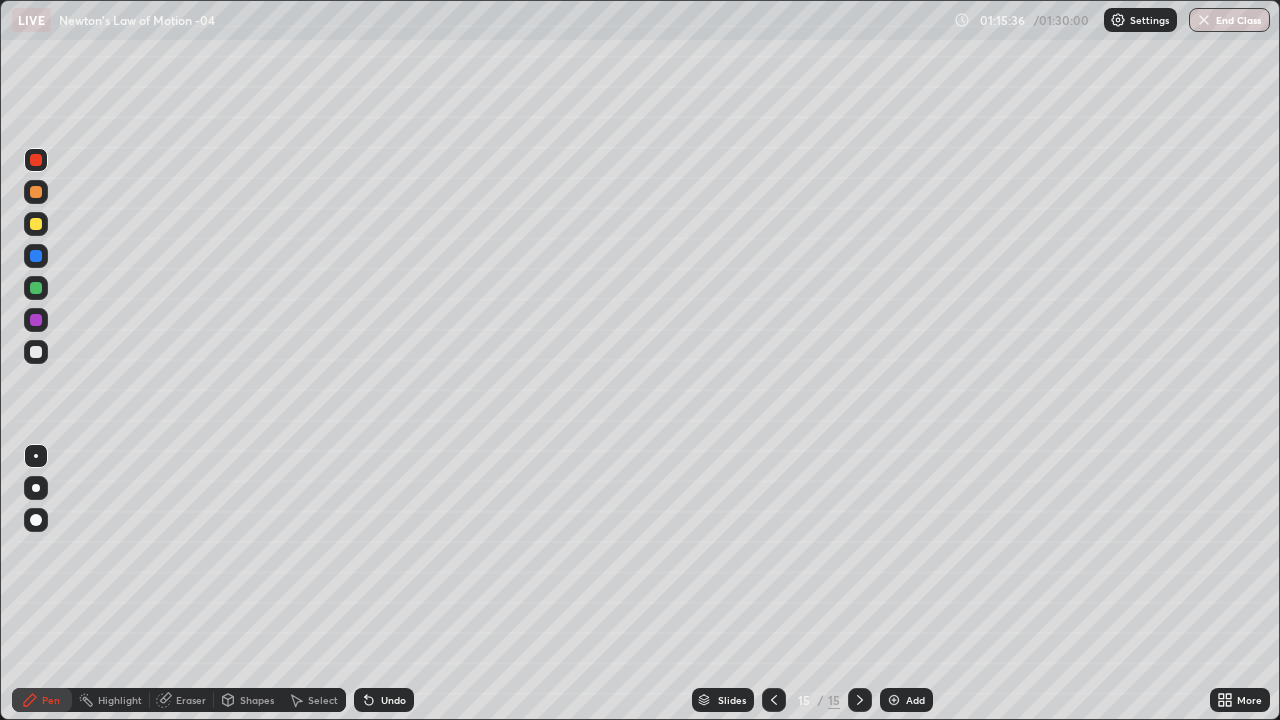 click at bounding box center [36, 352] 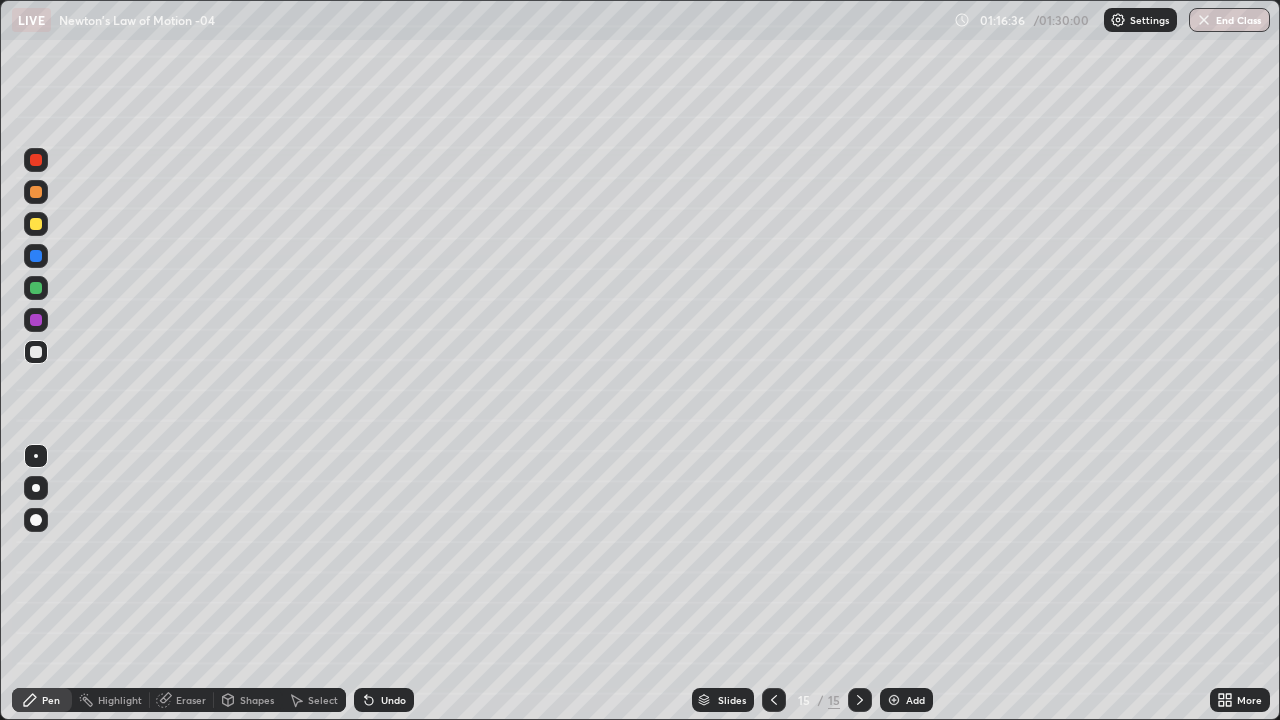 click at bounding box center [36, 192] 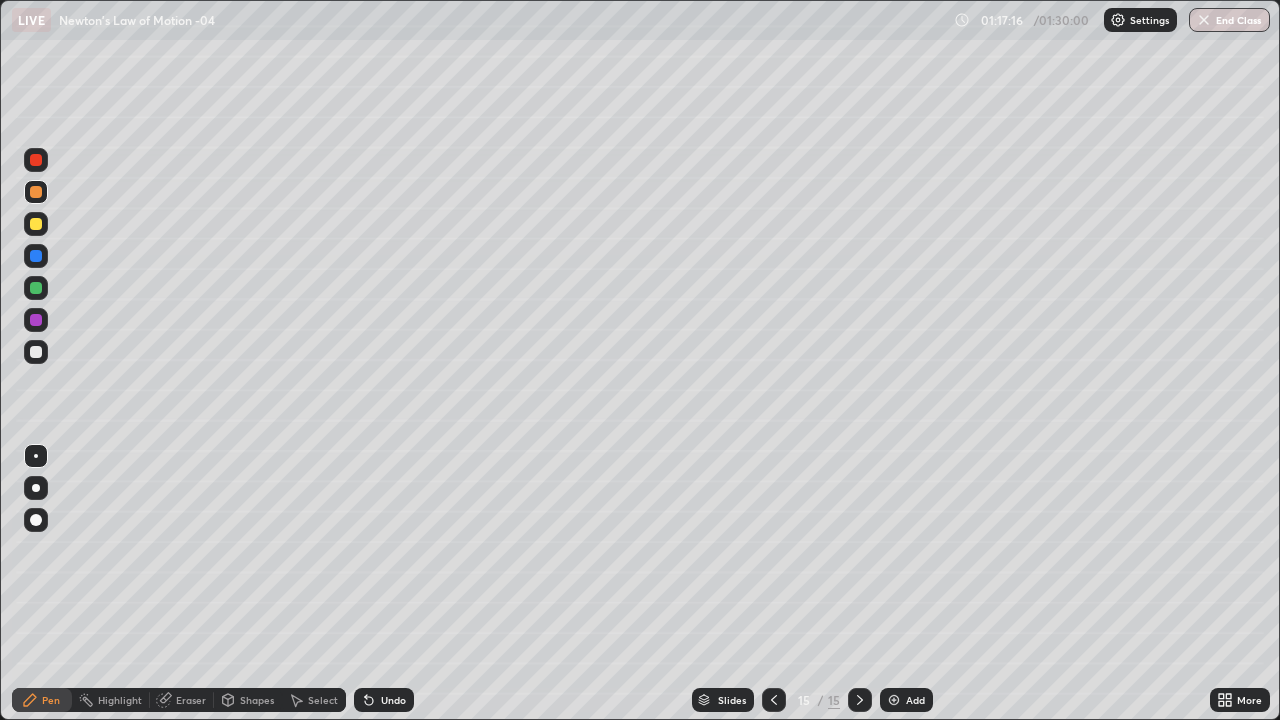 click on "Eraser" at bounding box center (182, 700) 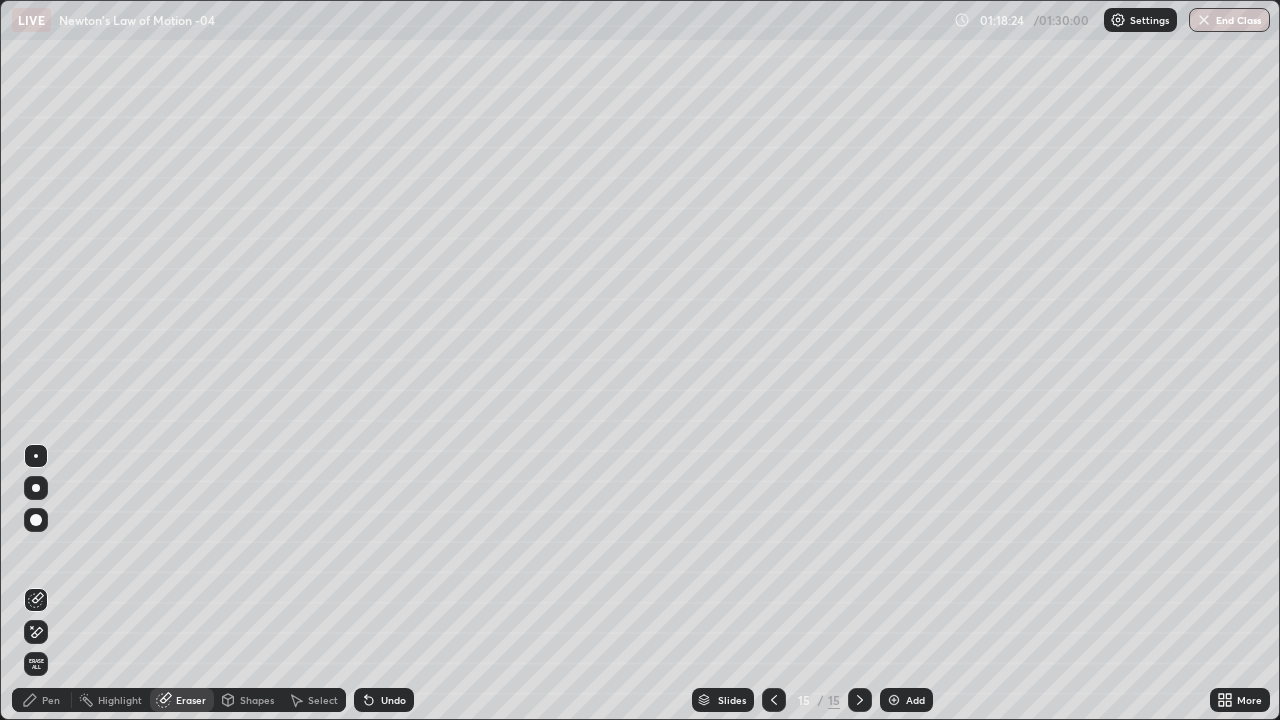 click at bounding box center (894, 700) 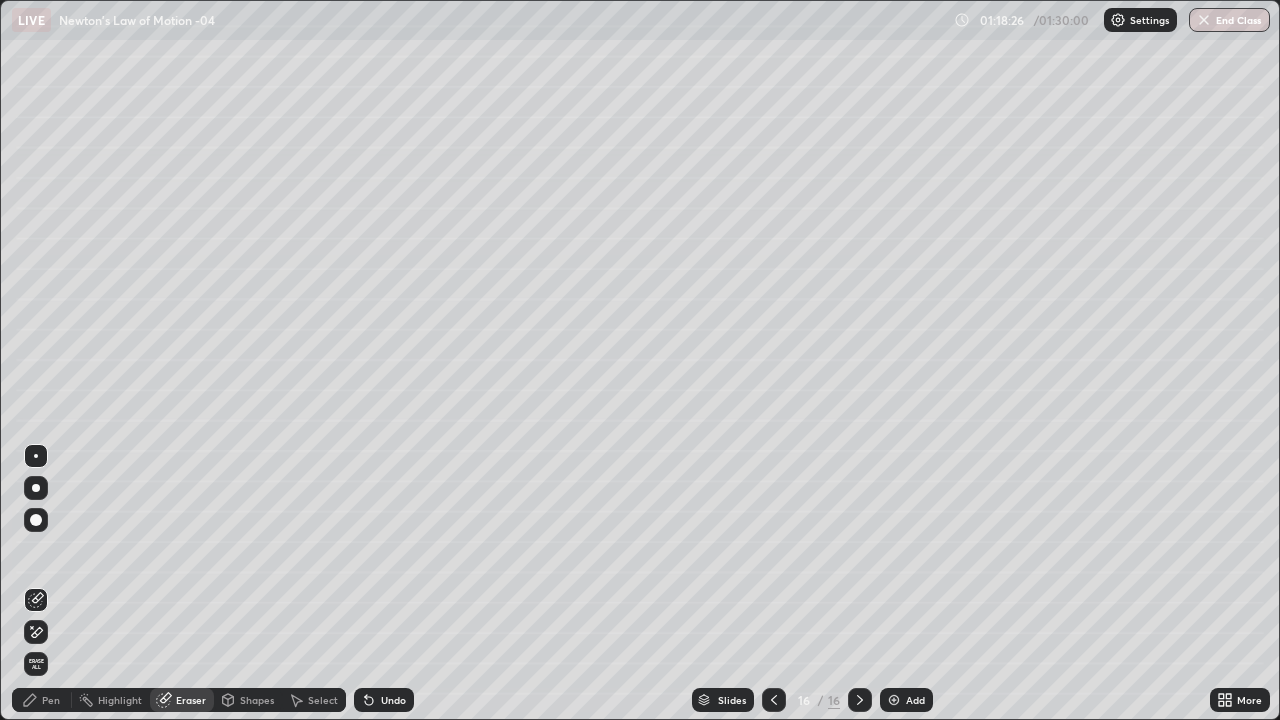 click on "Pen" at bounding box center (42, 700) 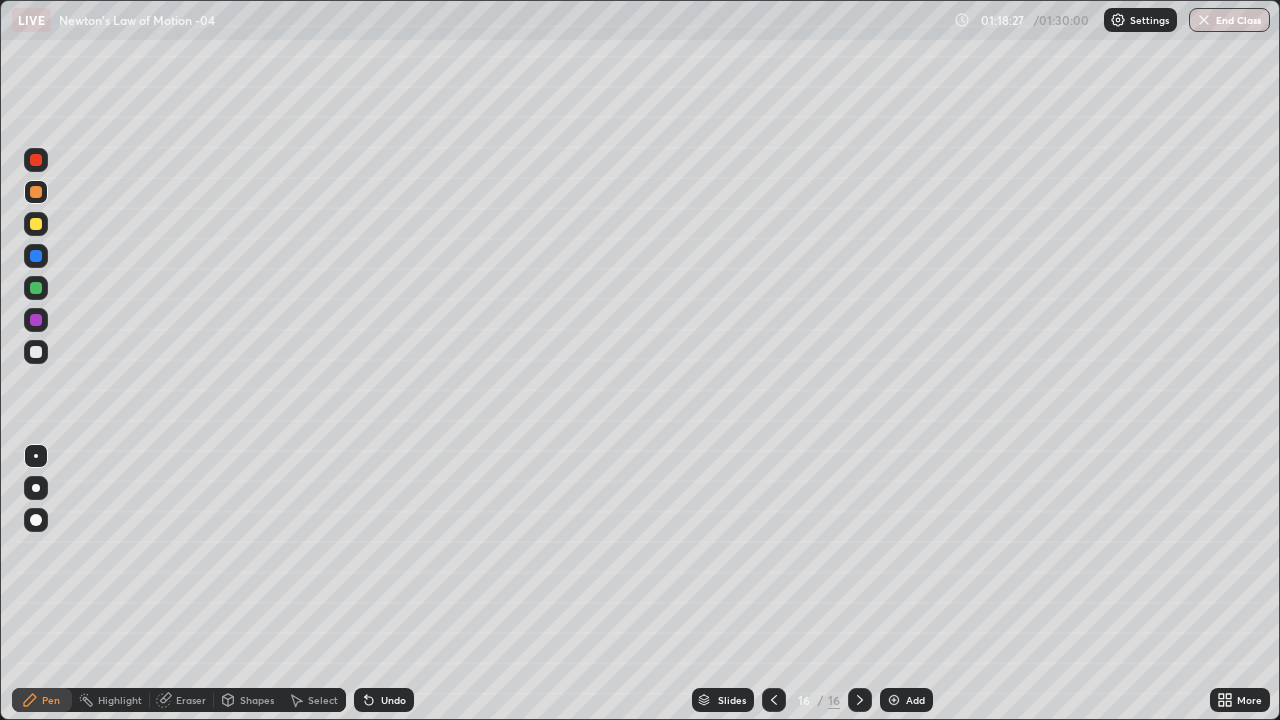 click at bounding box center [36, 352] 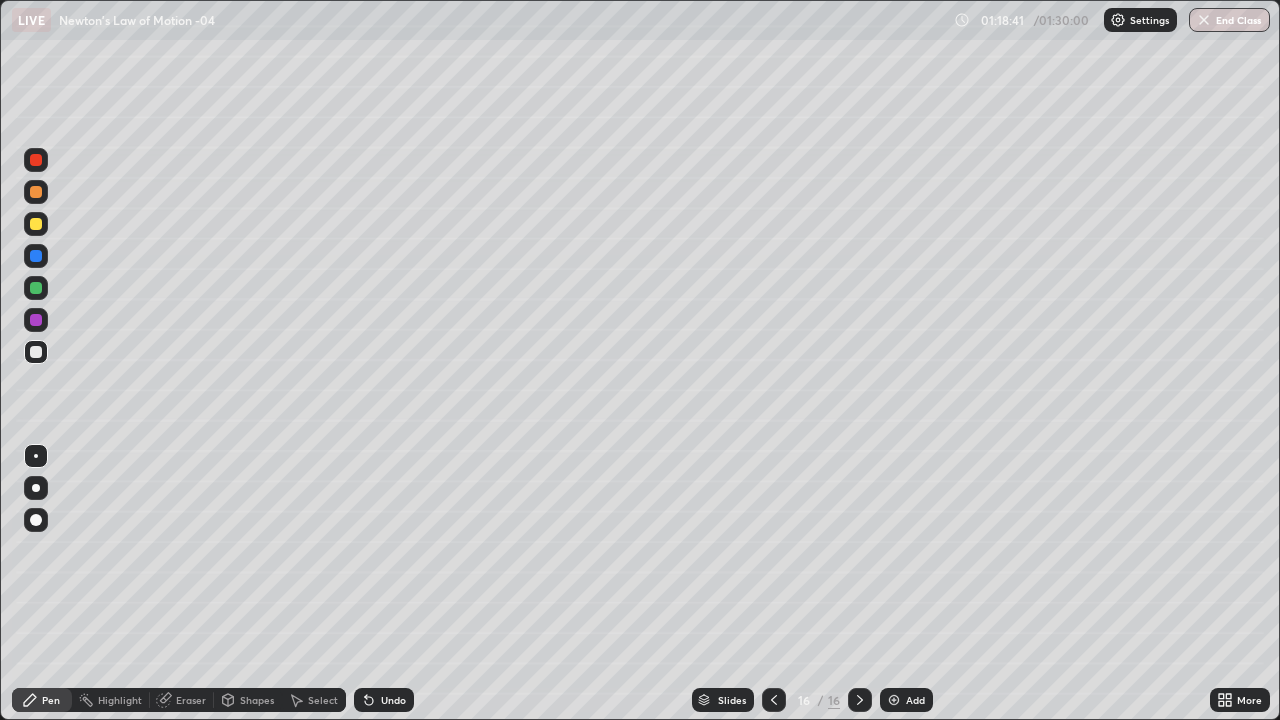 click at bounding box center (36, 224) 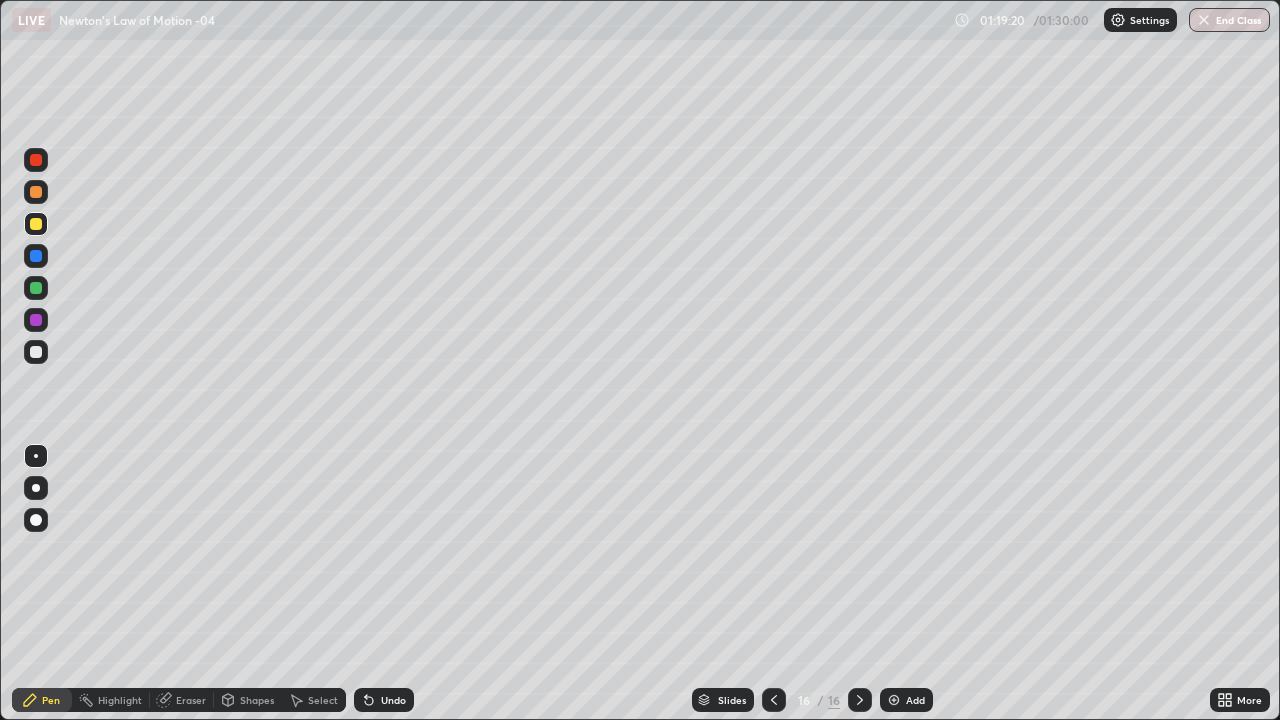click at bounding box center (36, 352) 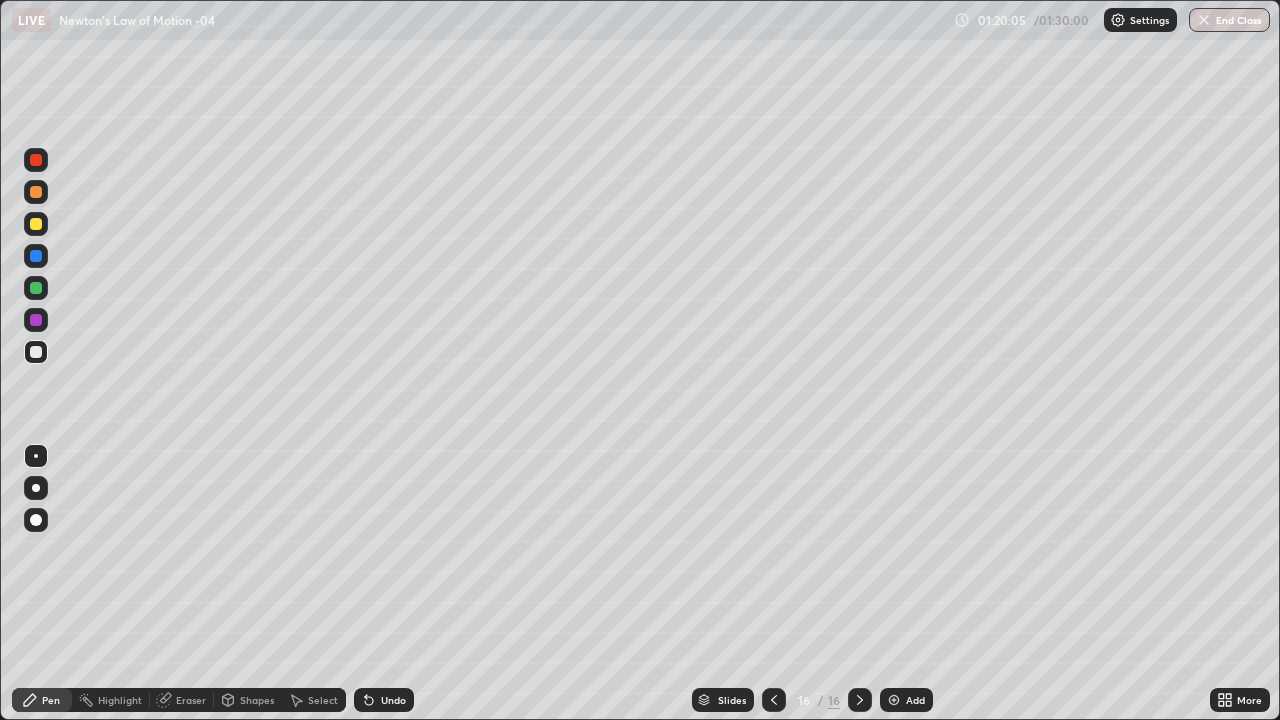 click 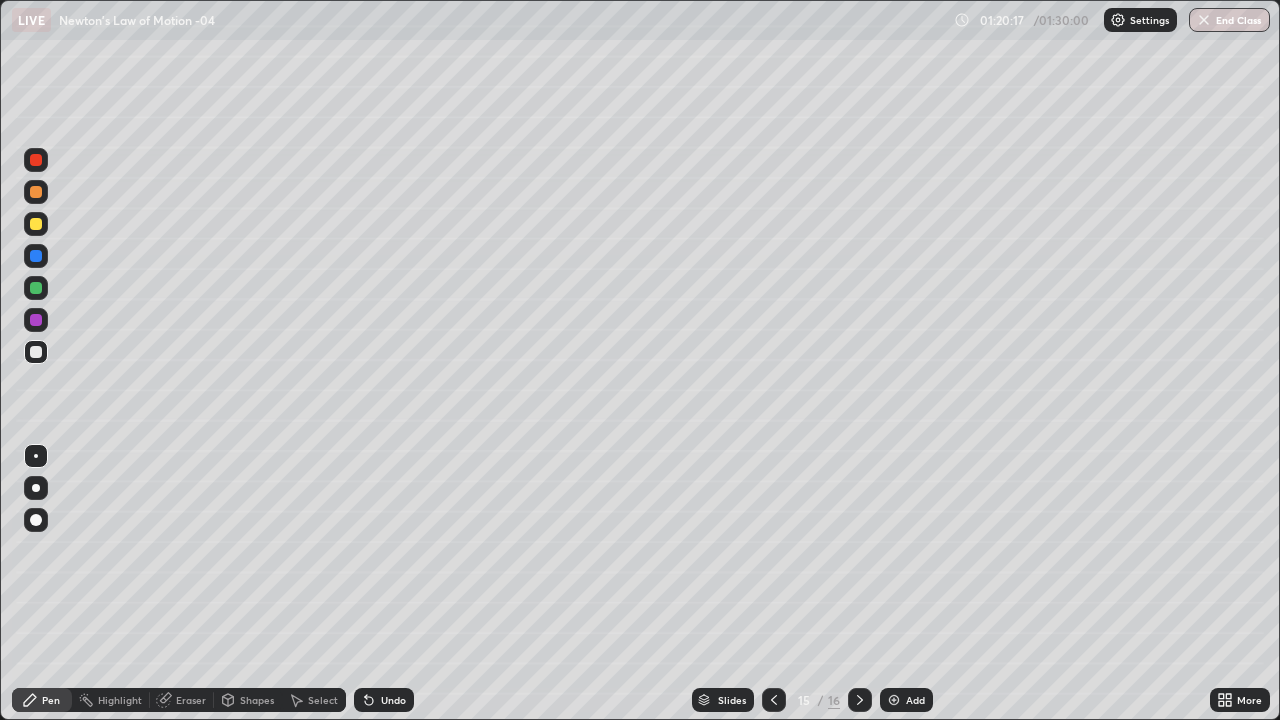 click at bounding box center (860, 700) 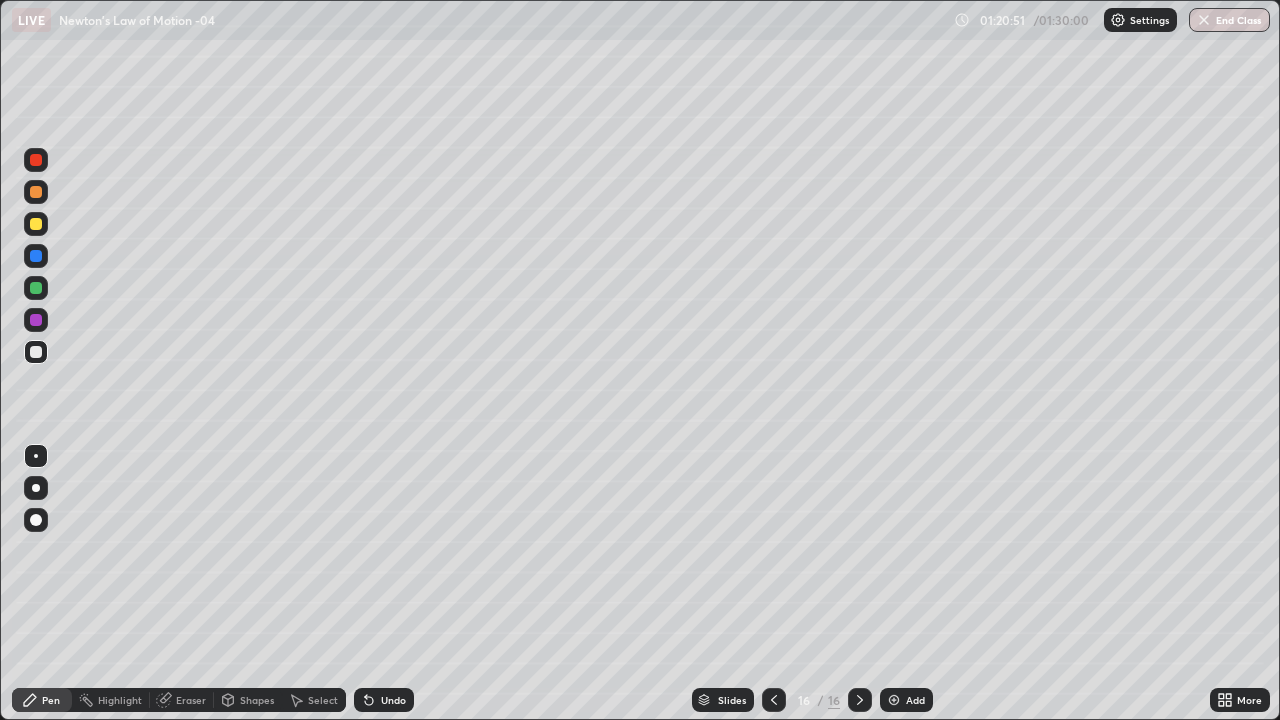 click at bounding box center [36, 224] 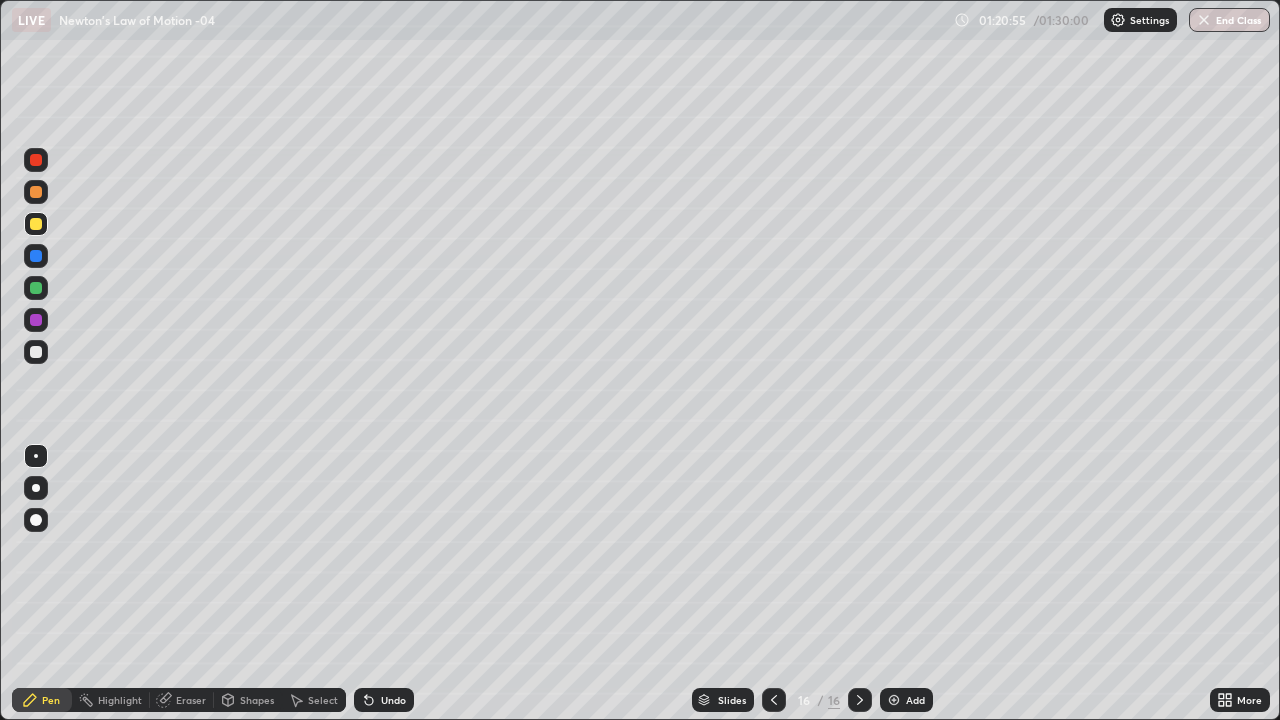 click on "Eraser" at bounding box center (191, 700) 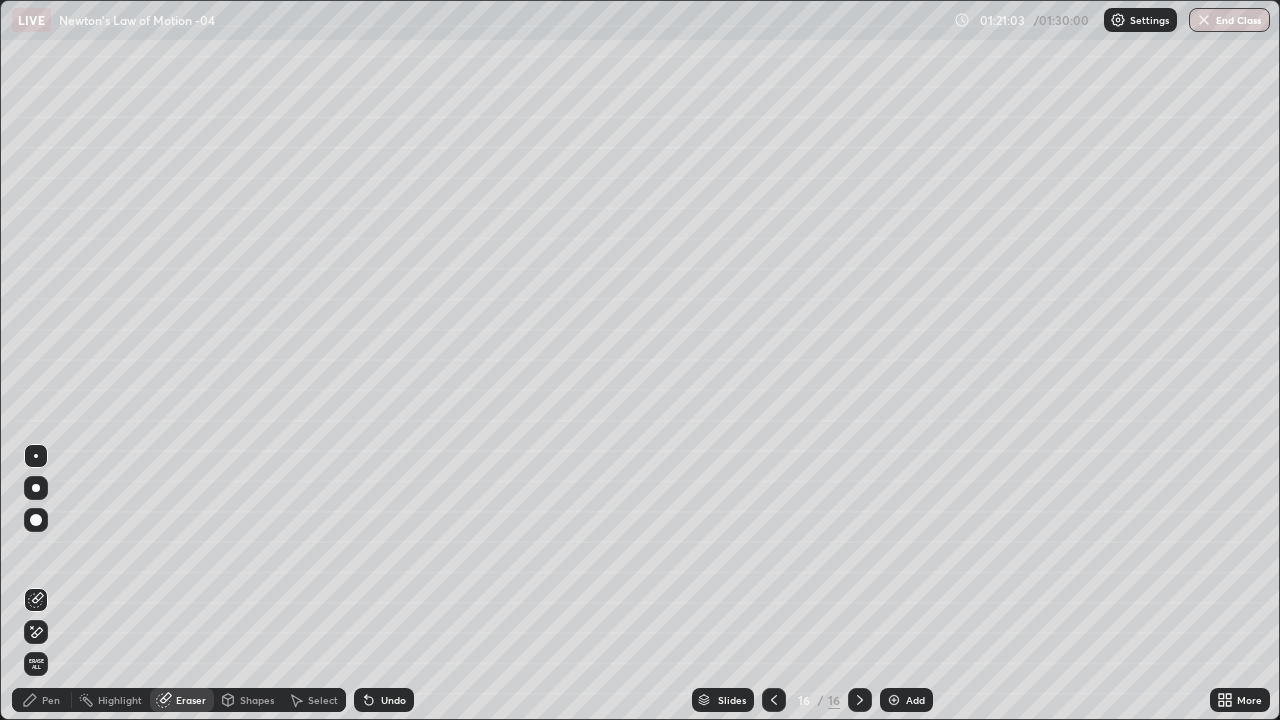 click on "Pen" at bounding box center (51, 700) 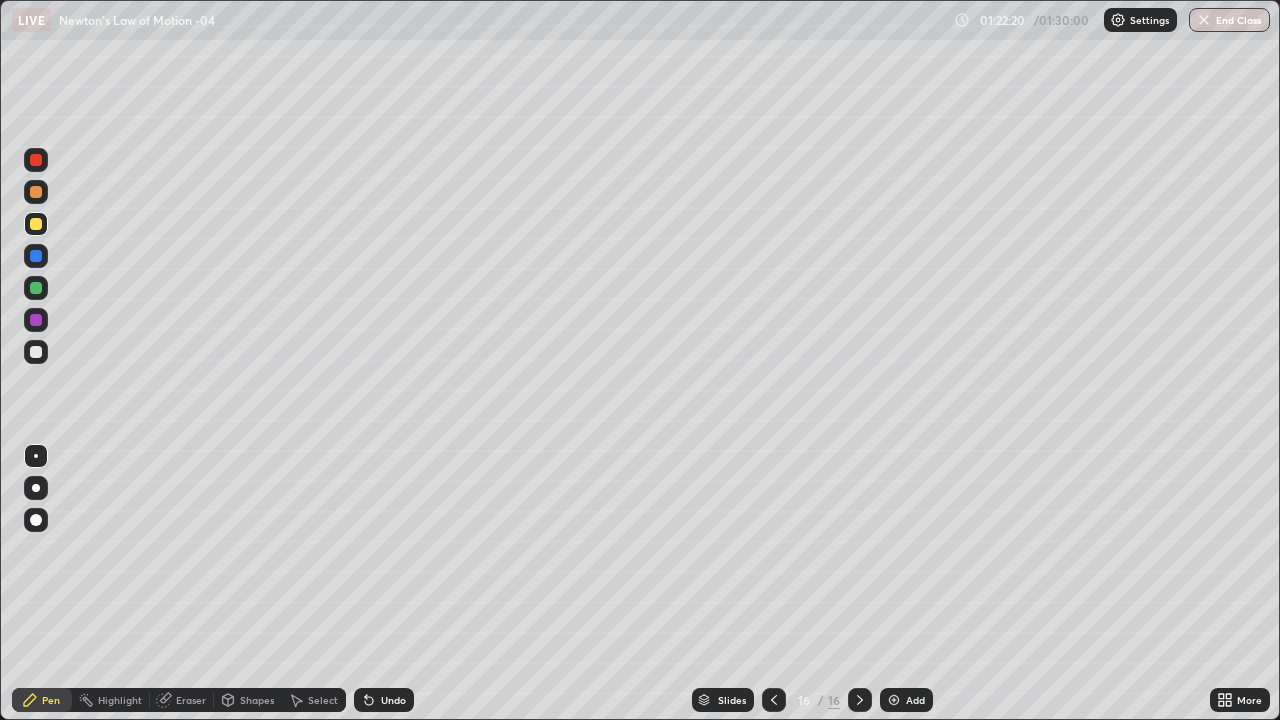 click on "Eraser" at bounding box center (191, 700) 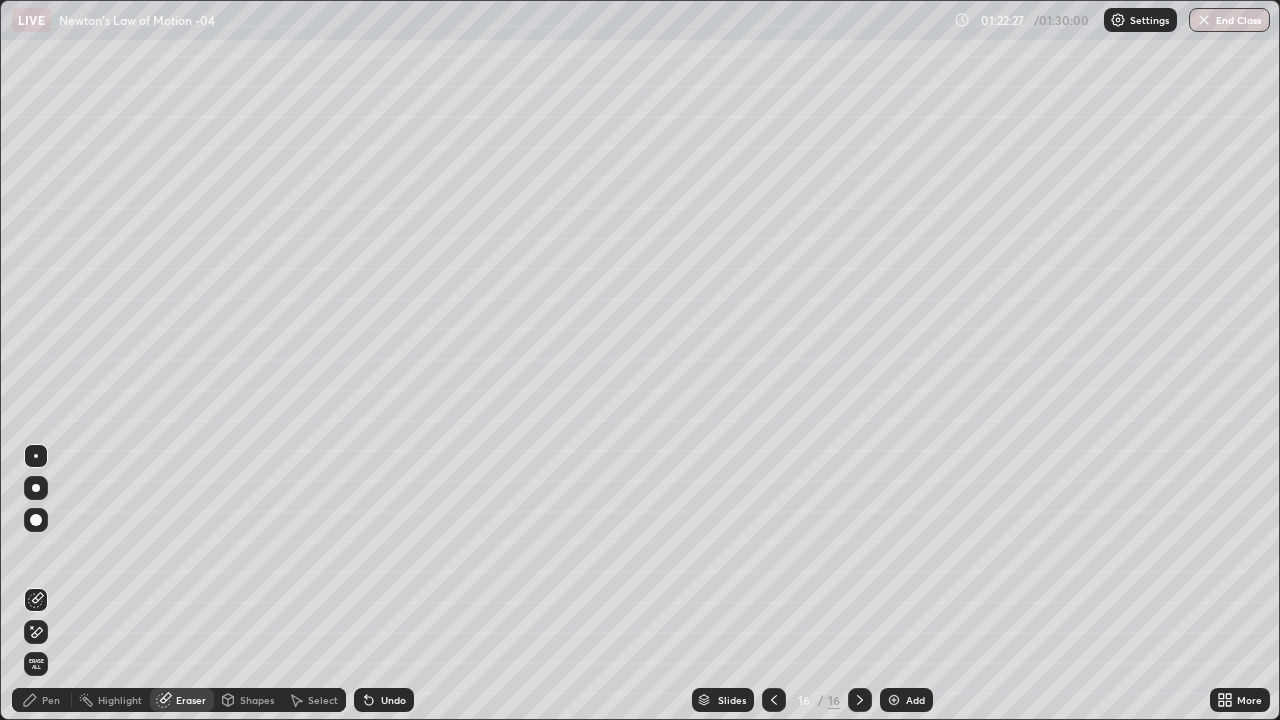 click on "Pen" at bounding box center [42, 700] 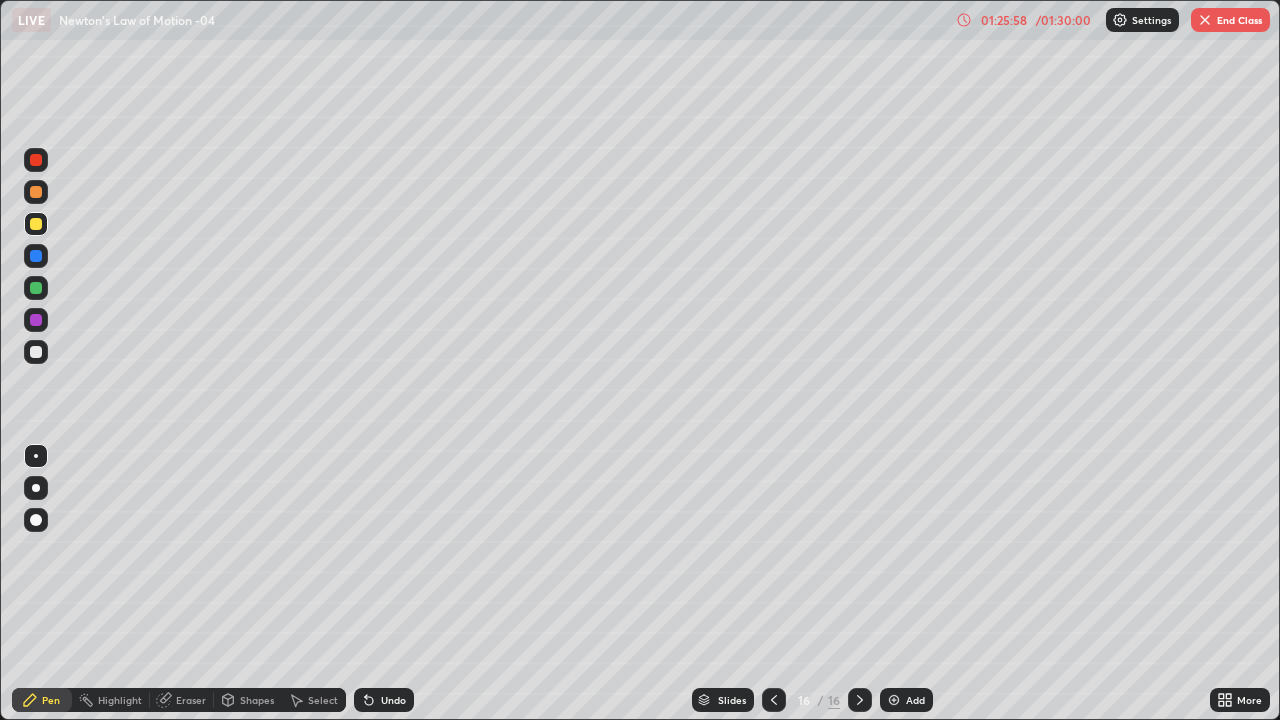 click at bounding box center (1205, 20) 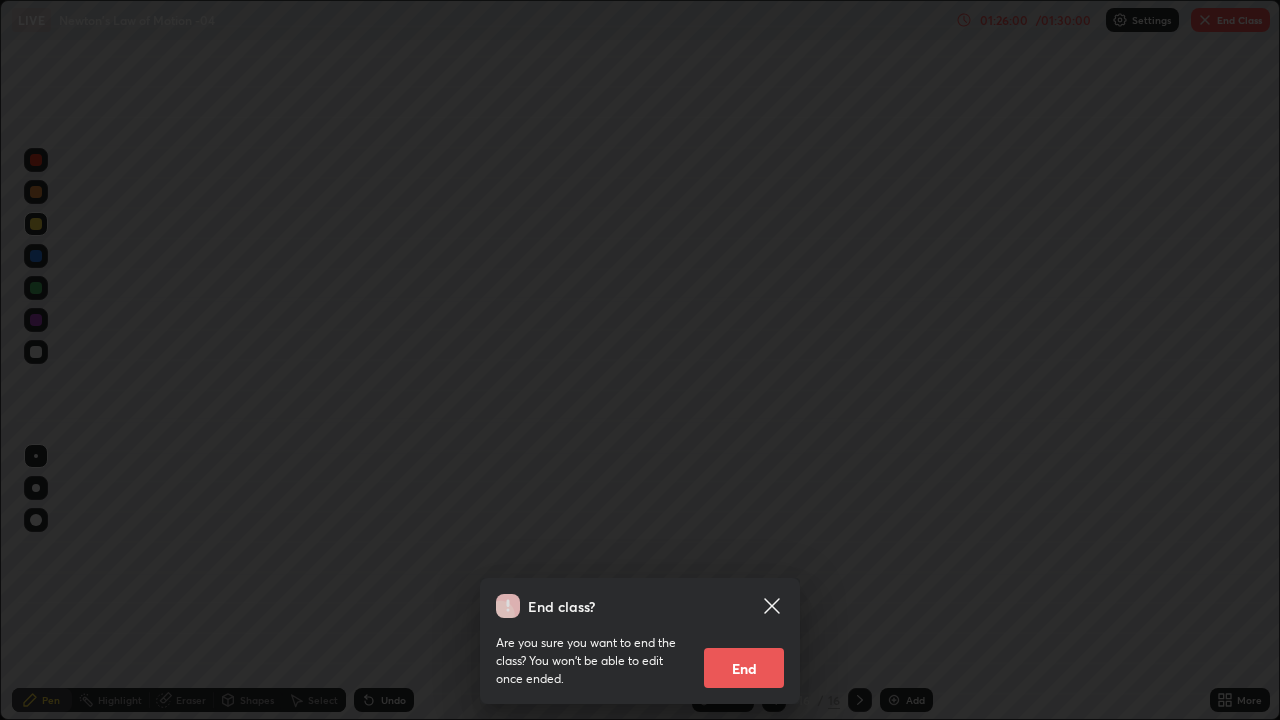 click on "End" at bounding box center [744, 668] 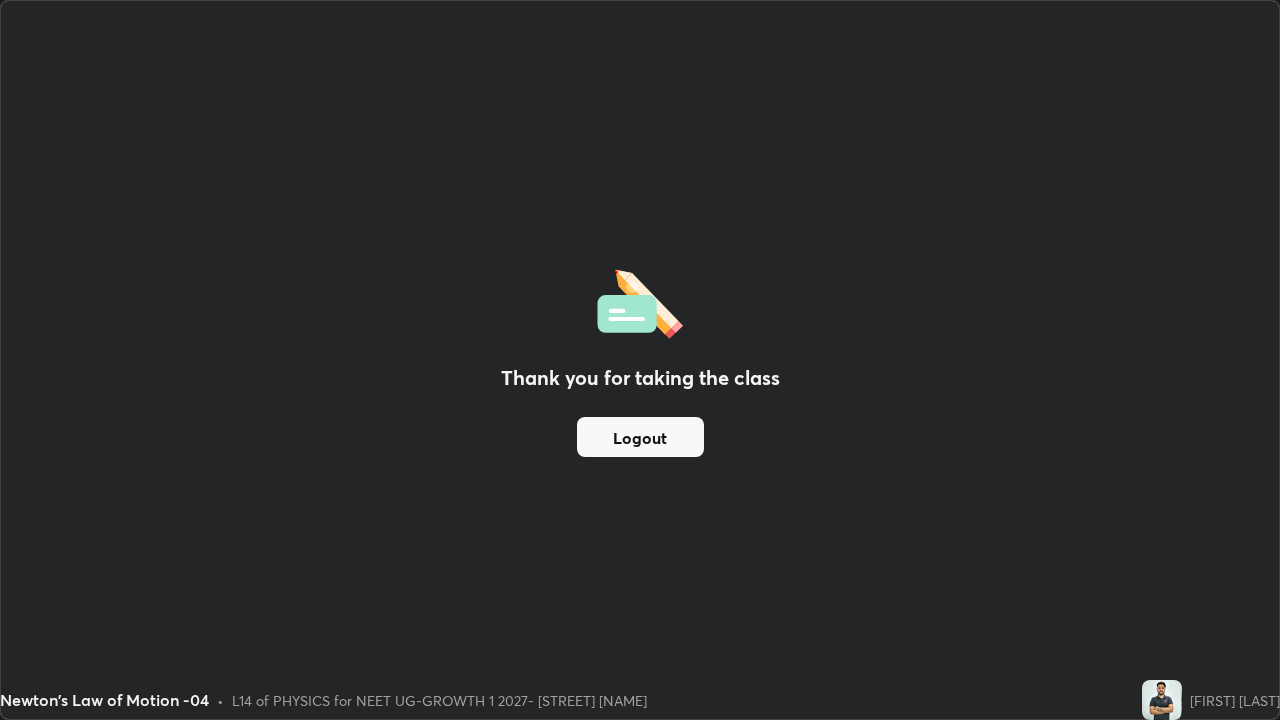 click on "Logout" at bounding box center [640, 437] 